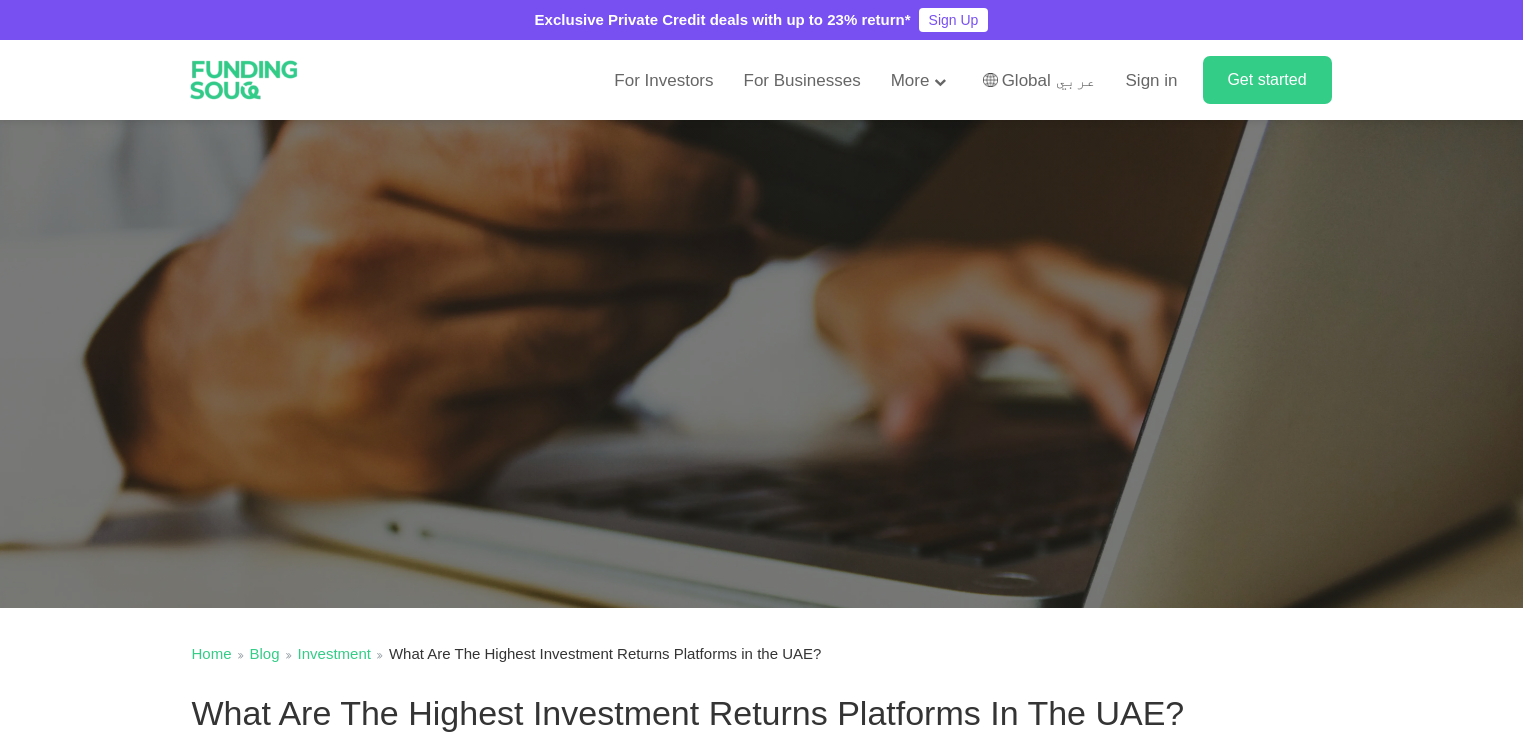 scroll, scrollTop: 0, scrollLeft: 0, axis: both 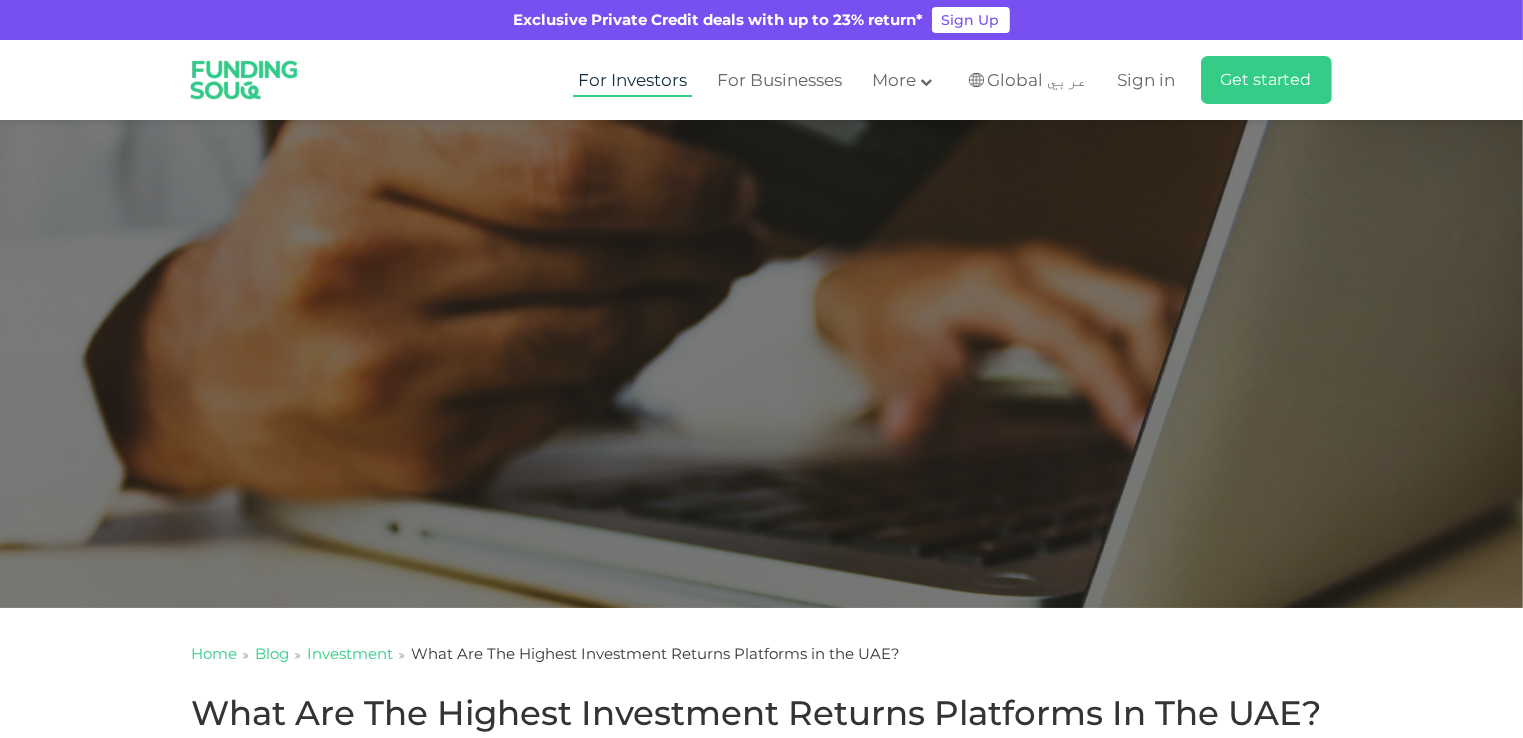 click on "For Investors" at bounding box center (632, 80) 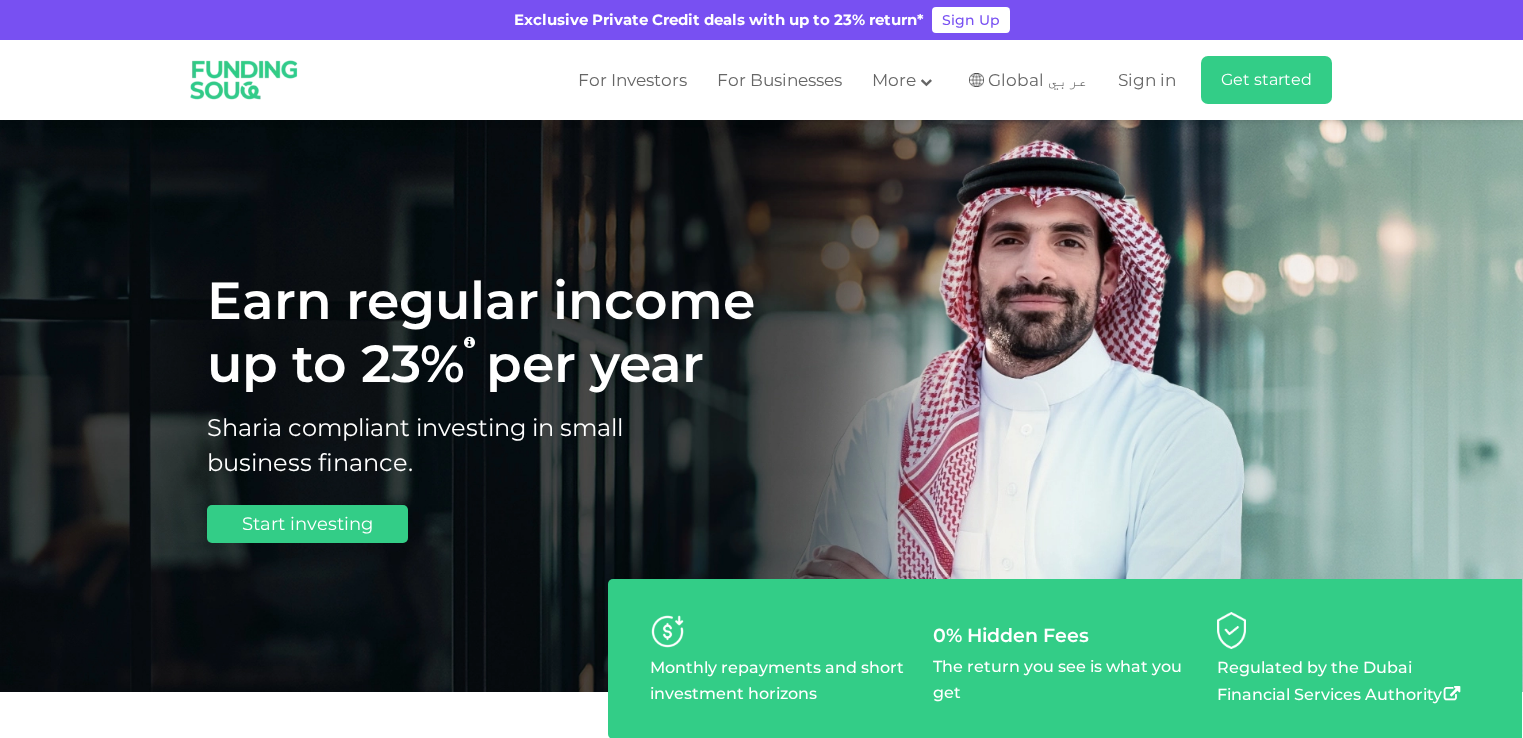 scroll, scrollTop: 0, scrollLeft: 0, axis: both 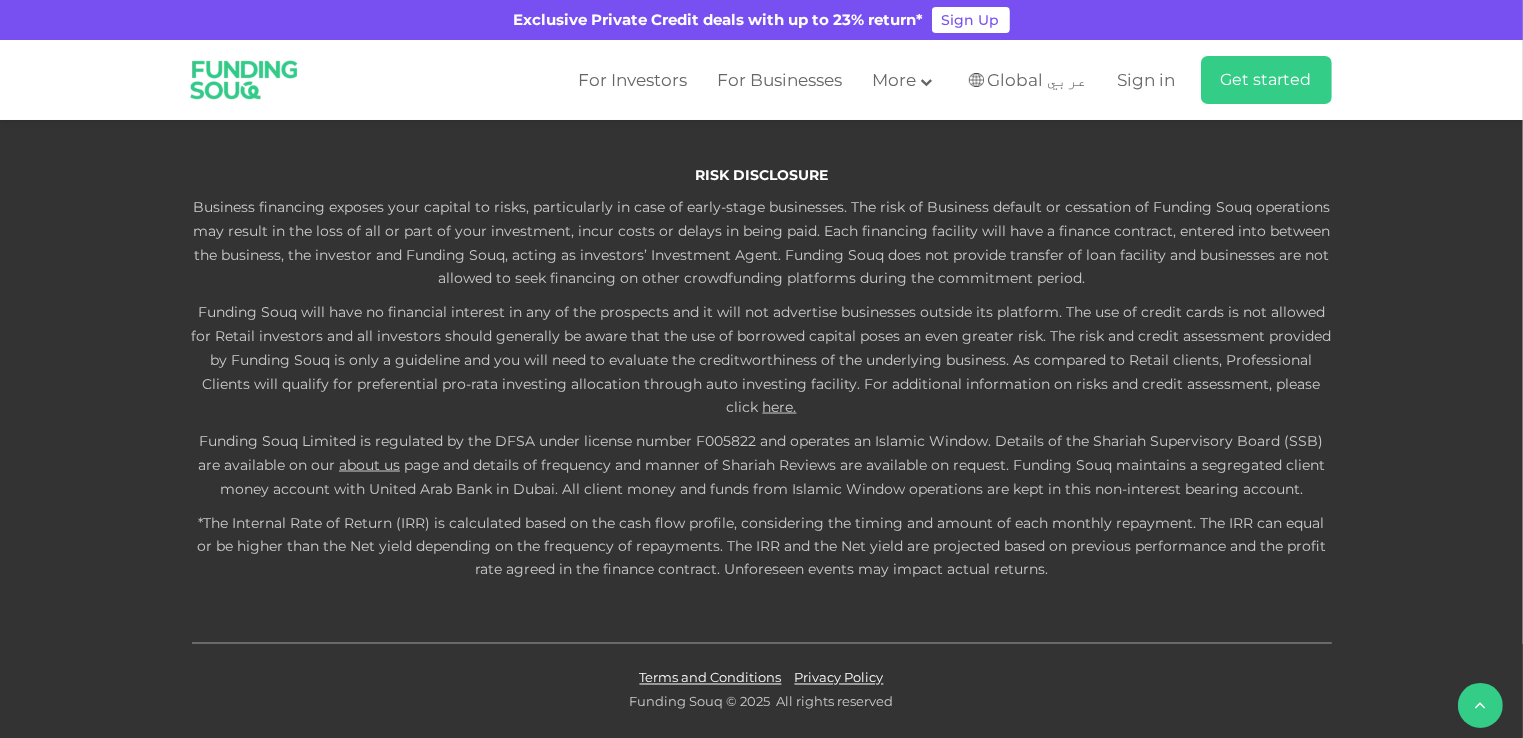 click on "About Us" at bounding box center [381, -268] 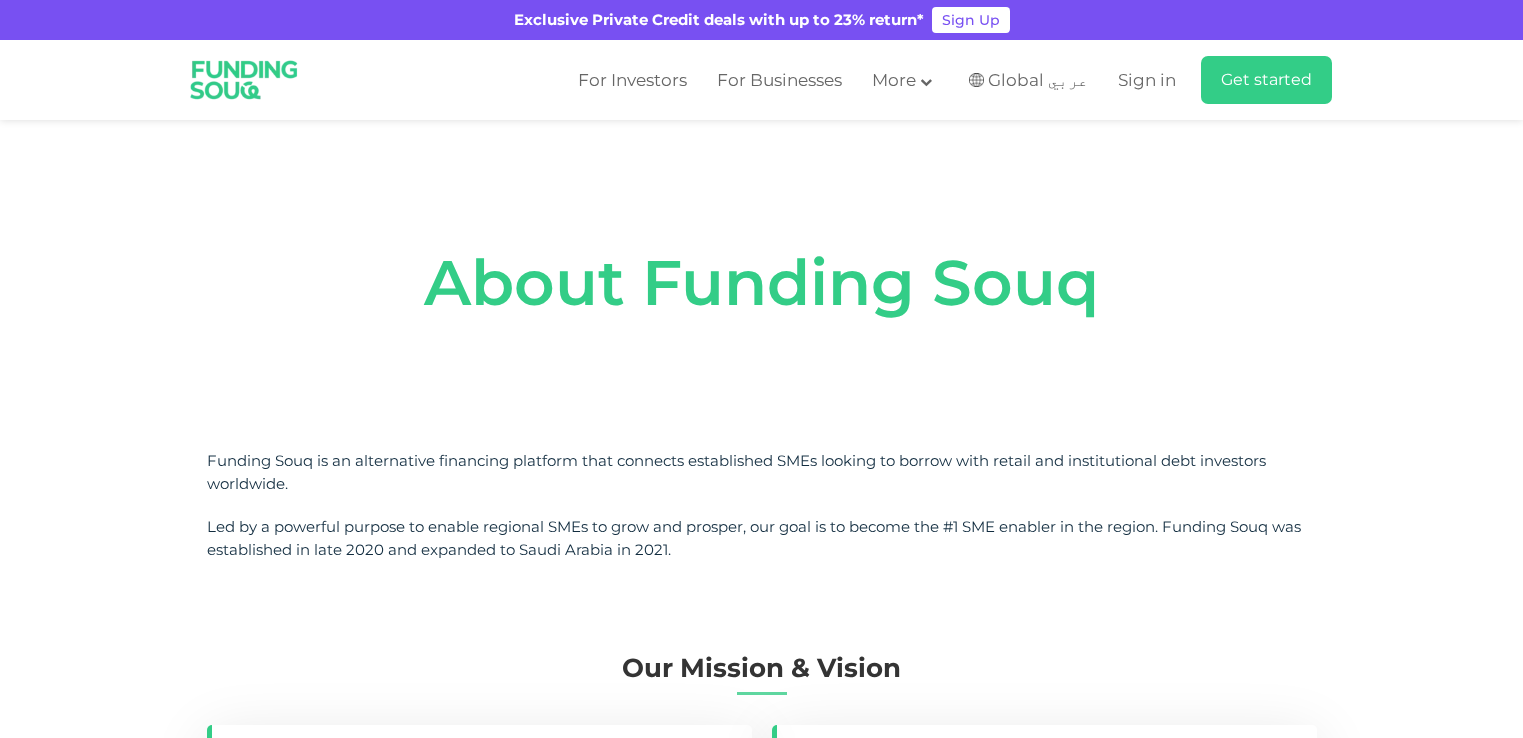 scroll, scrollTop: 0, scrollLeft: 0, axis: both 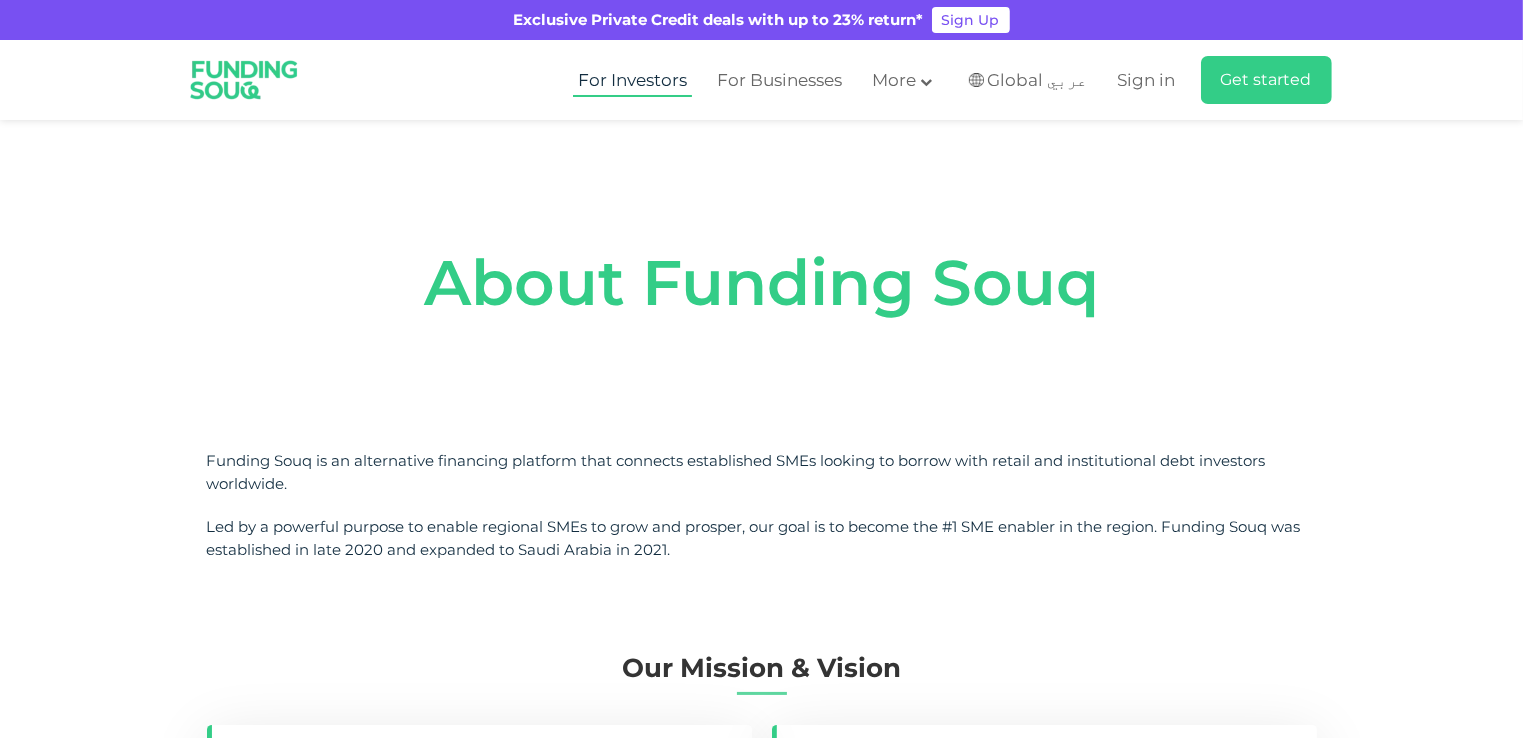 click on "For Investors" at bounding box center [632, 80] 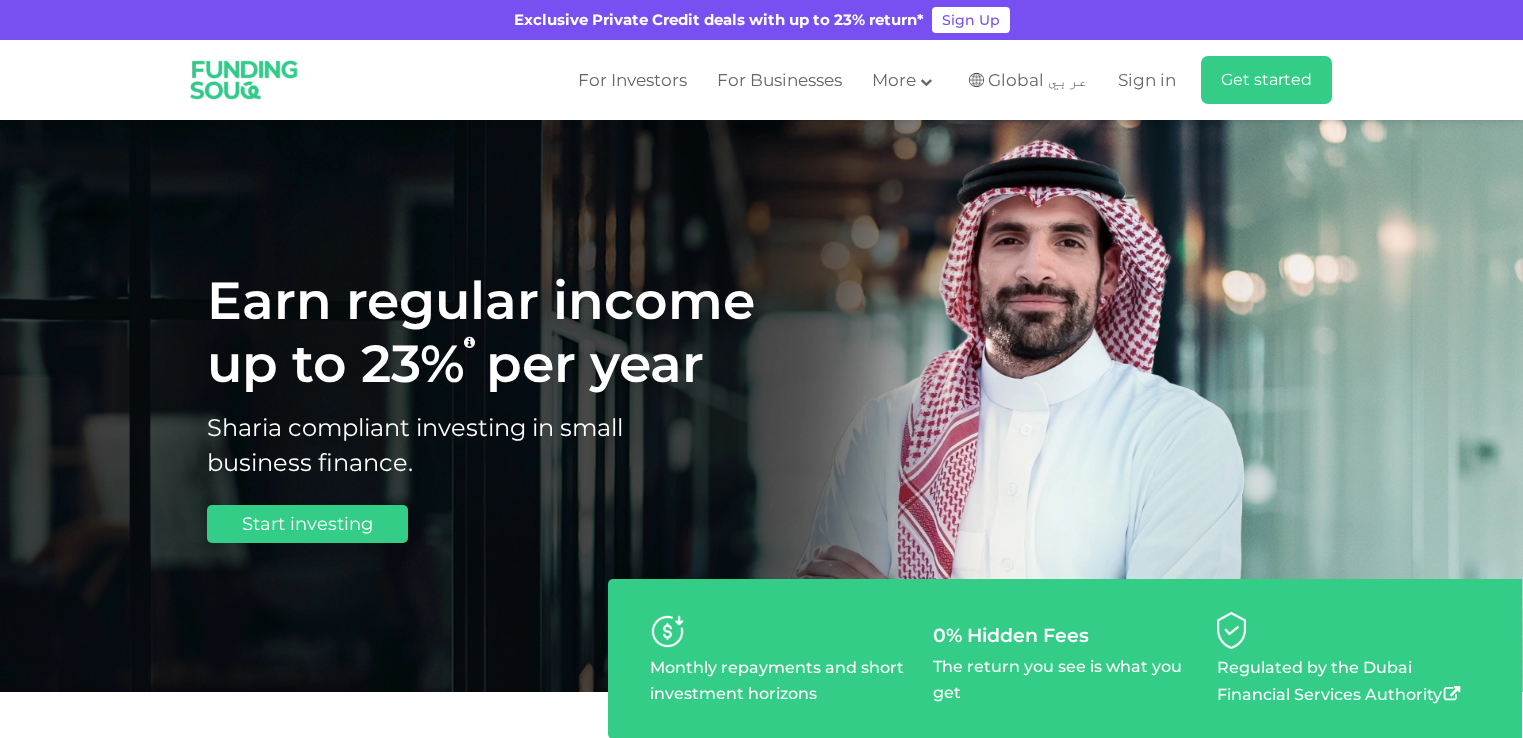 scroll, scrollTop: 0, scrollLeft: 0, axis: both 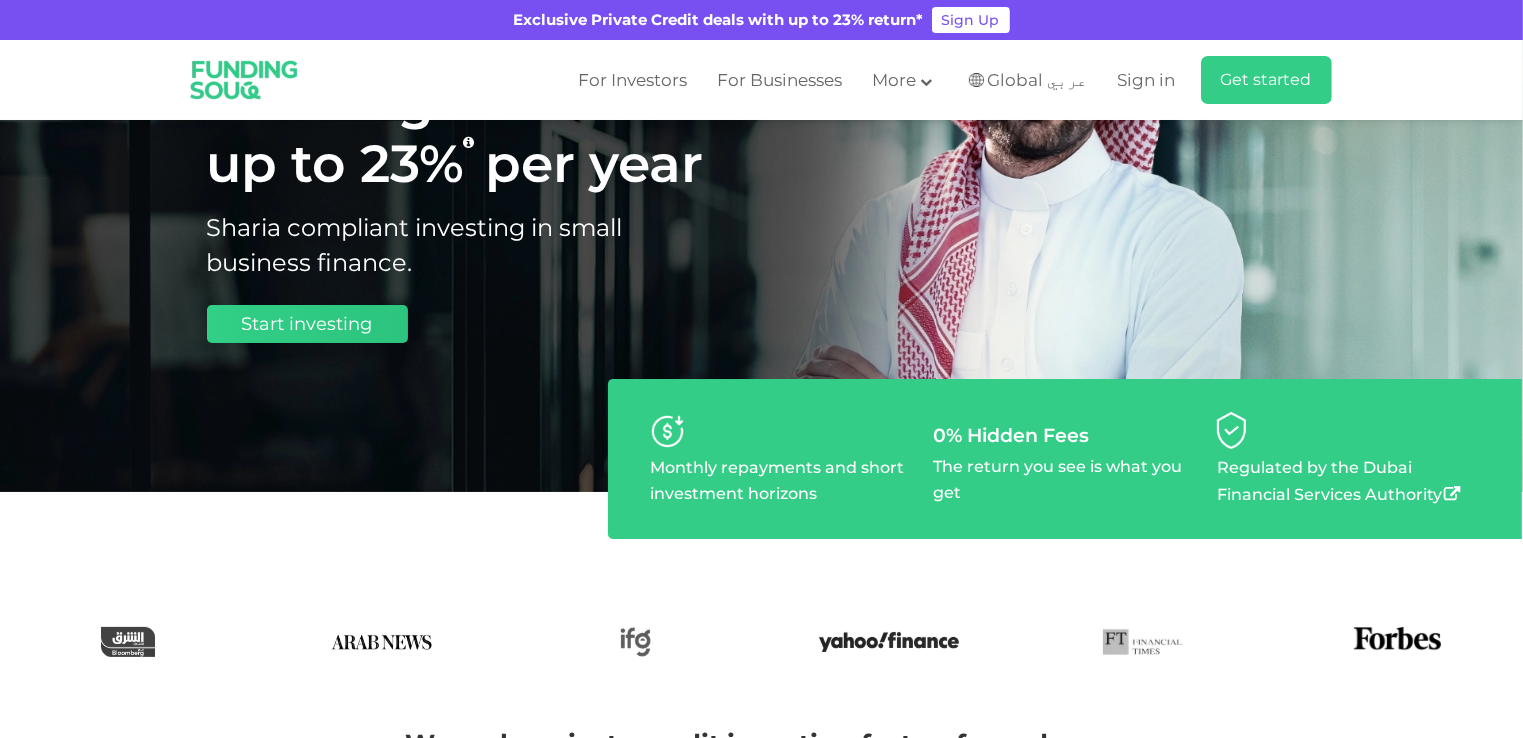click on "Start investing" at bounding box center (307, 324) 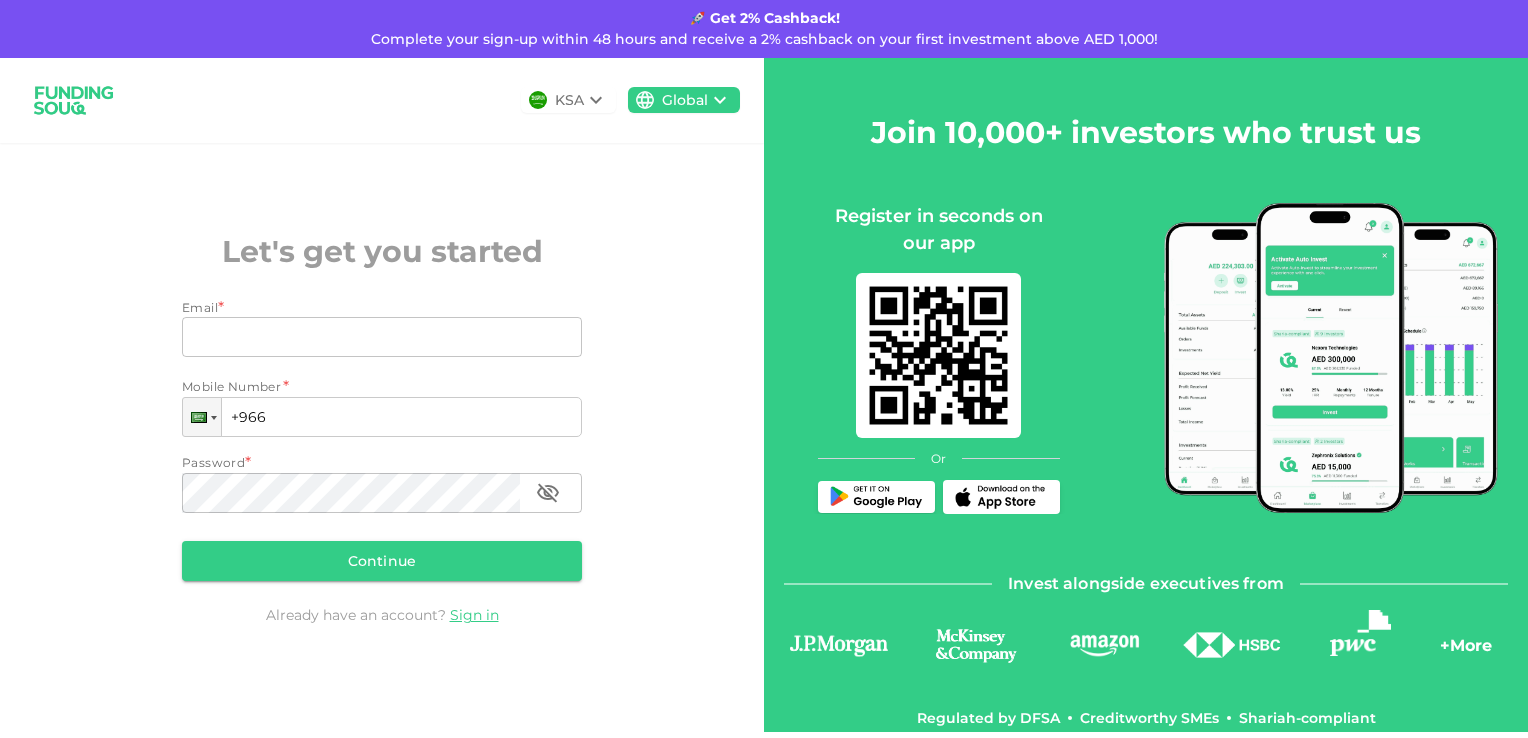 scroll, scrollTop: 0, scrollLeft: 0, axis: both 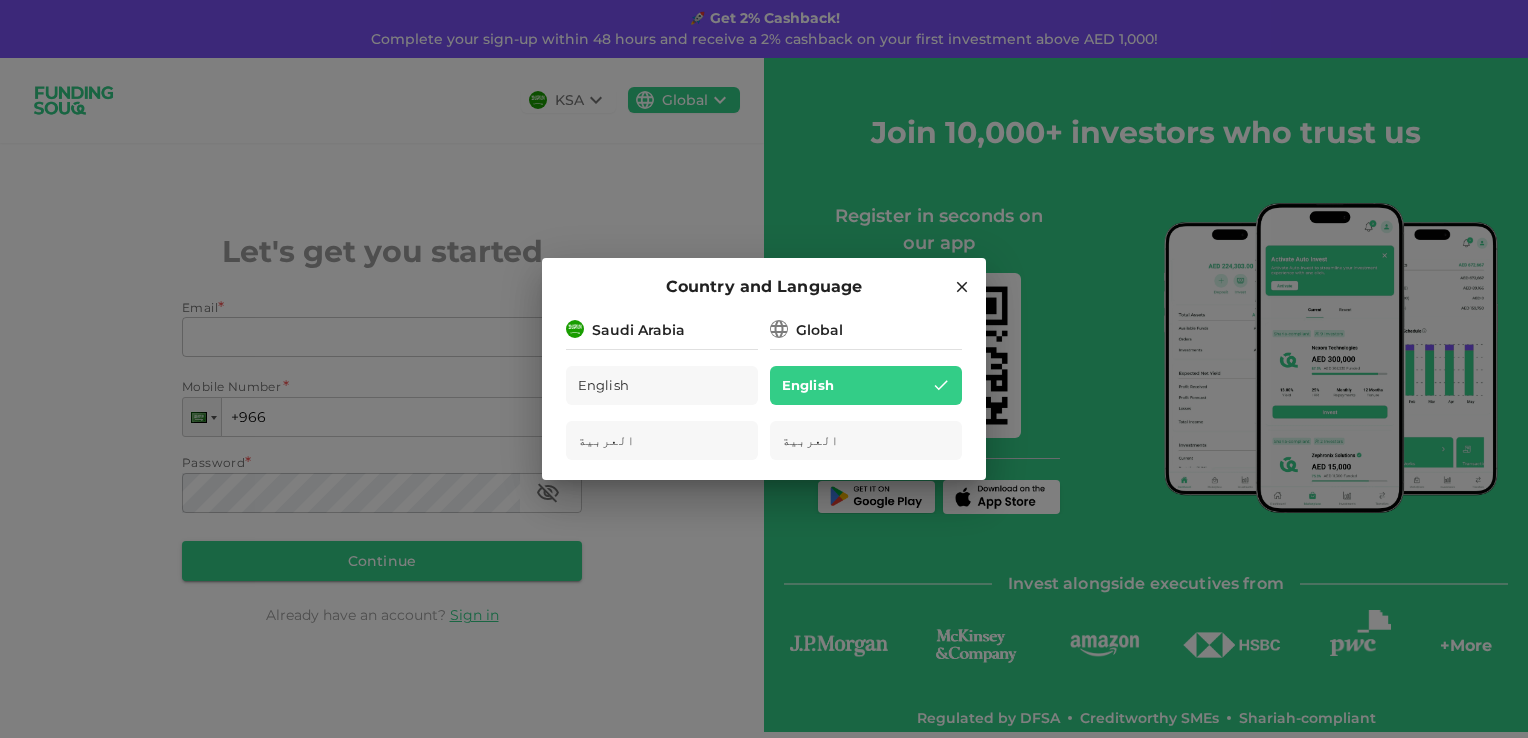 click on "Country and Language Saudi Arabia   English   العربية Global   English   العربية" at bounding box center [764, 369] 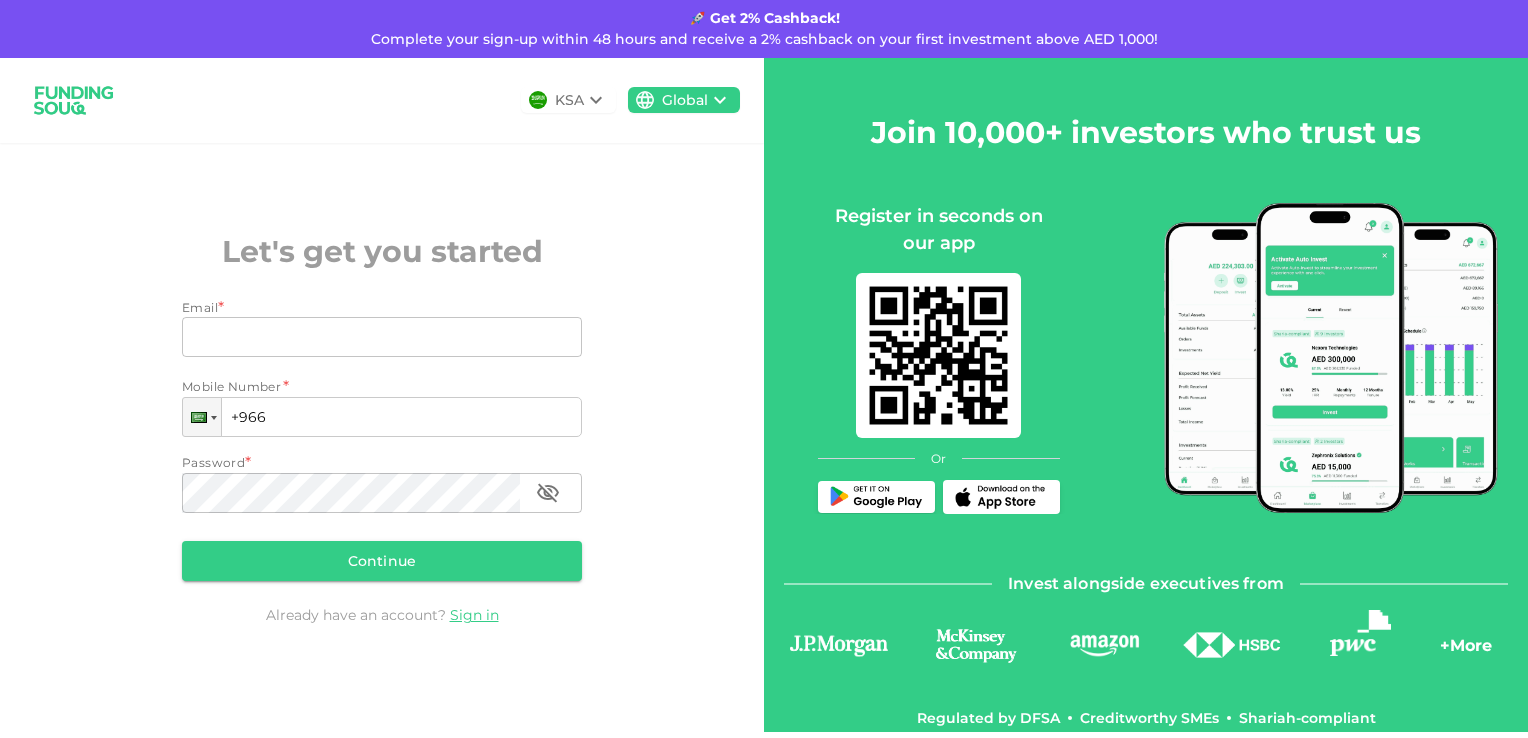 click 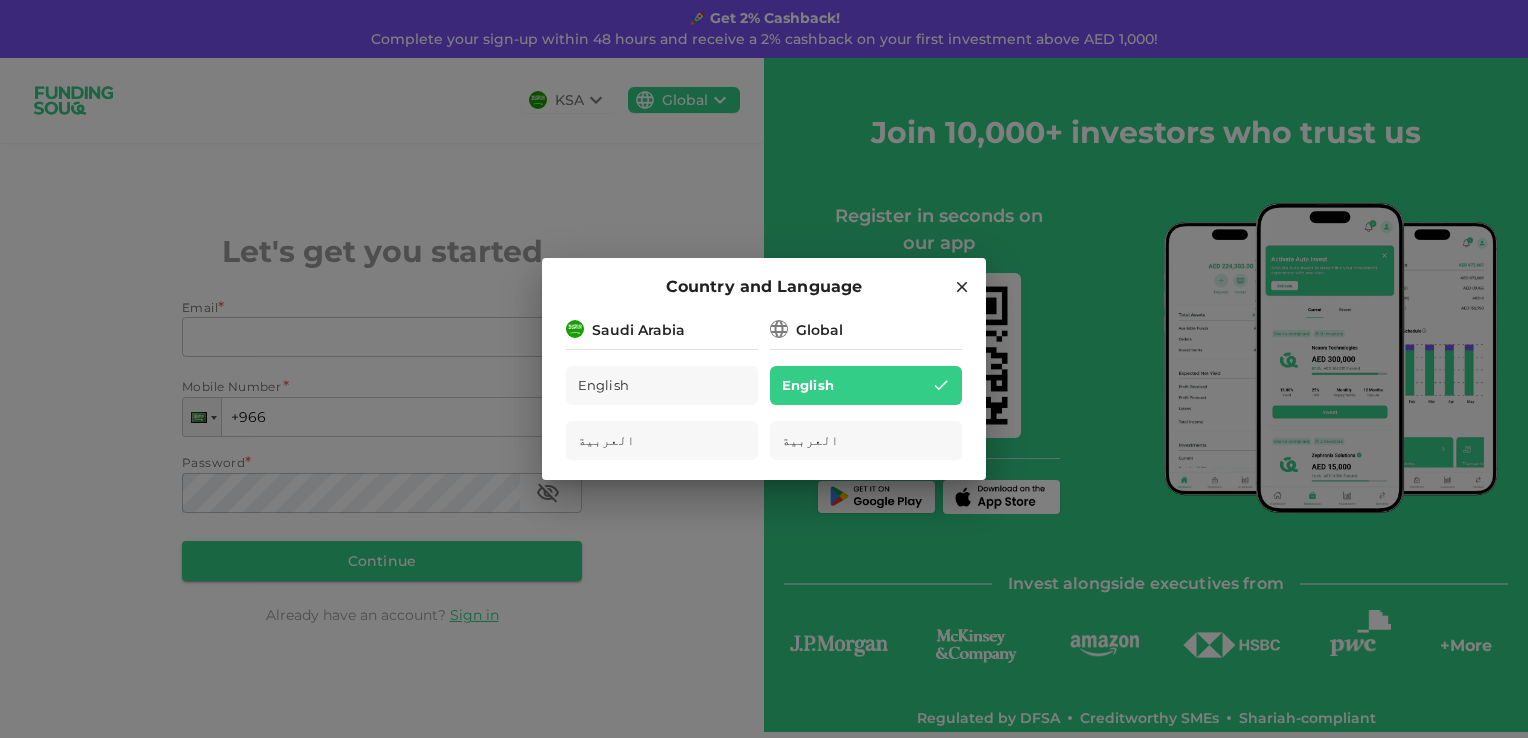click on "Country and Language Saudi Arabia   English   العربية Global   English   العربية" at bounding box center (764, 369) 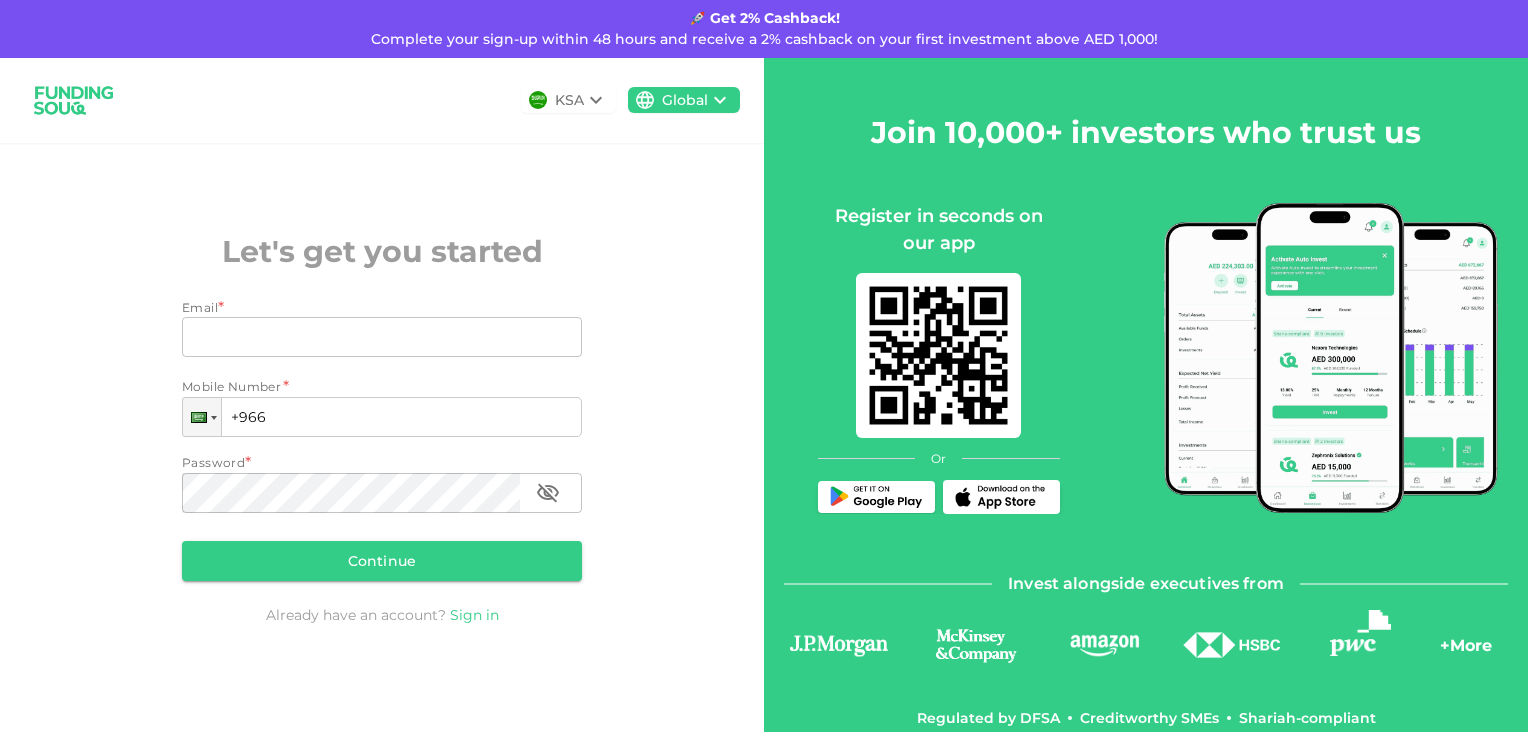 click on "Sign in" at bounding box center (474, 615) 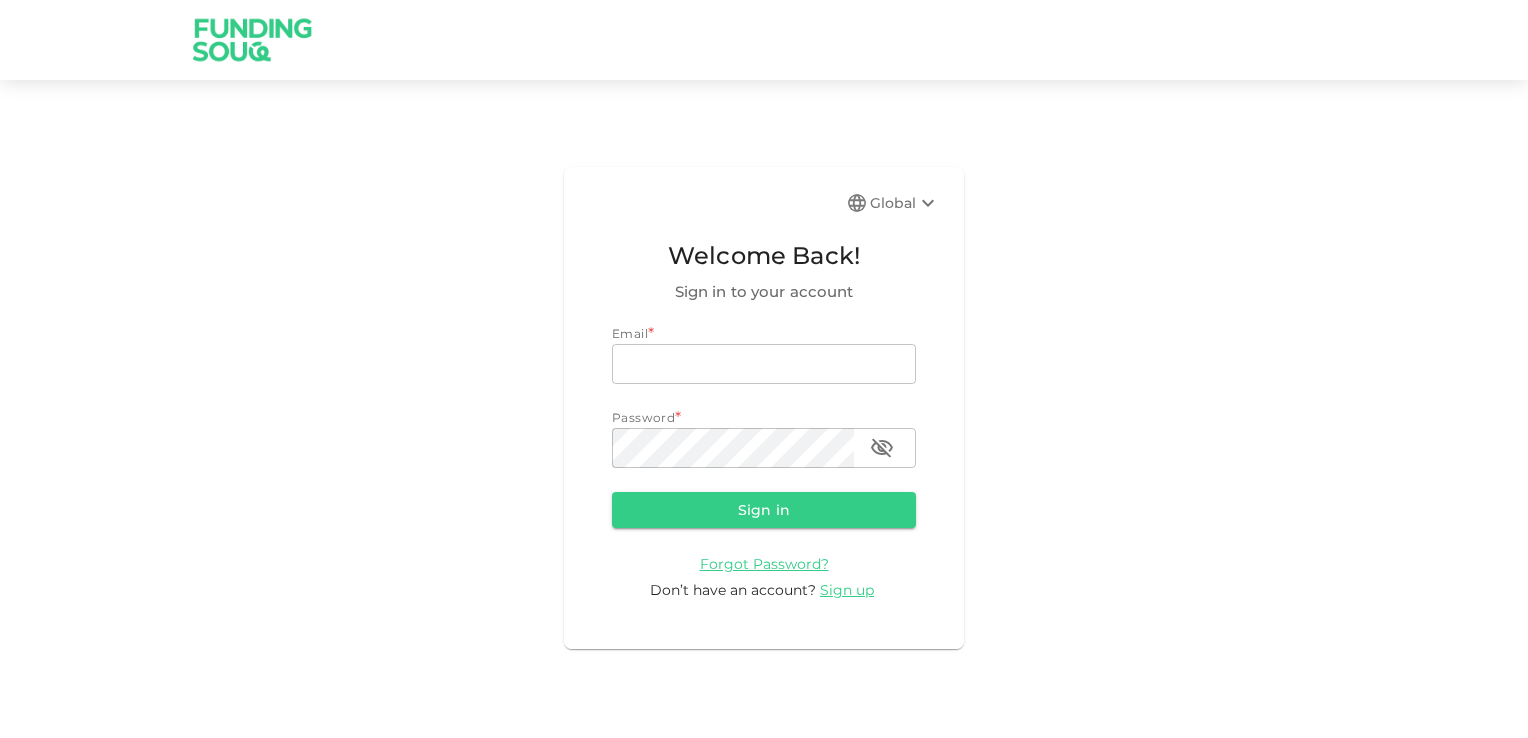 scroll, scrollTop: 0, scrollLeft: 0, axis: both 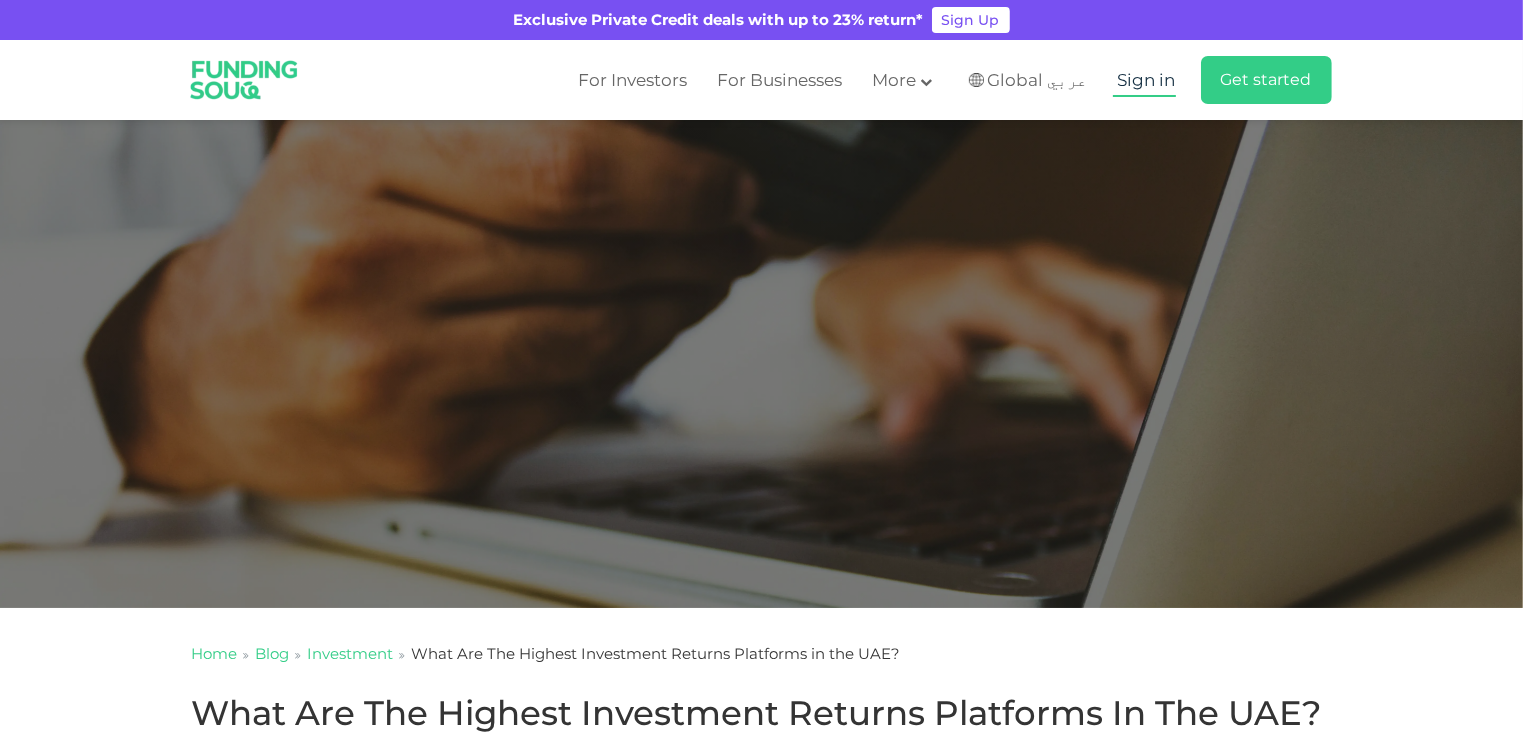 click on "Sign in" at bounding box center [1147, 80] 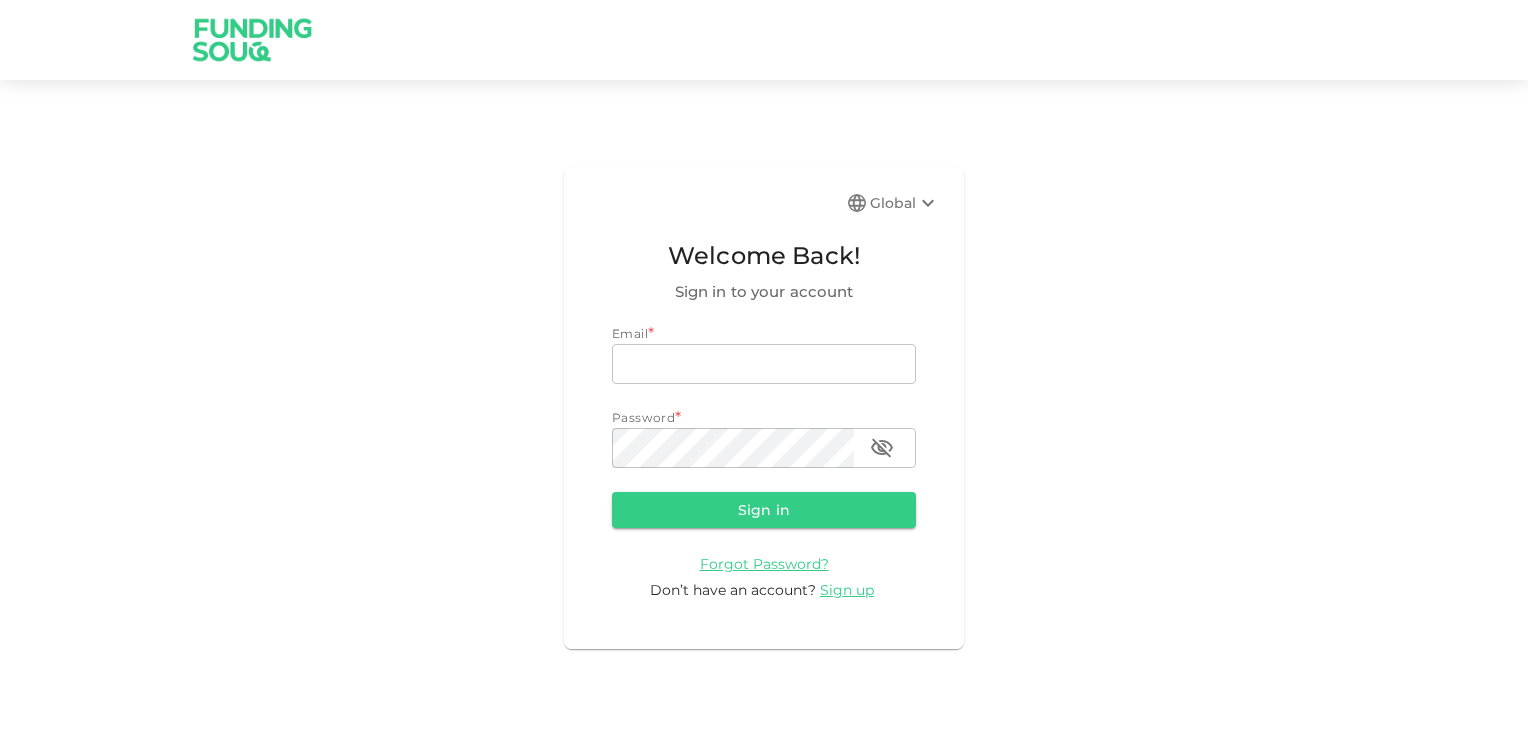 scroll, scrollTop: 0, scrollLeft: 0, axis: both 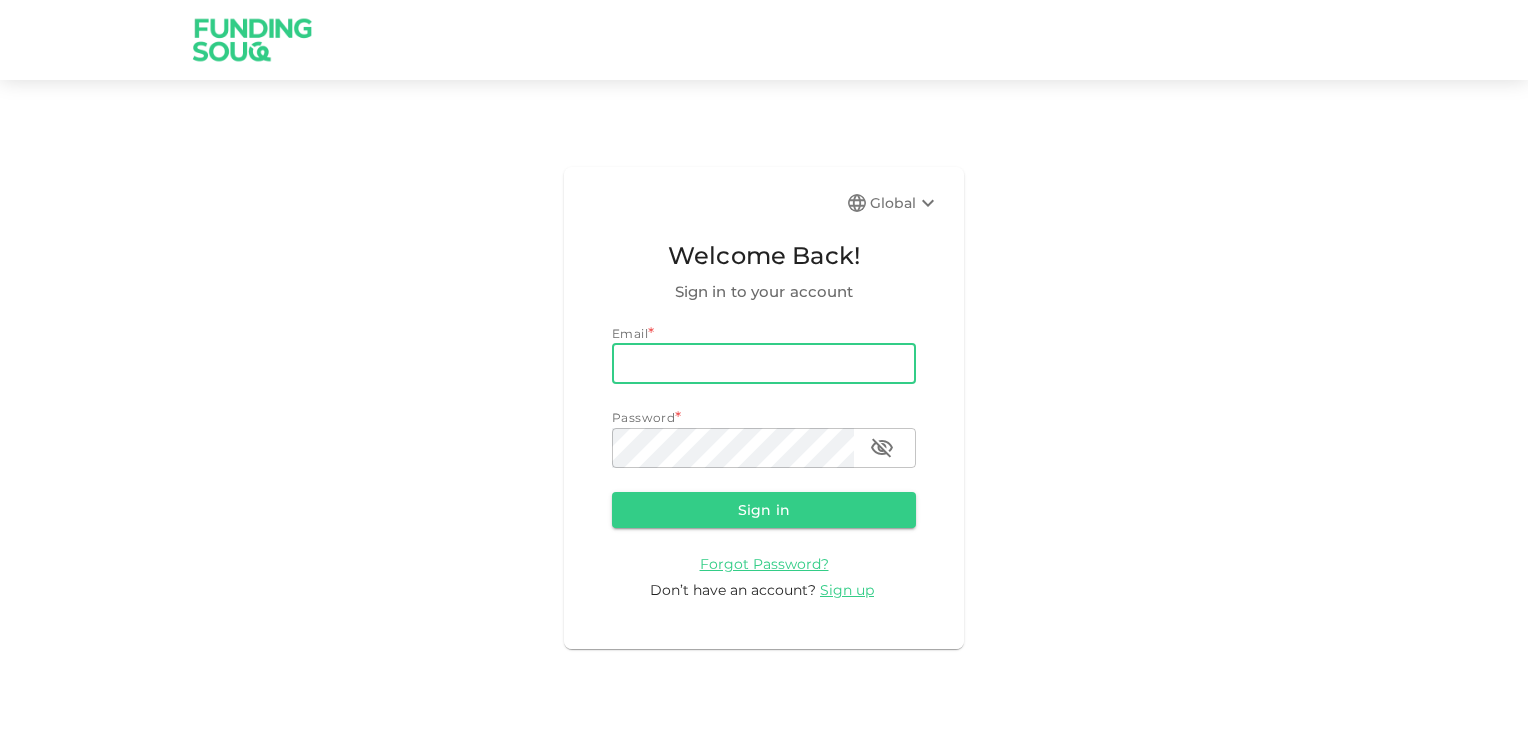 click on "email" at bounding box center (764, 364) 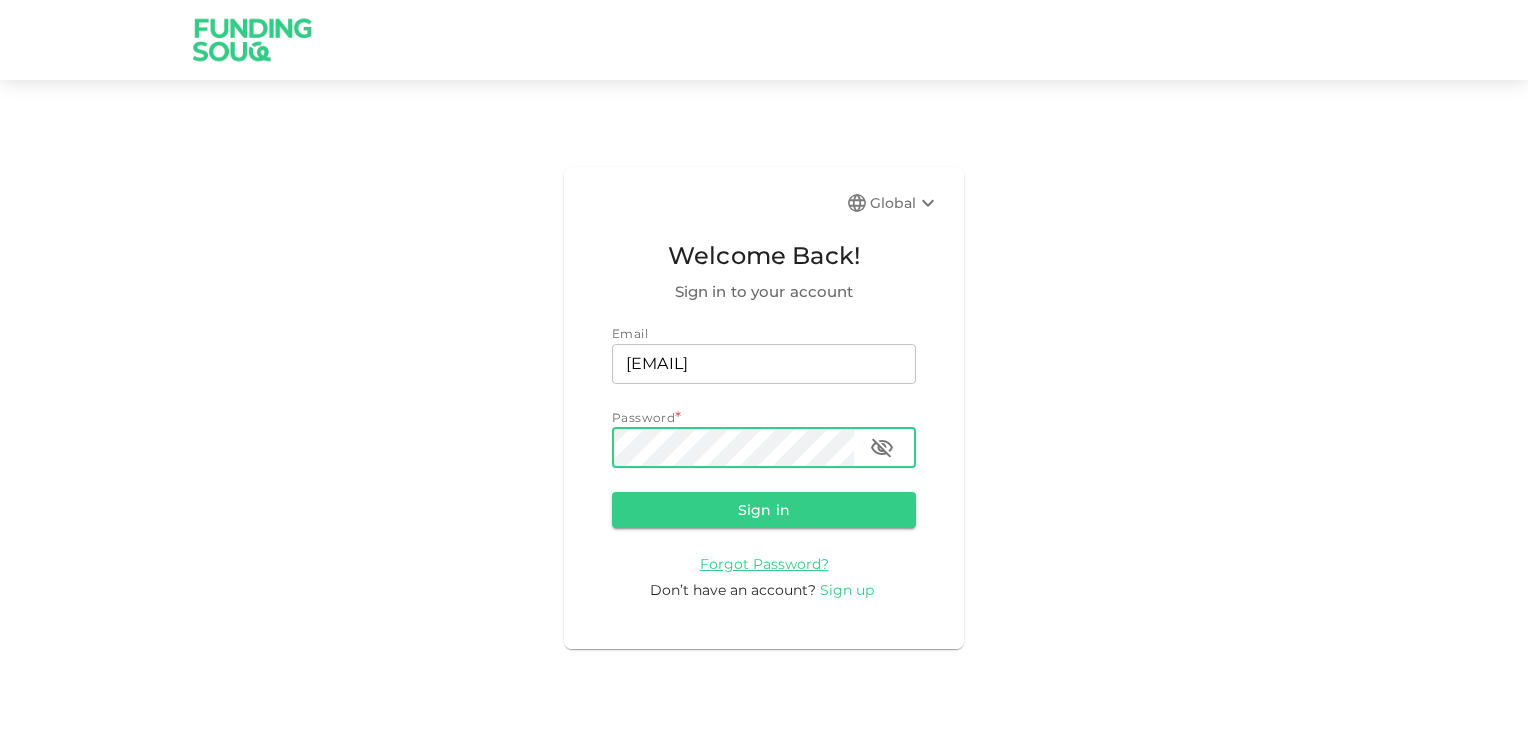 click on "Sign up" at bounding box center (847, 590) 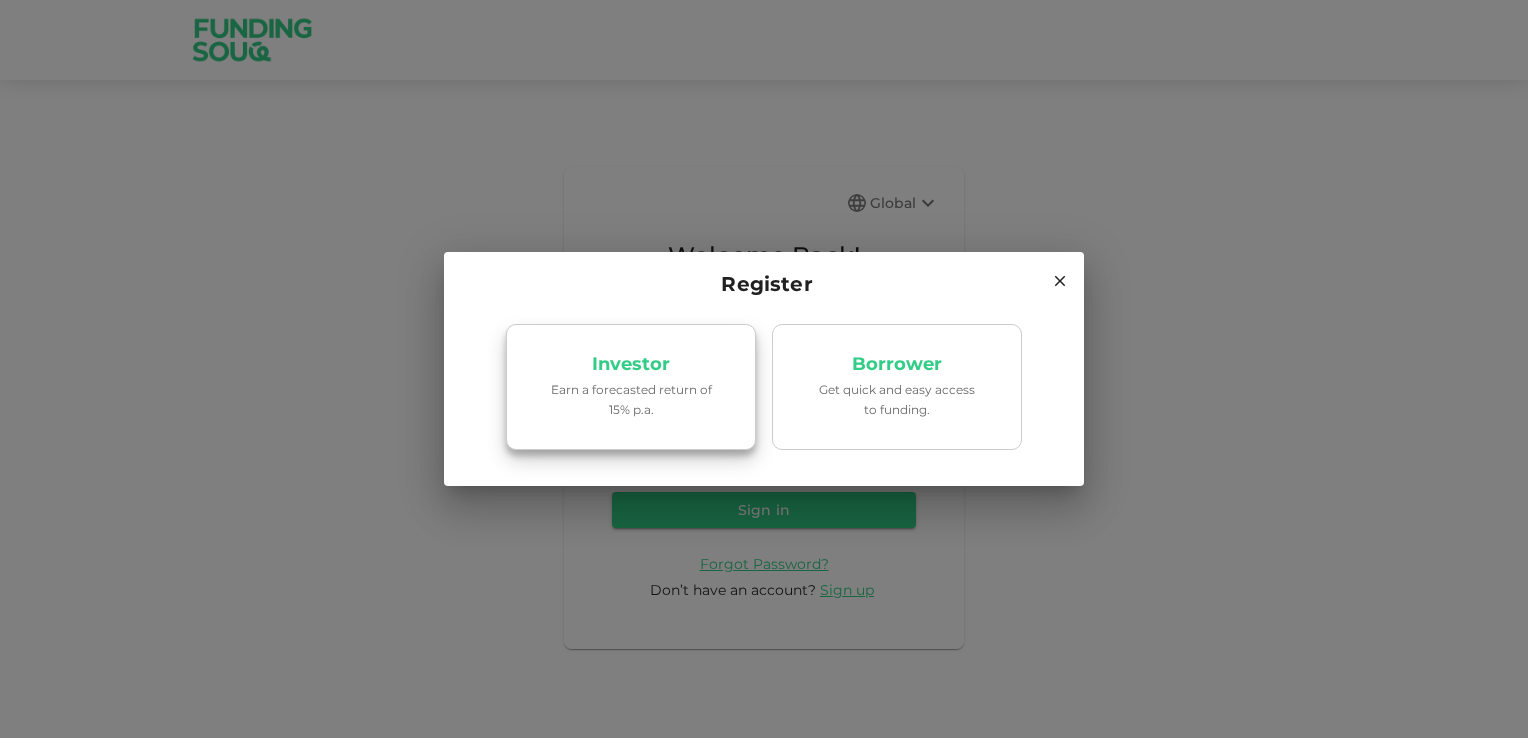 click on "Earn a forecasted return of 15% p.a." at bounding box center [631, 399] 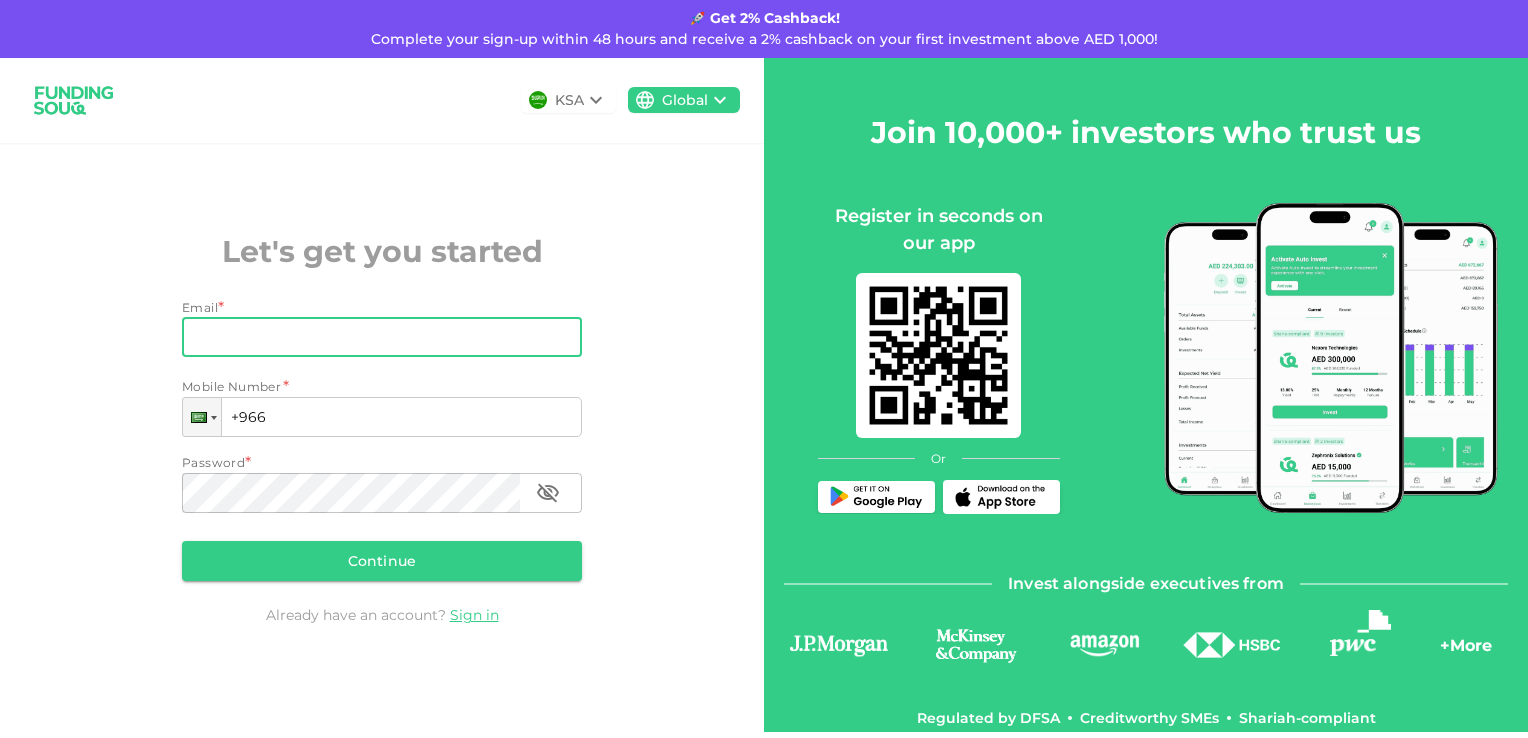 click on "Email" at bounding box center (371, 337) 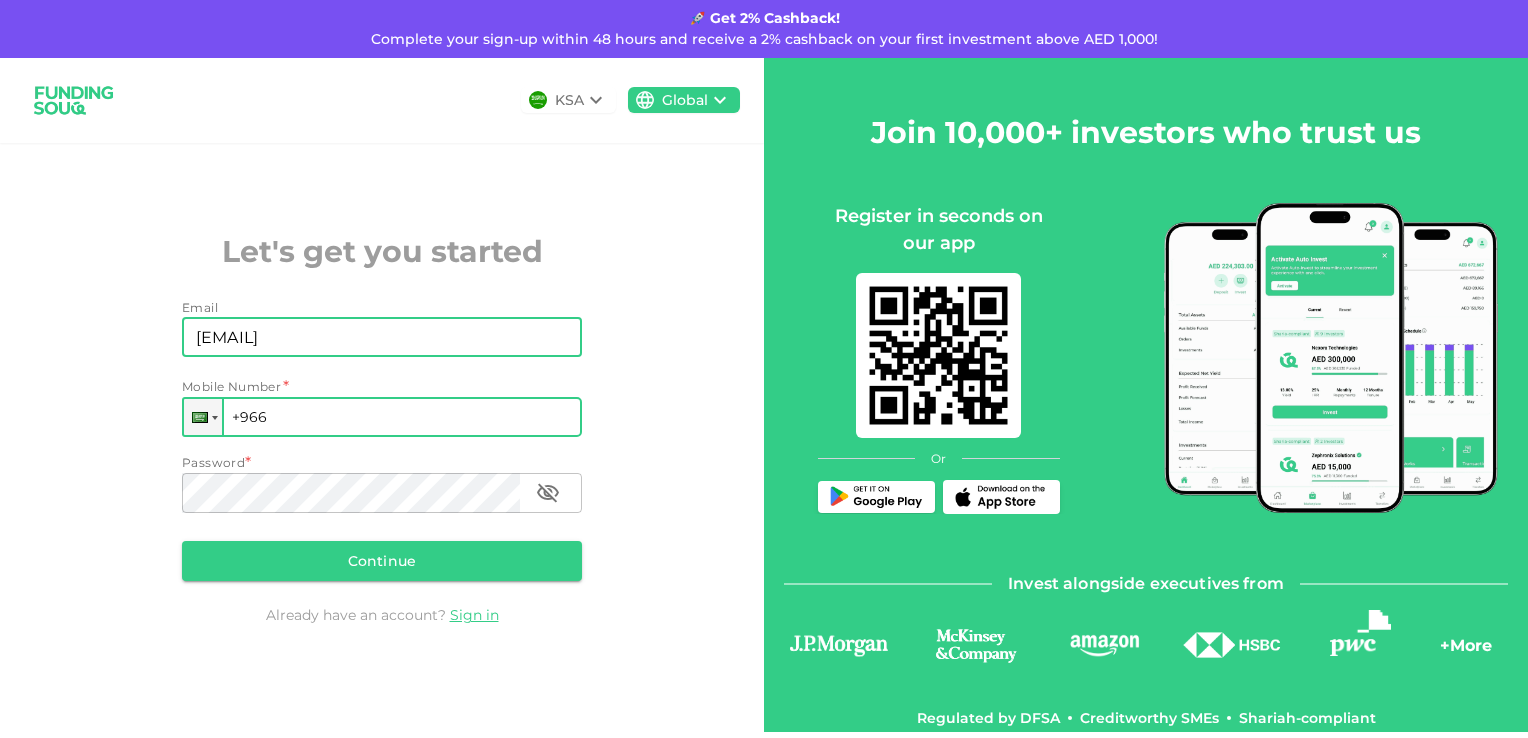 click on "+966" at bounding box center [382, 417] 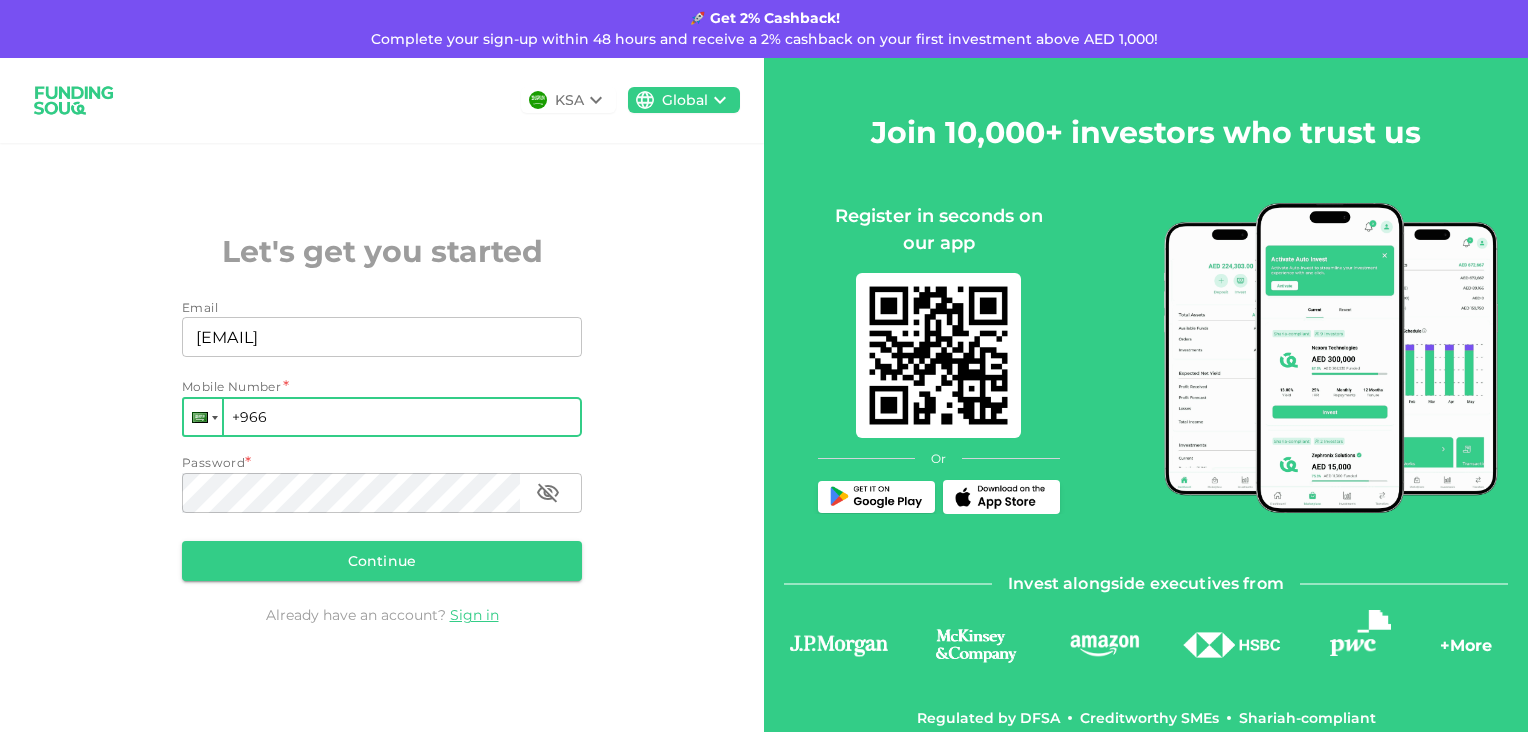 click at bounding box center (215, 418) 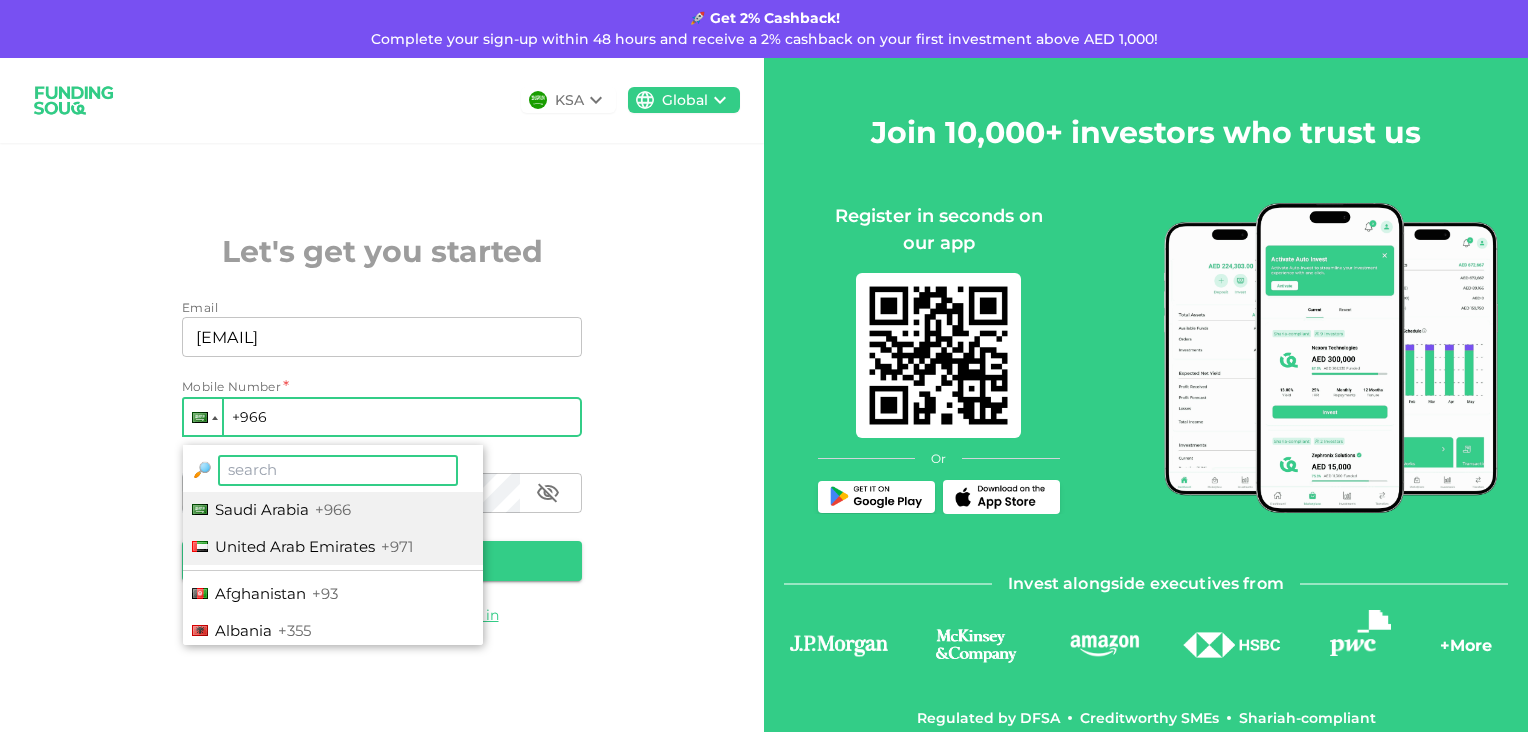click on "United Arab Emirates" at bounding box center [295, 546] 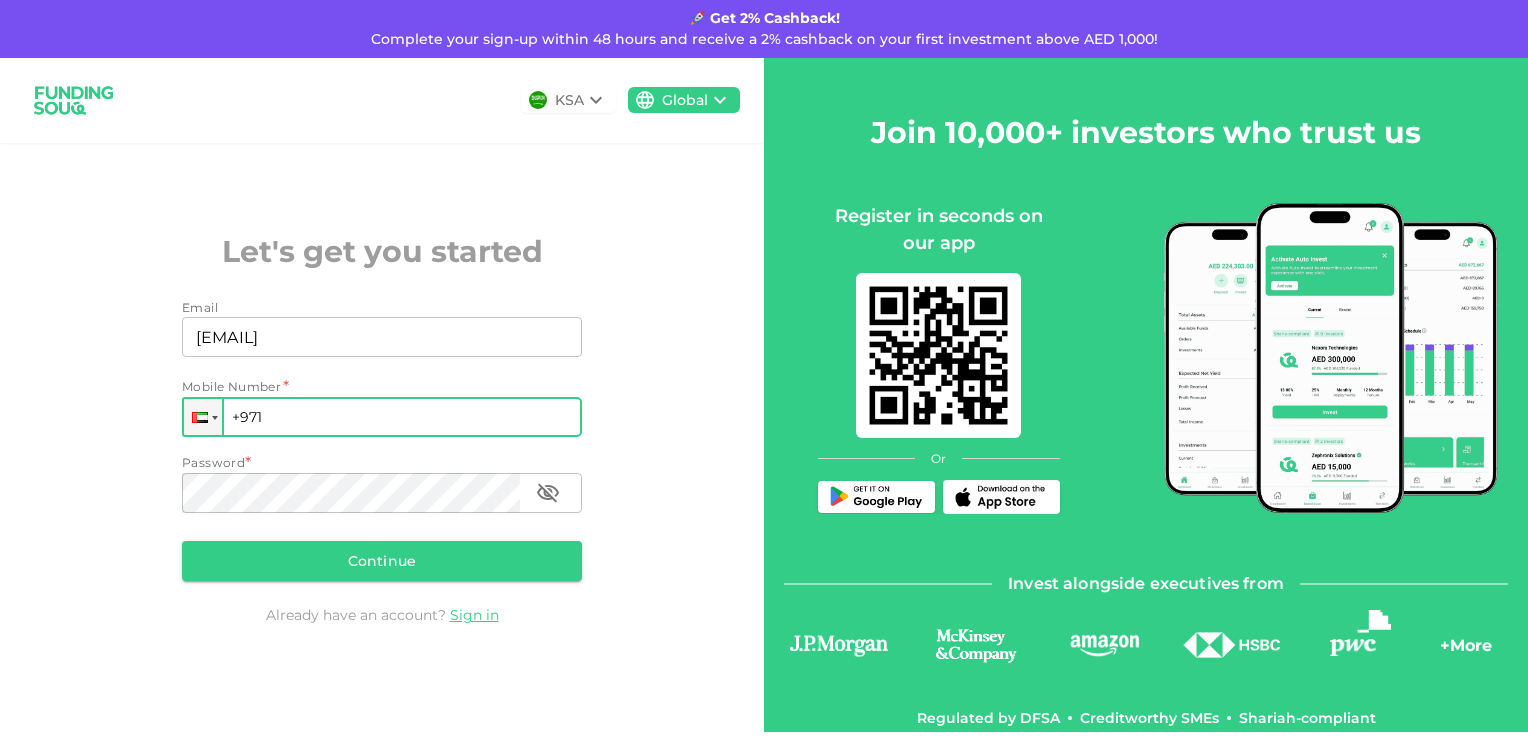click on "+971" at bounding box center (382, 417) 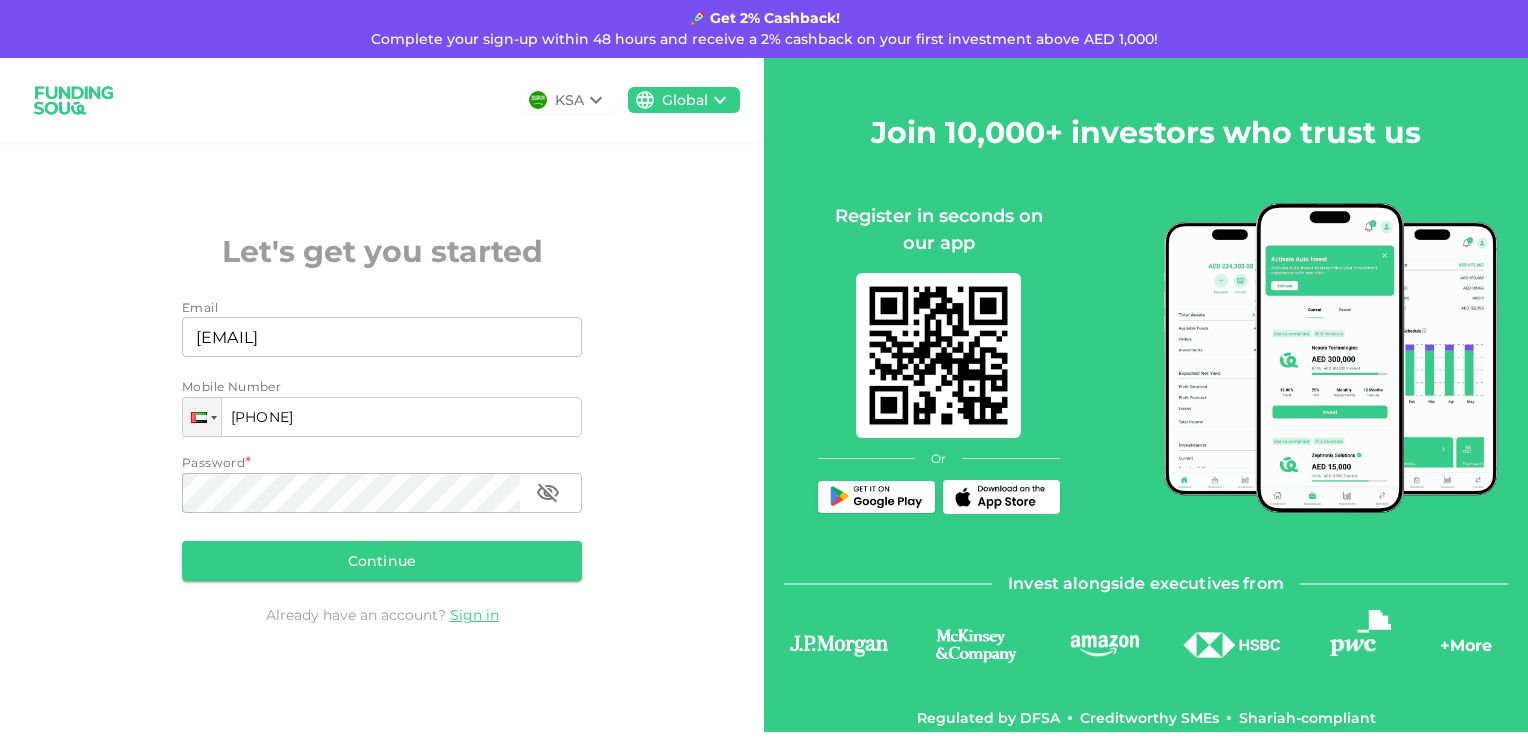 type on "[PHONE]" 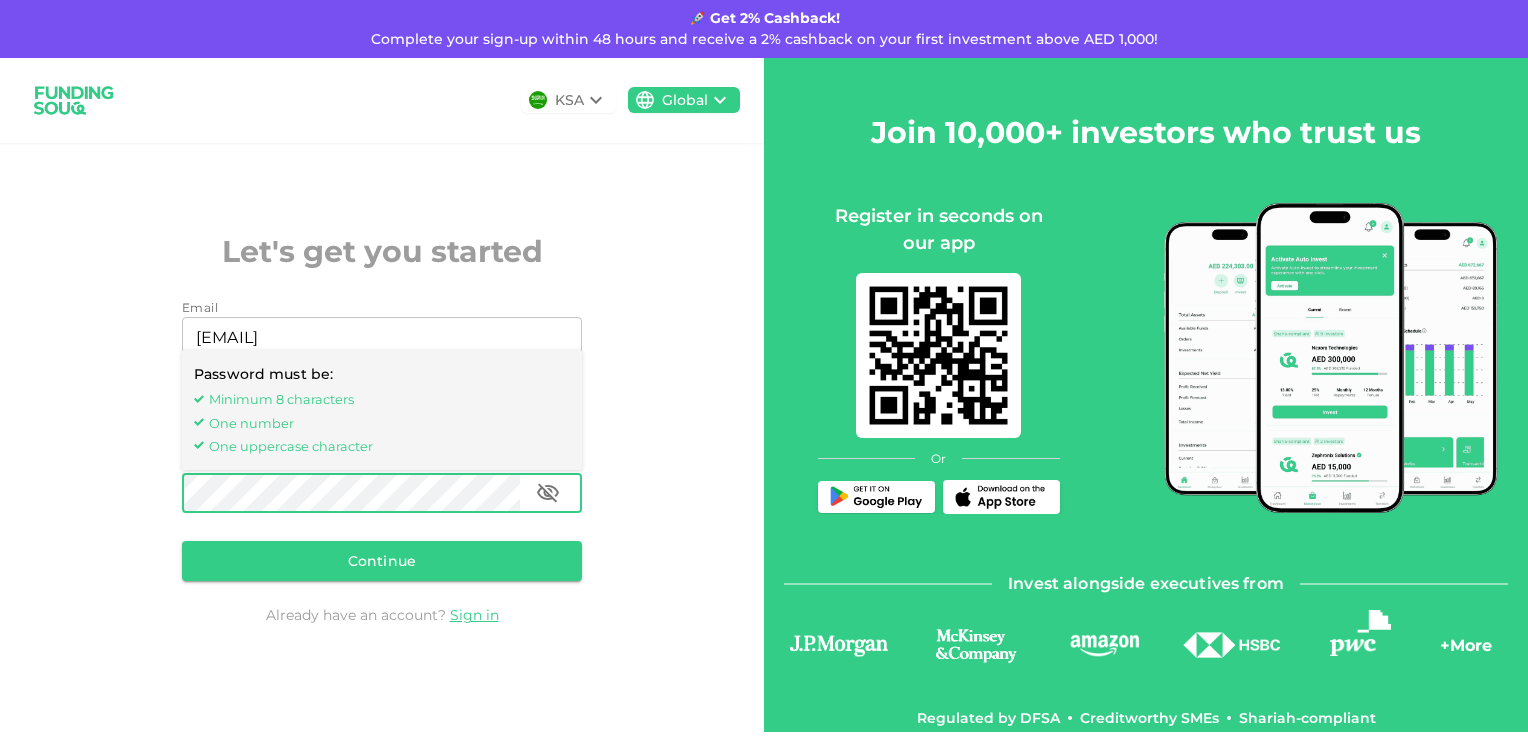 click on "Continue" at bounding box center [382, 561] 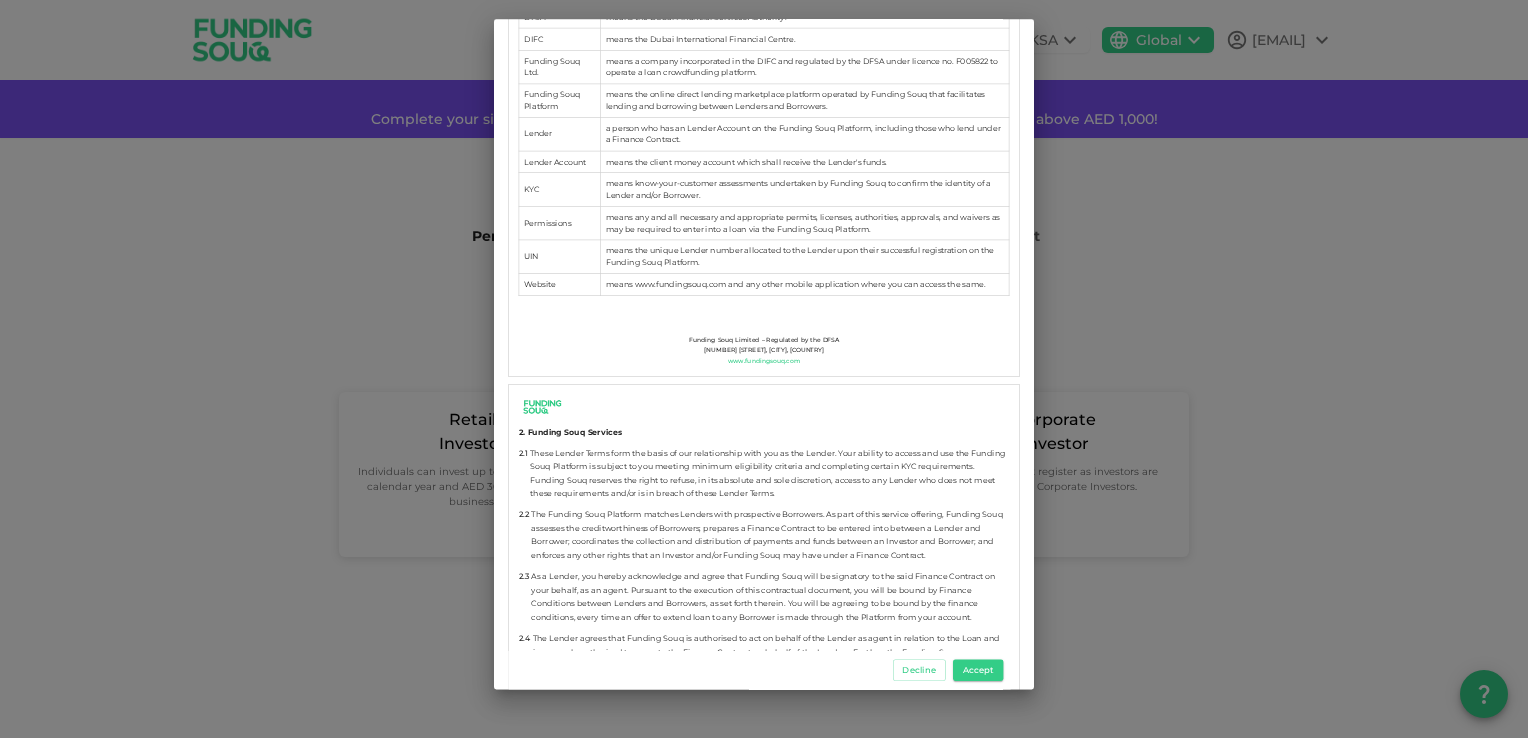 scroll, scrollTop: 1000, scrollLeft: 0, axis: vertical 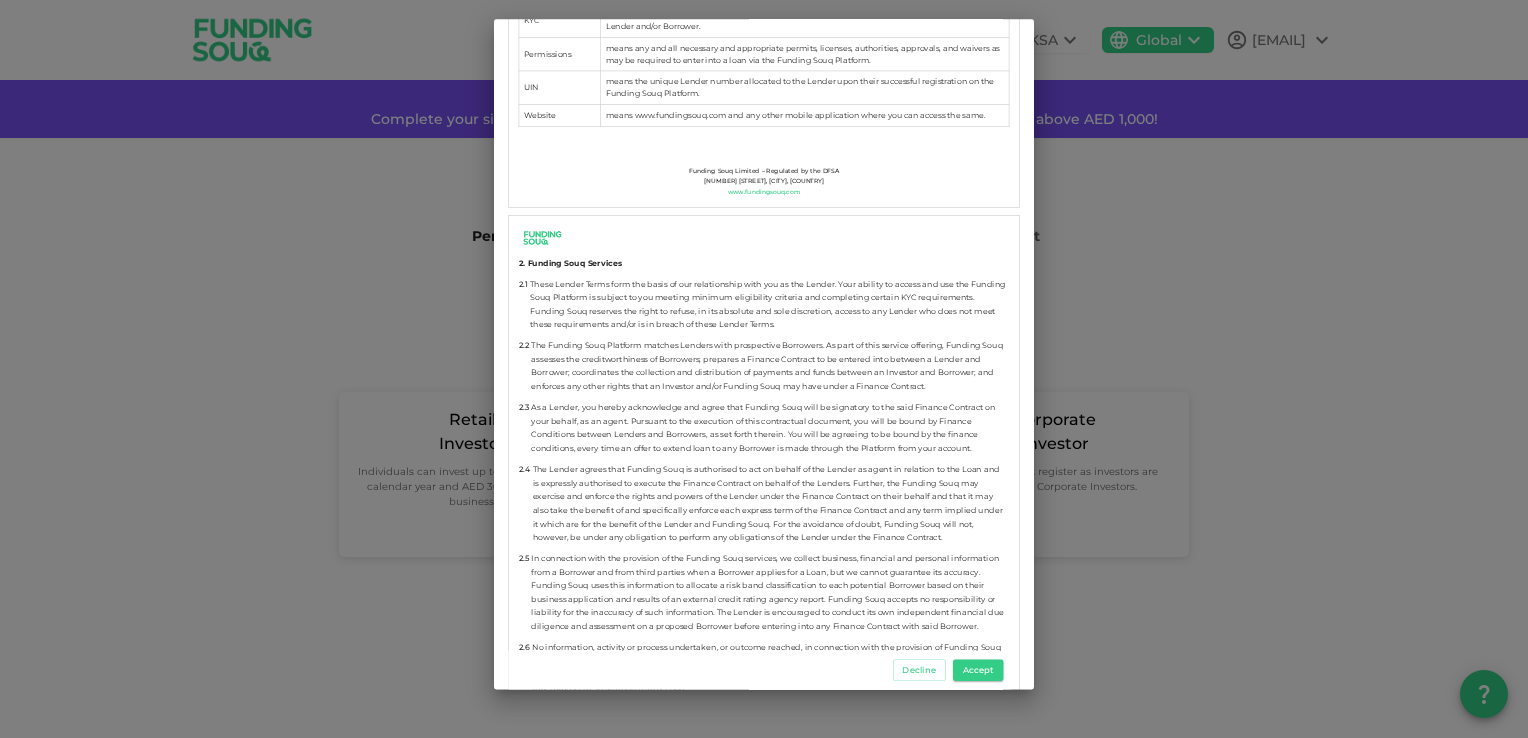 click on "Accept" at bounding box center [978, 670] 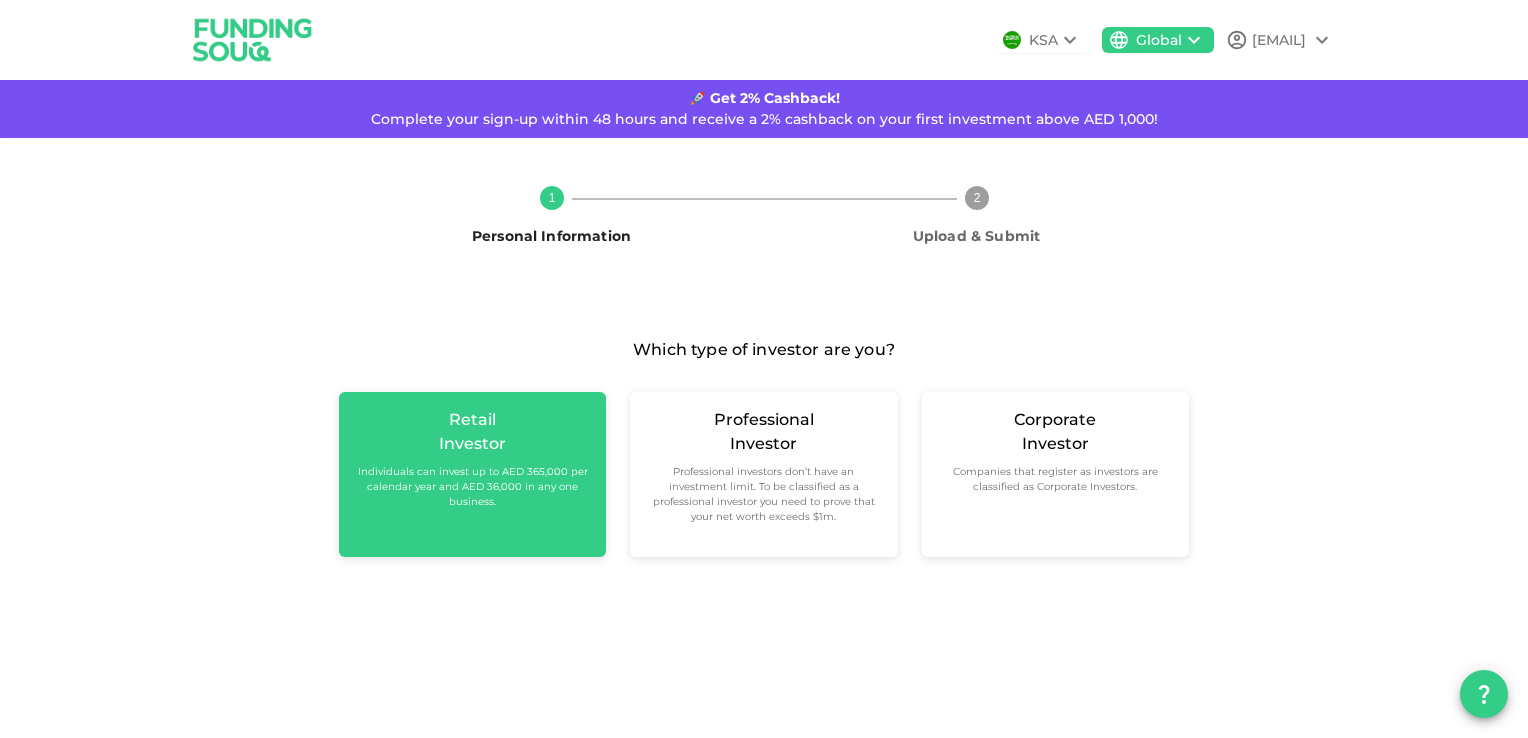 click on "Investor" at bounding box center (472, 444) 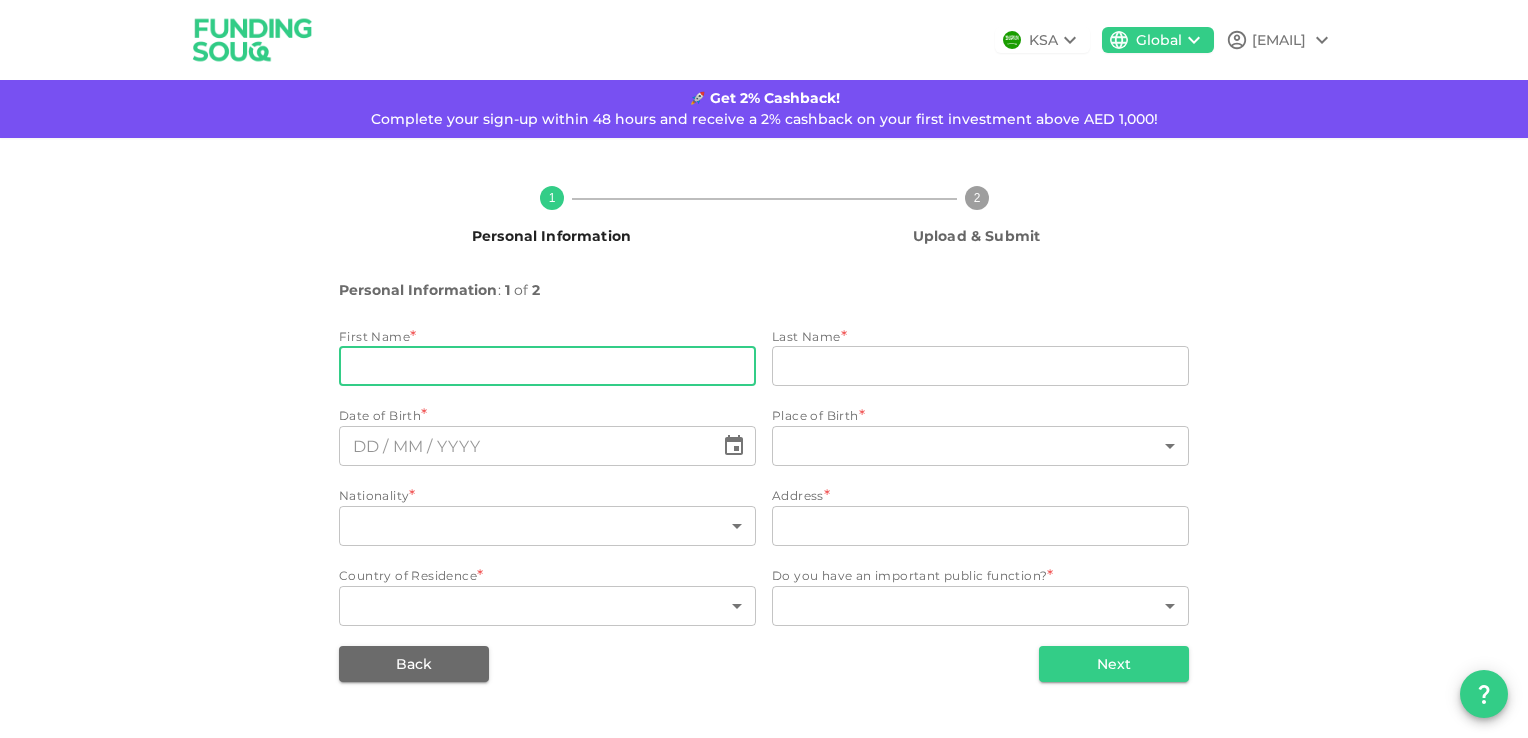 click on "firstName" at bounding box center [547, 366] 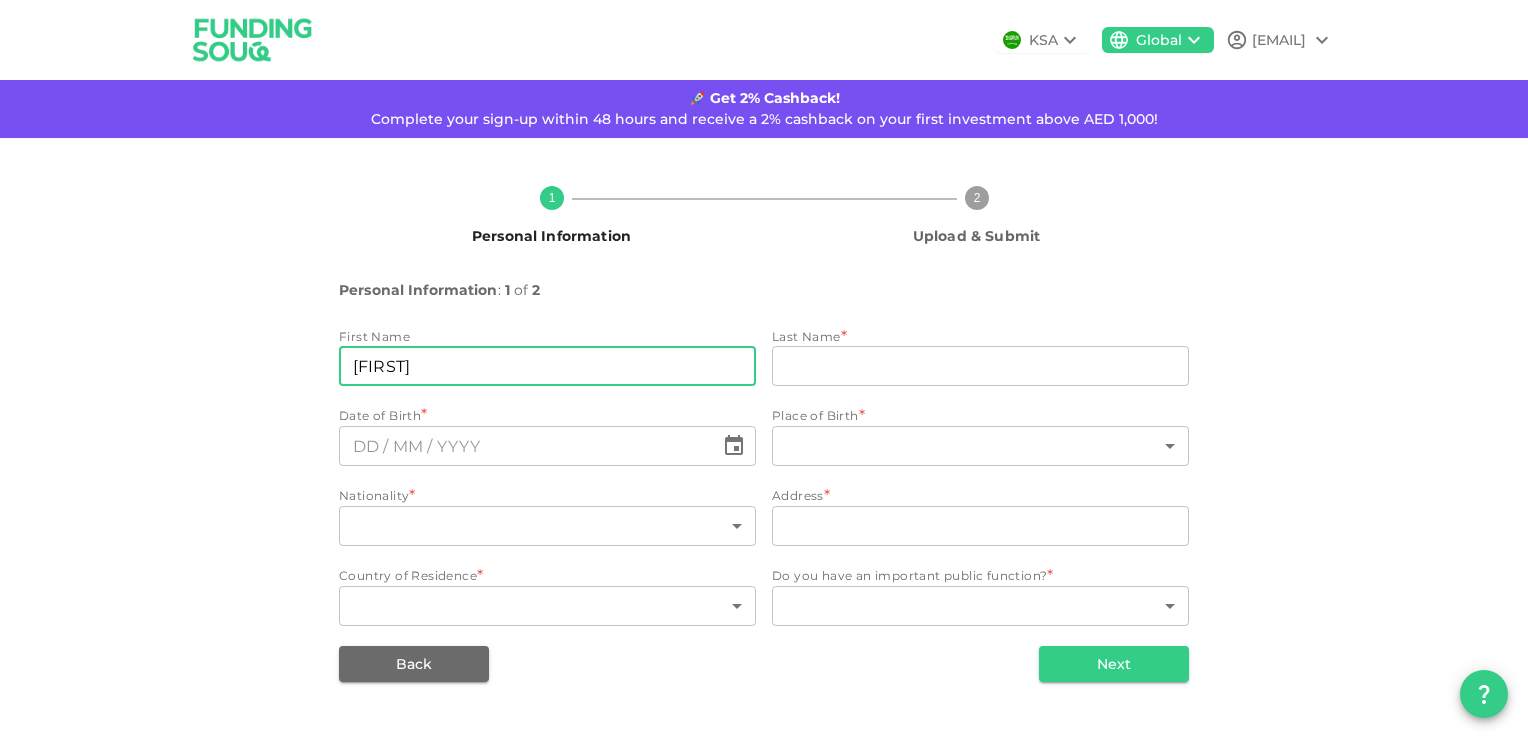 type on "[FIRST] [LAST]" 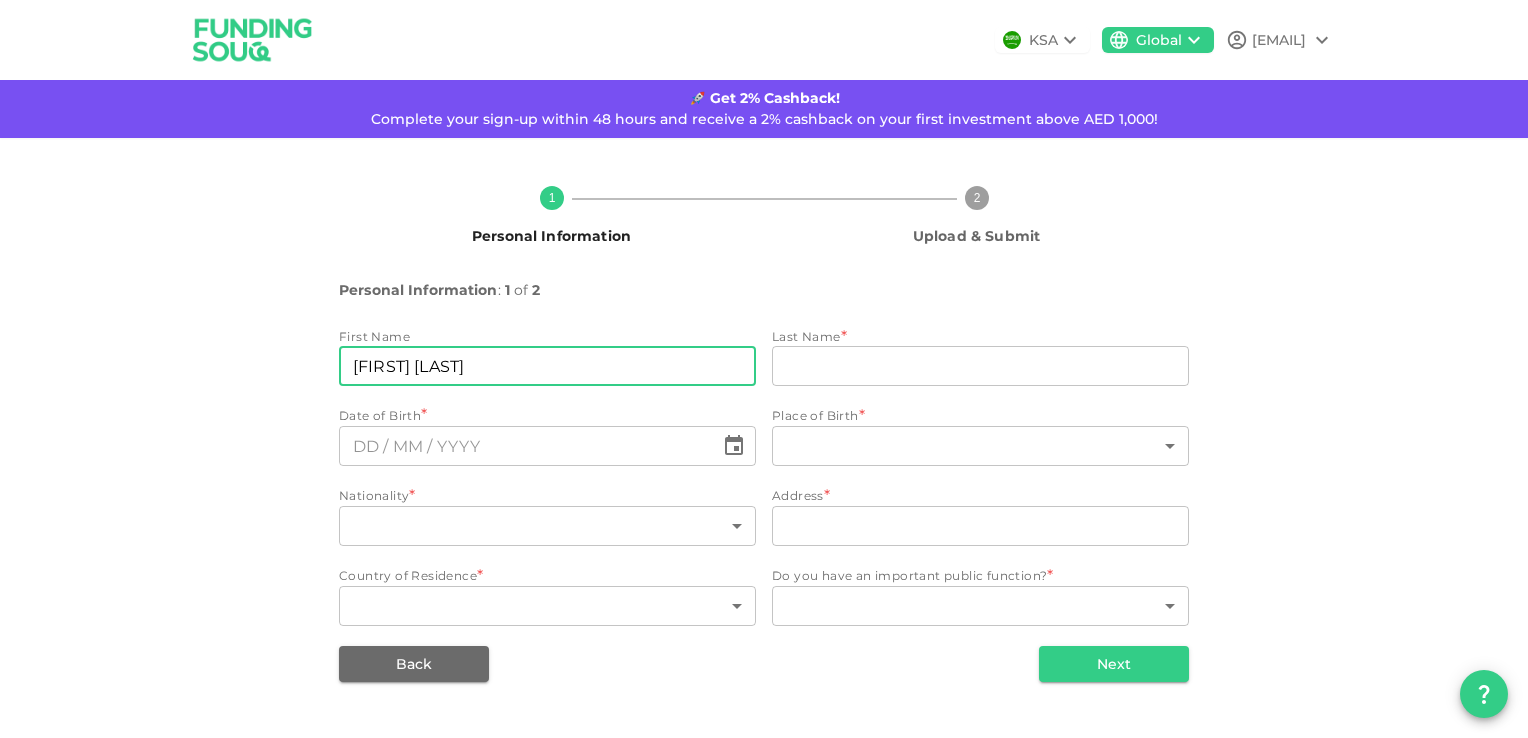 type on "[LAST]" 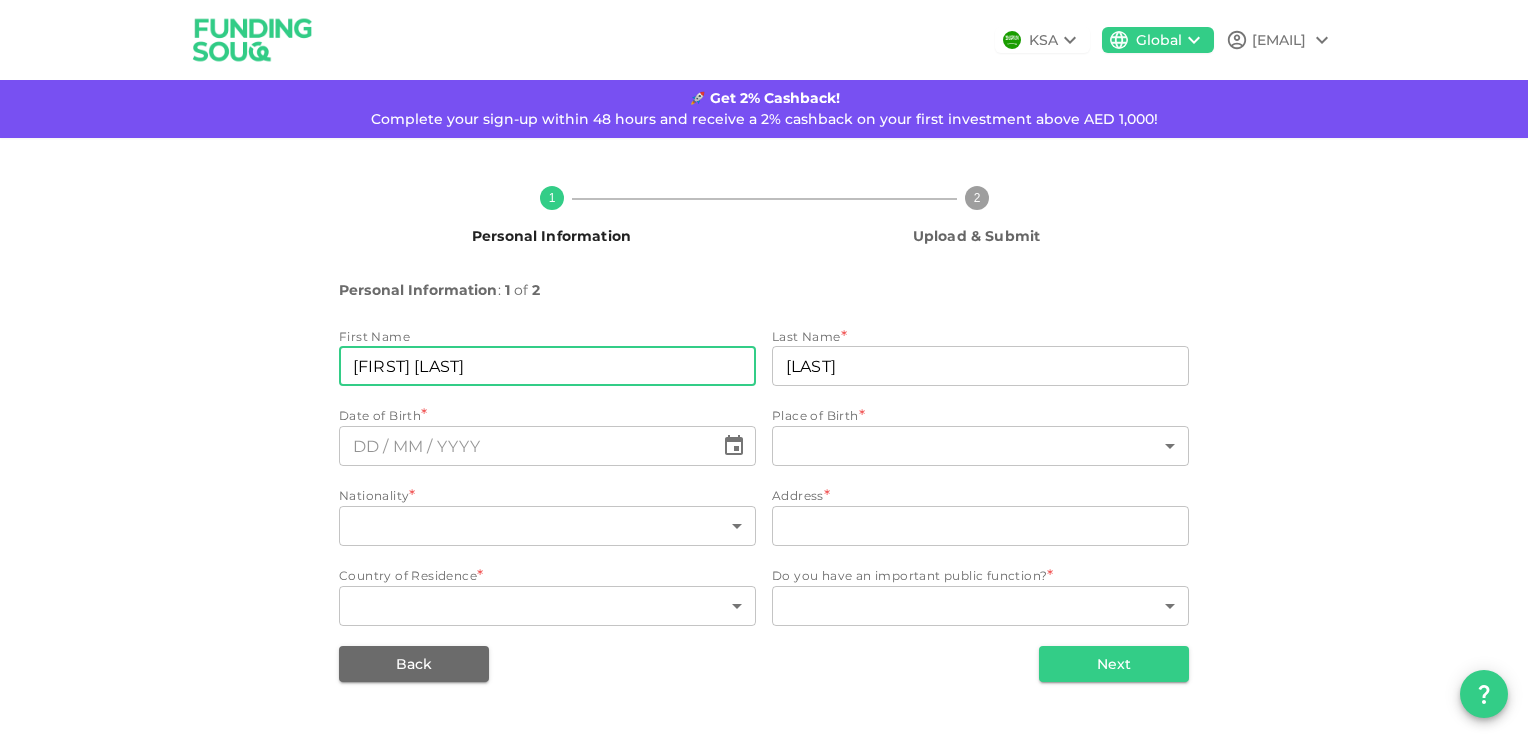 type on "Flat no 95 Building no 12 Al Qusais  1" 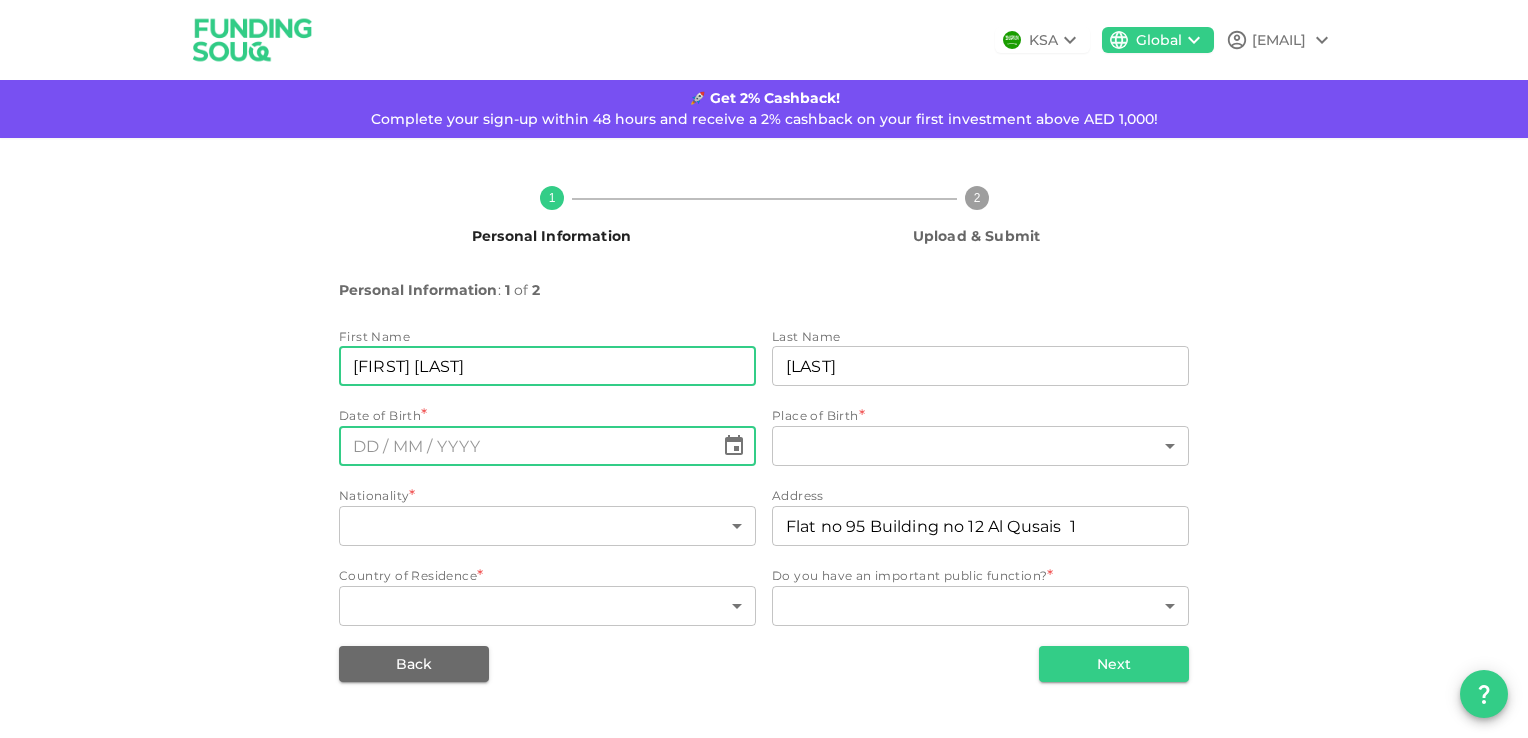 type on "⁦⁨DD⁩ / ⁨MM⁩ / ⁨YYYY⁩⁩" 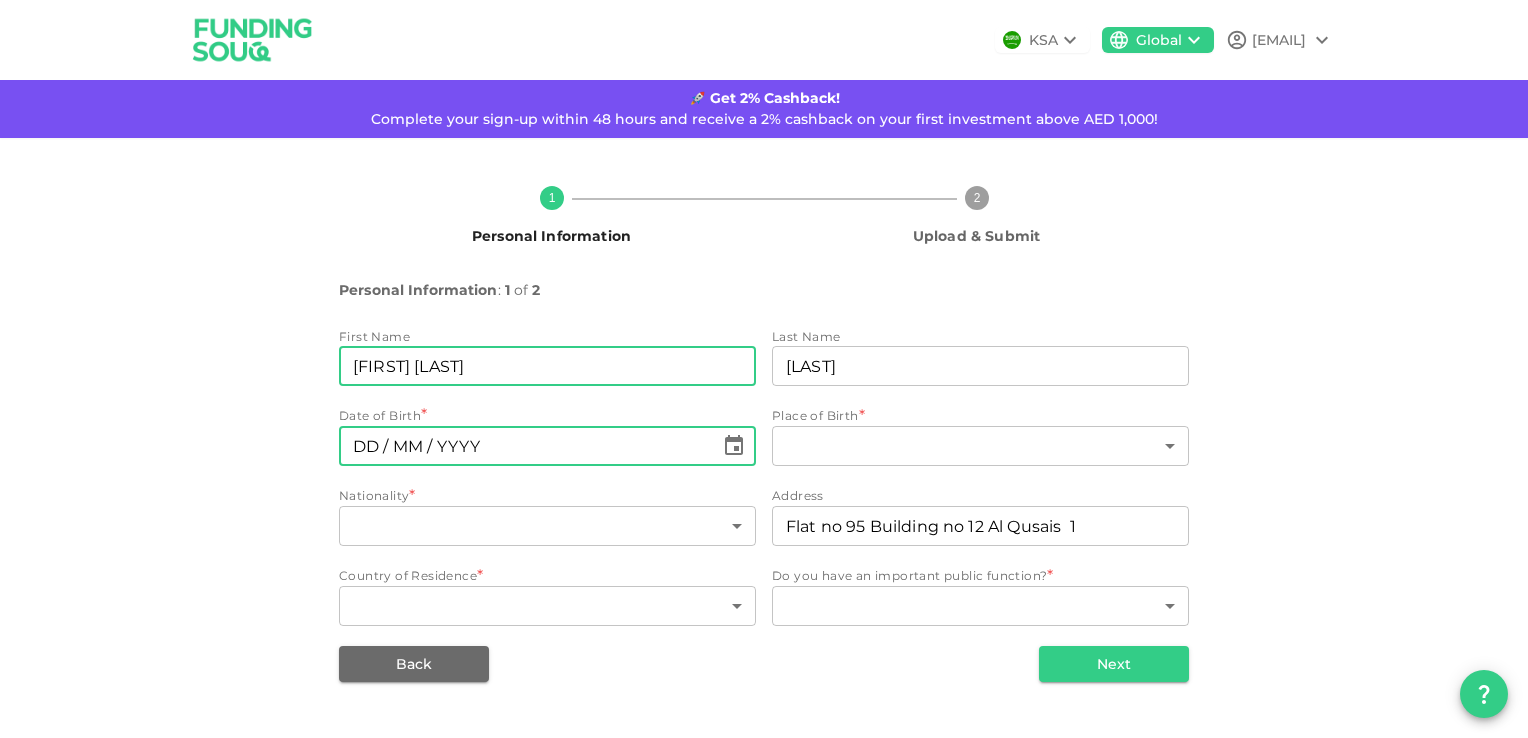 click on "⁦⁨DD⁩ / ⁨MM⁩ / ⁨YYYY⁩⁩" at bounding box center [526, 446] 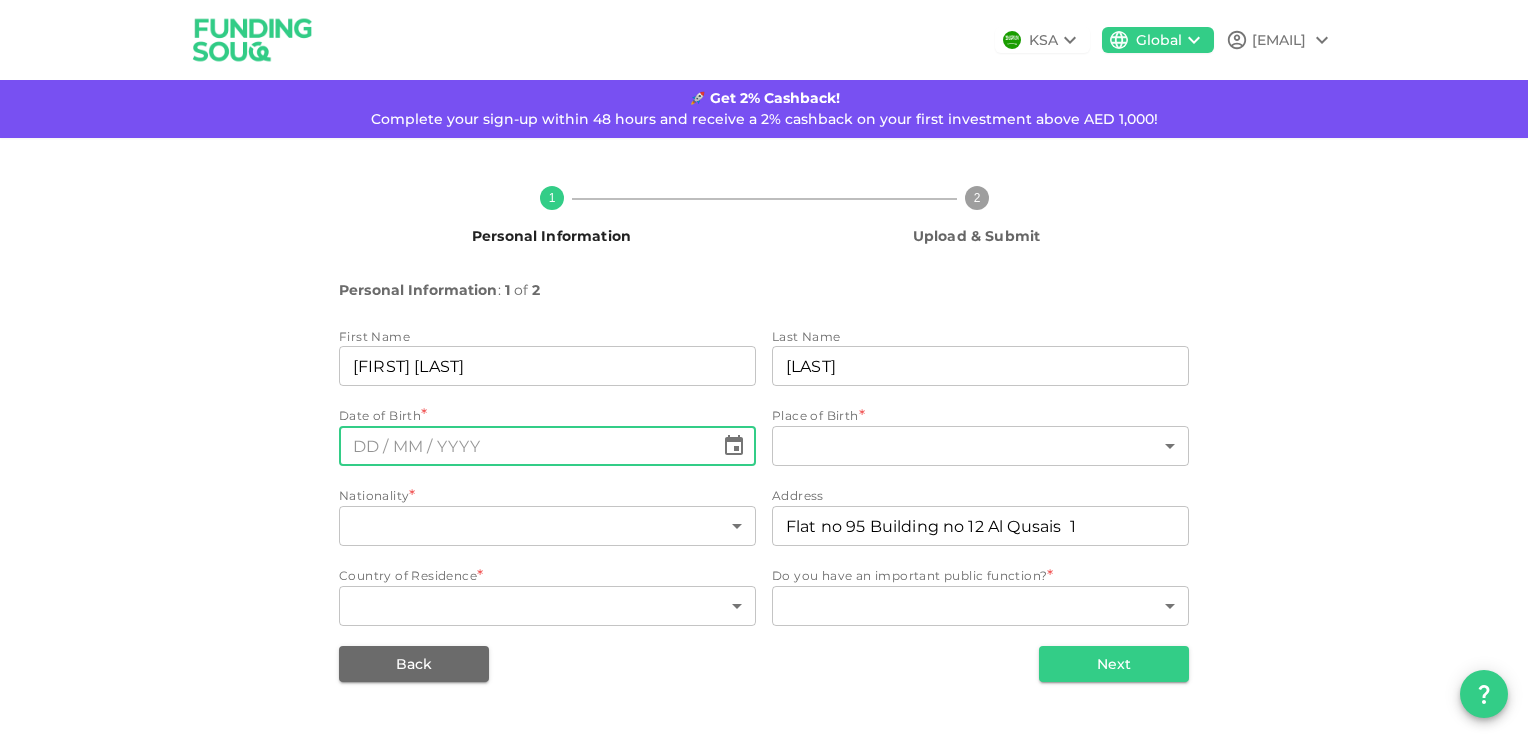click 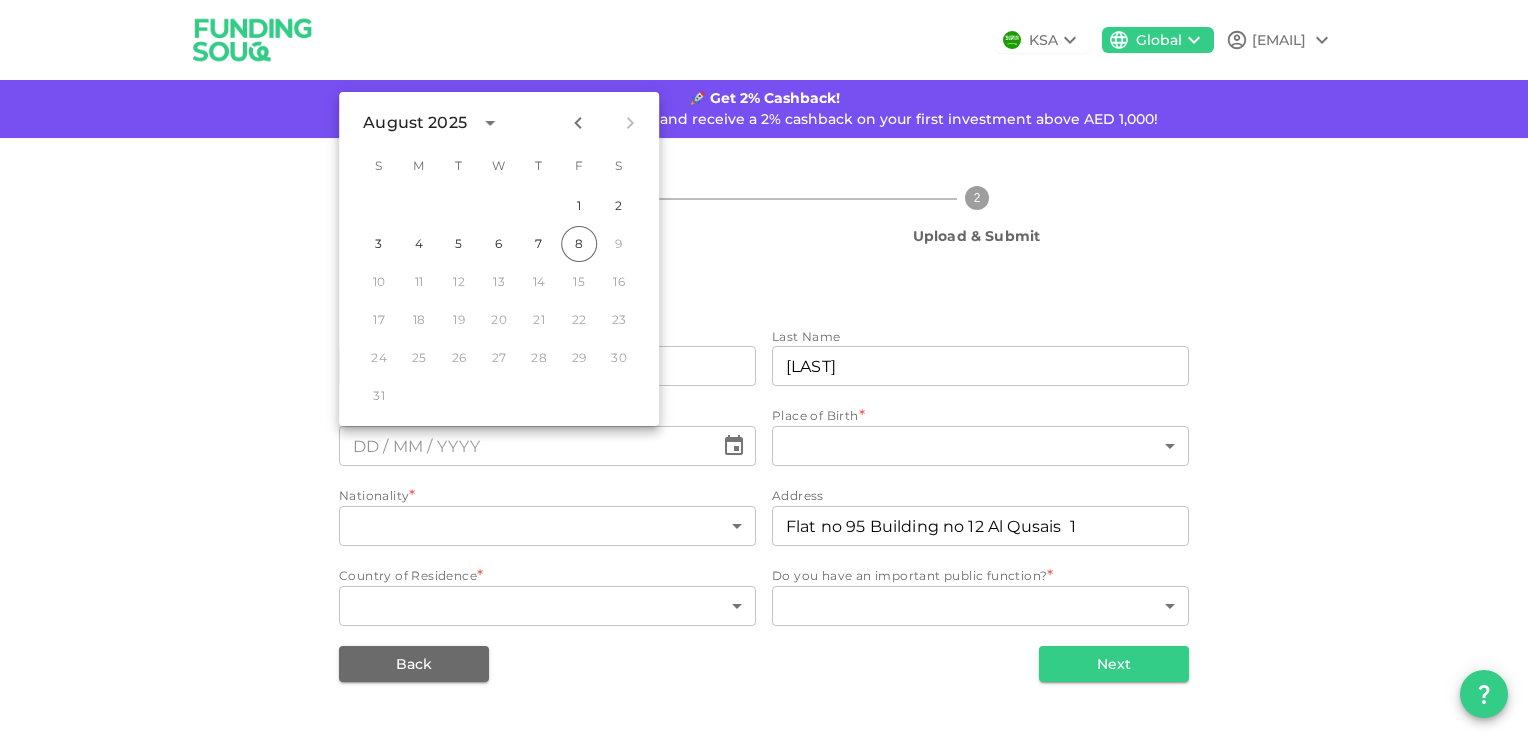 click on "August 2025" at bounding box center (415, 123) 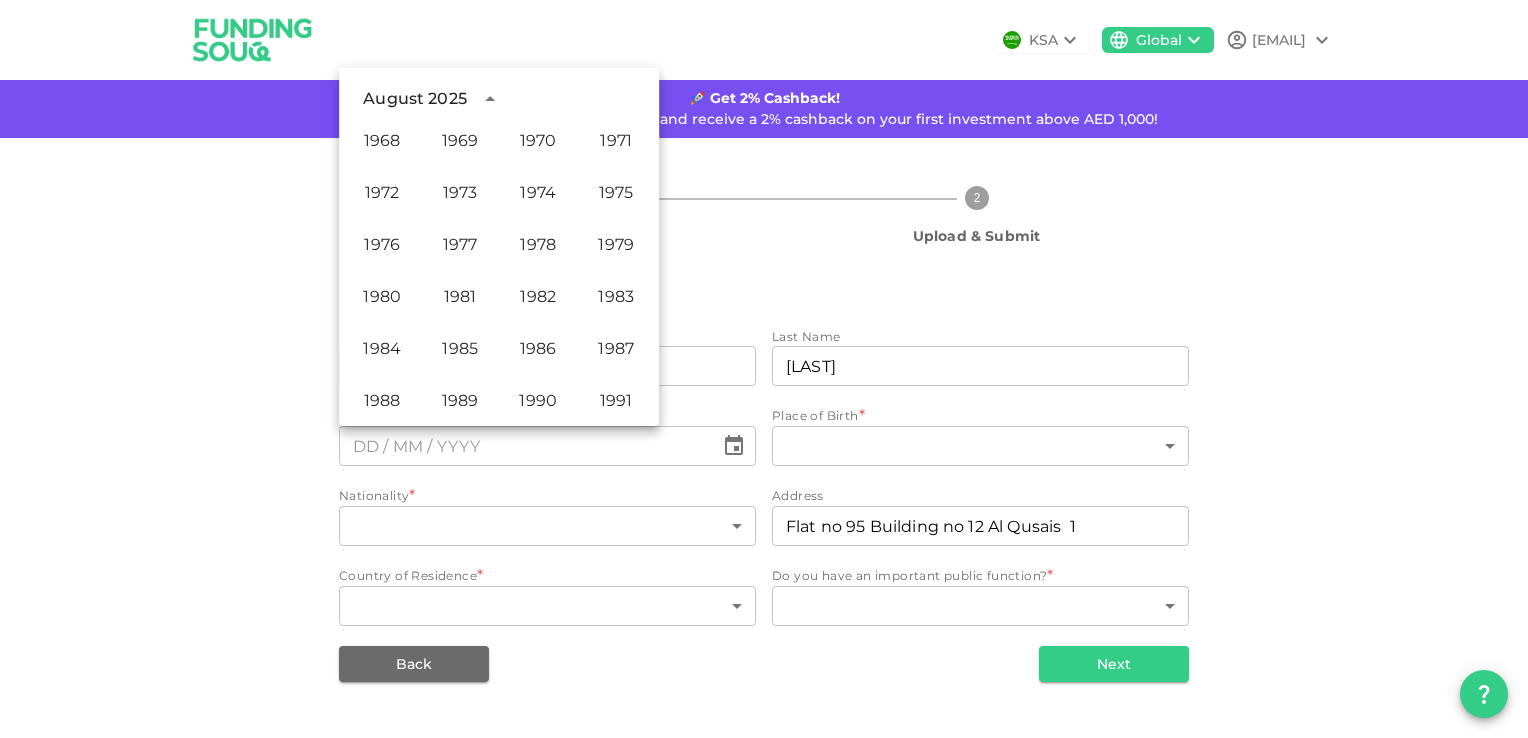 scroll, scrollTop: 860, scrollLeft: 0, axis: vertical 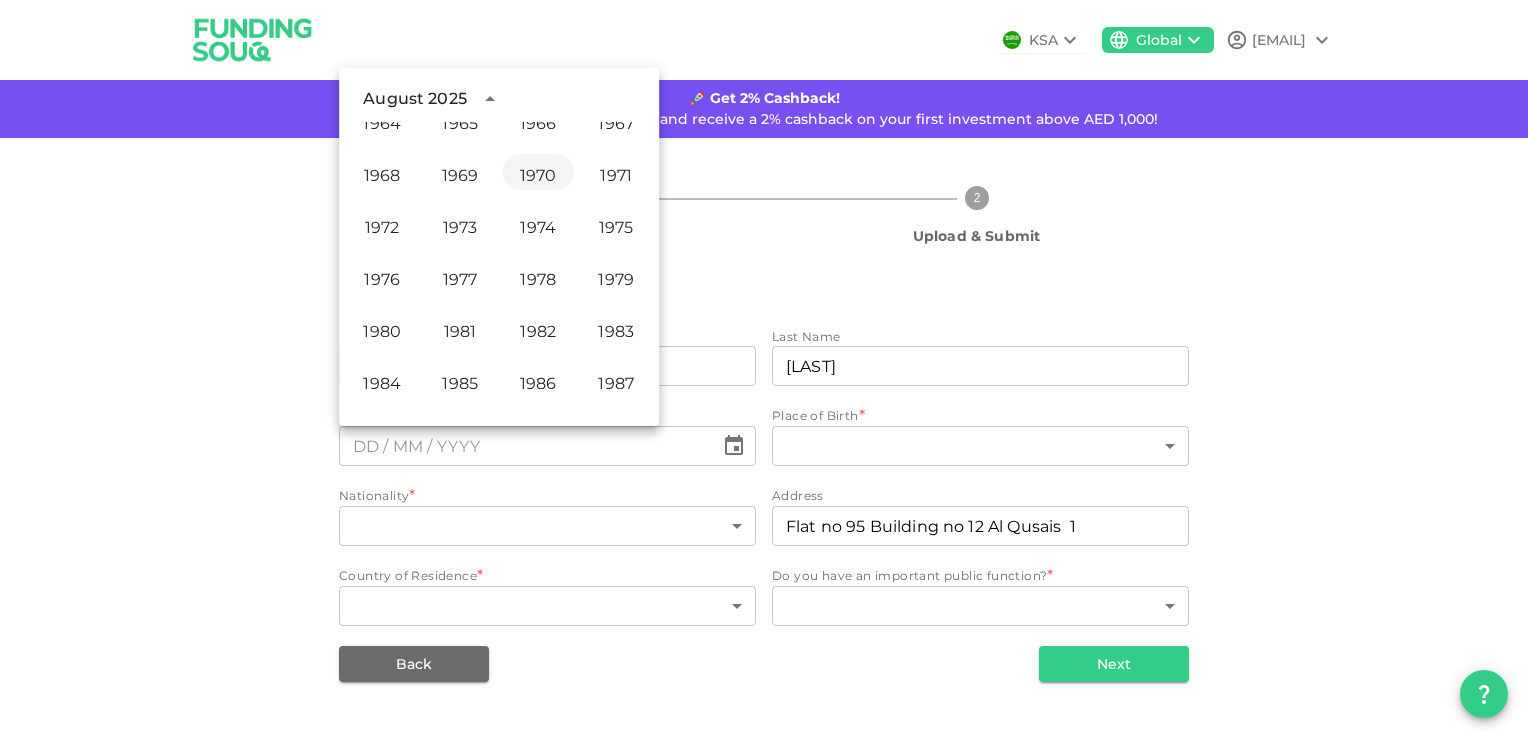 click on "1970" at bounding box center (538, 172) 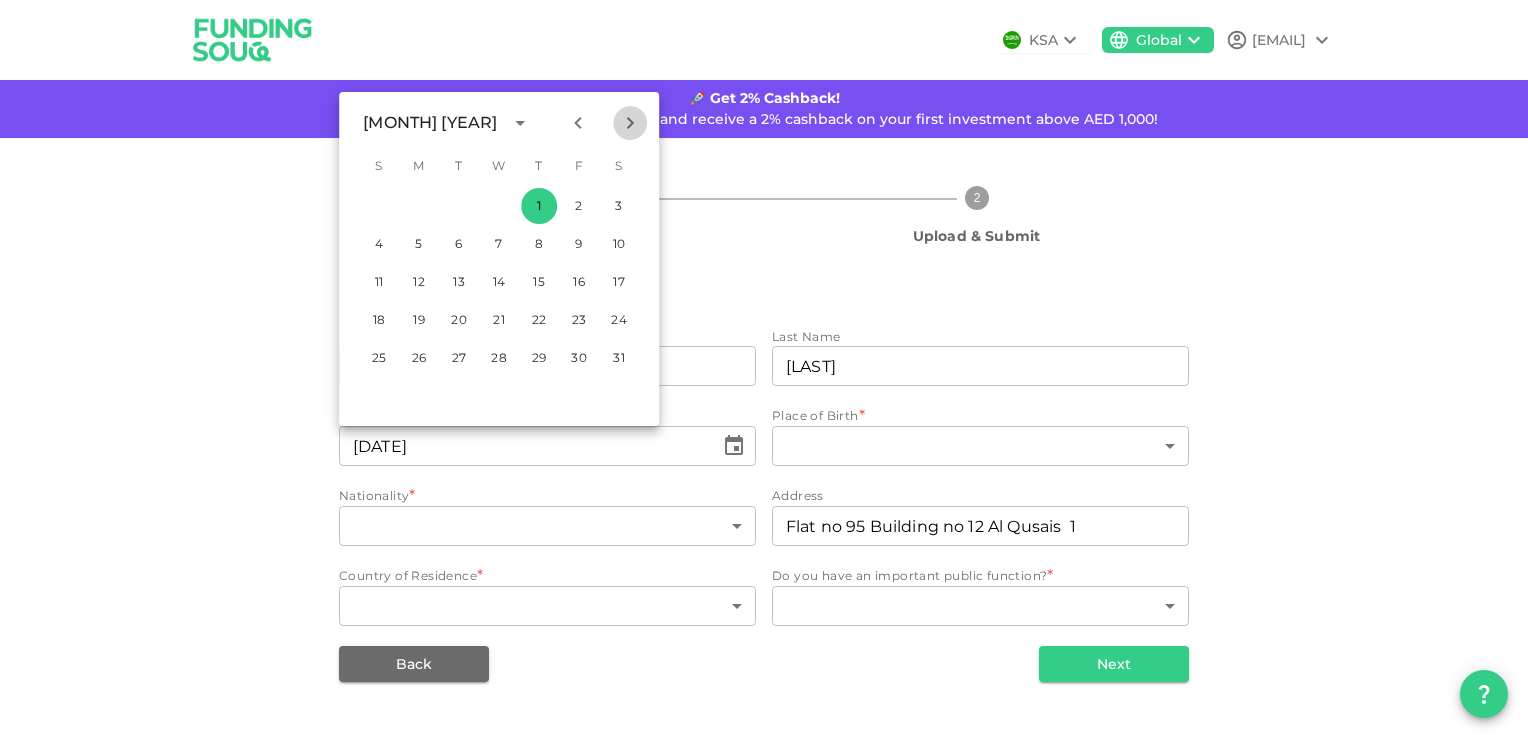 click 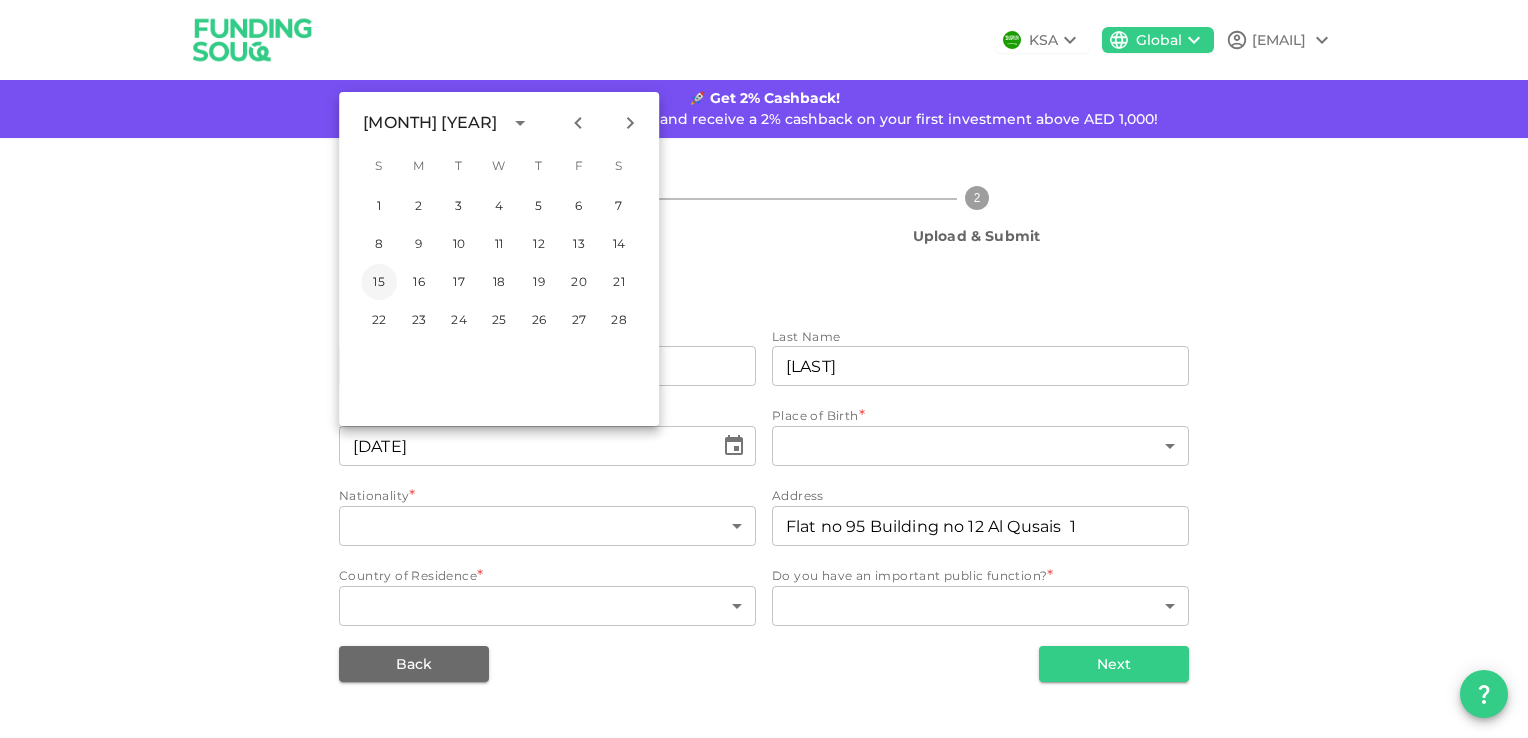 click on "15" at bounding box center [379, 282] 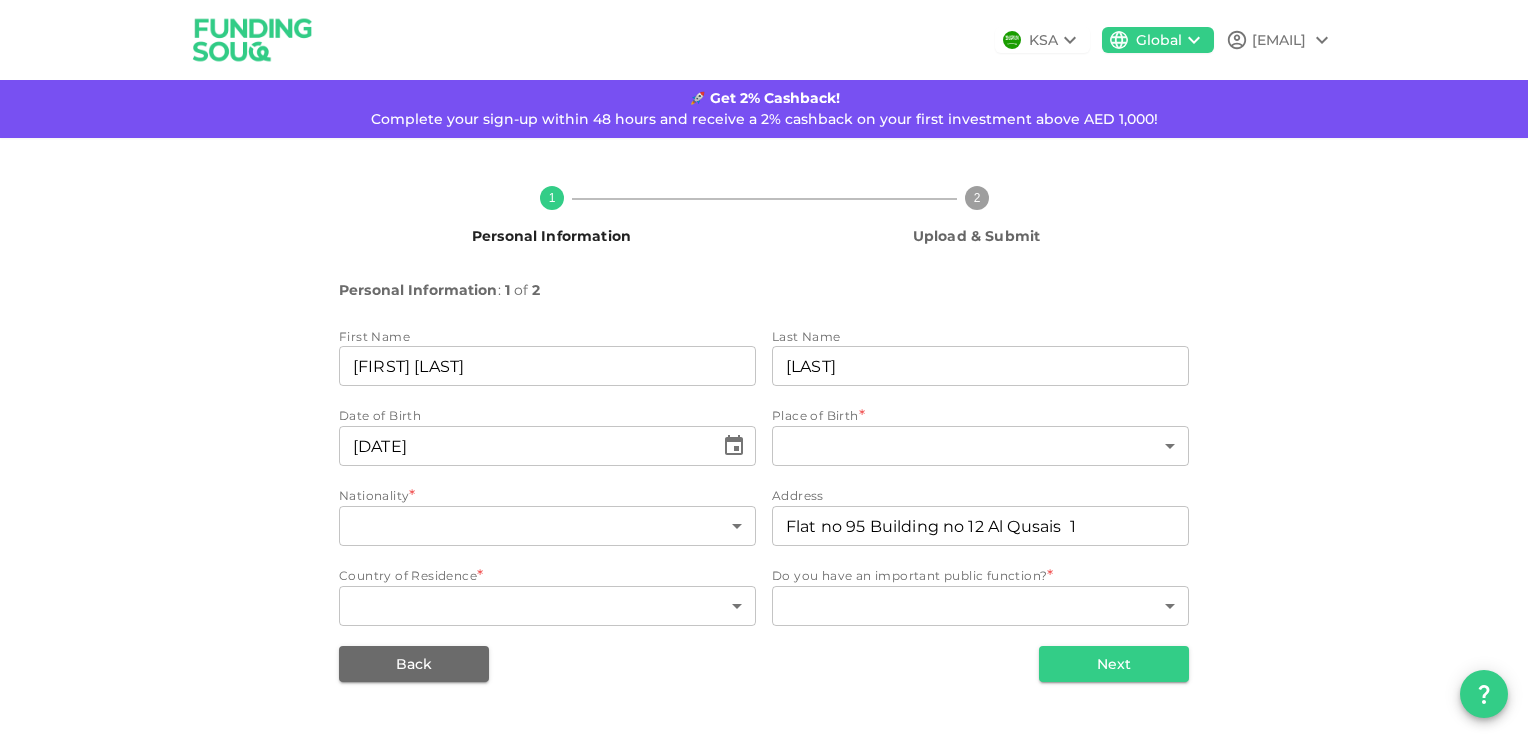 type on "[DATE]" 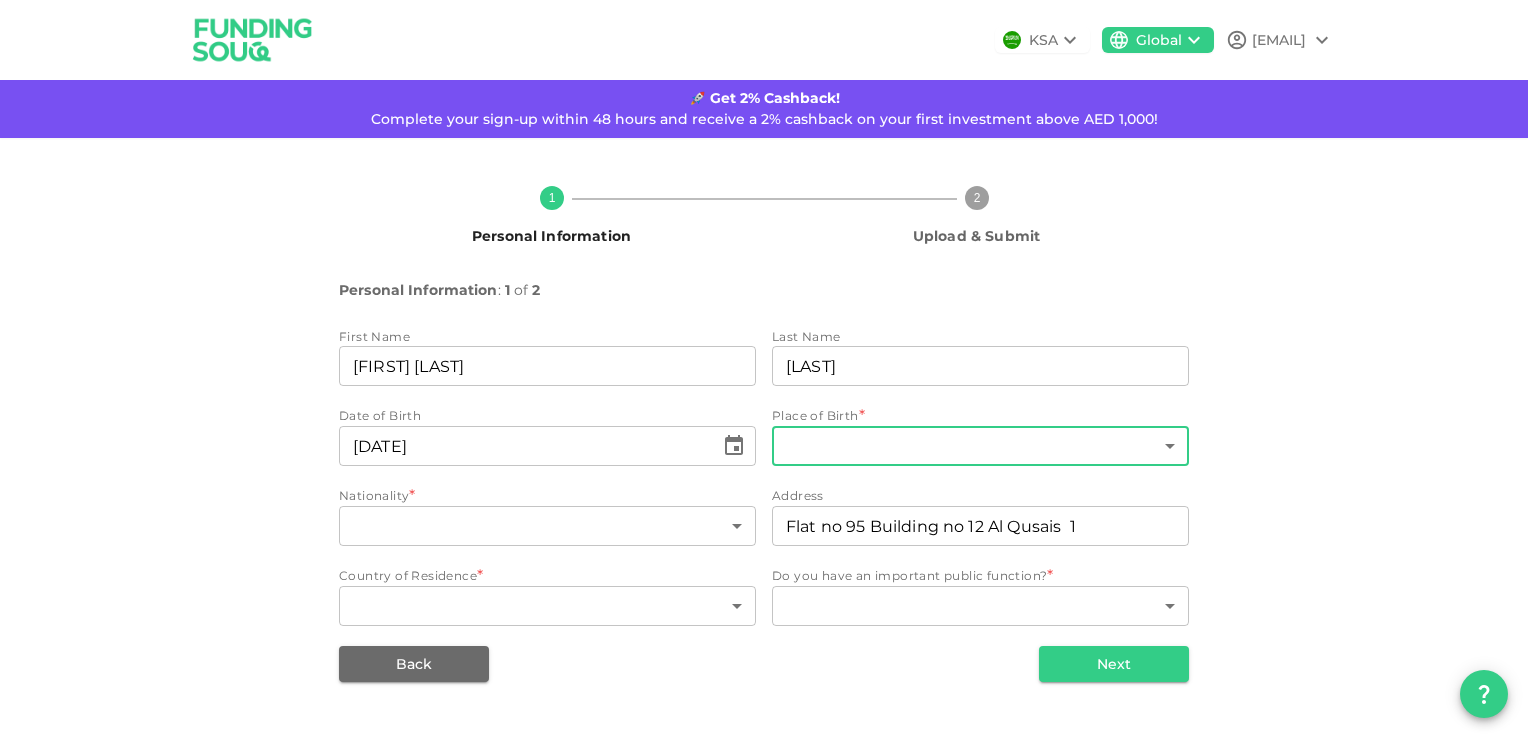 click on "KSA Global [EMAIL] 🚀 Get 2% Cashback! Complete your sign-up within 48 hours and receive a 2% cashback on your first investment above AED 1,000! 1 Personal Information 2 Upload & Submit   Personal Information   :   1   of   2   First Name firstName [FIRST] [LAST] firstName   Last Name lastName [LAST] lastName   Date of Birth [DATE] ​   Place of Birth * ​ ​   Nationality * ​ United Arab Emirates ​   Address address Flat no 95 Building no 12 Al Qusais  1 address   Country of Residence * ​ ​   Do you have an important public function? * ​ ​ Back Next Interested in investing in Saudi? Switch to our Saudi platform for local opportunities. Sign Up Here" at bounding box center [764, 369] 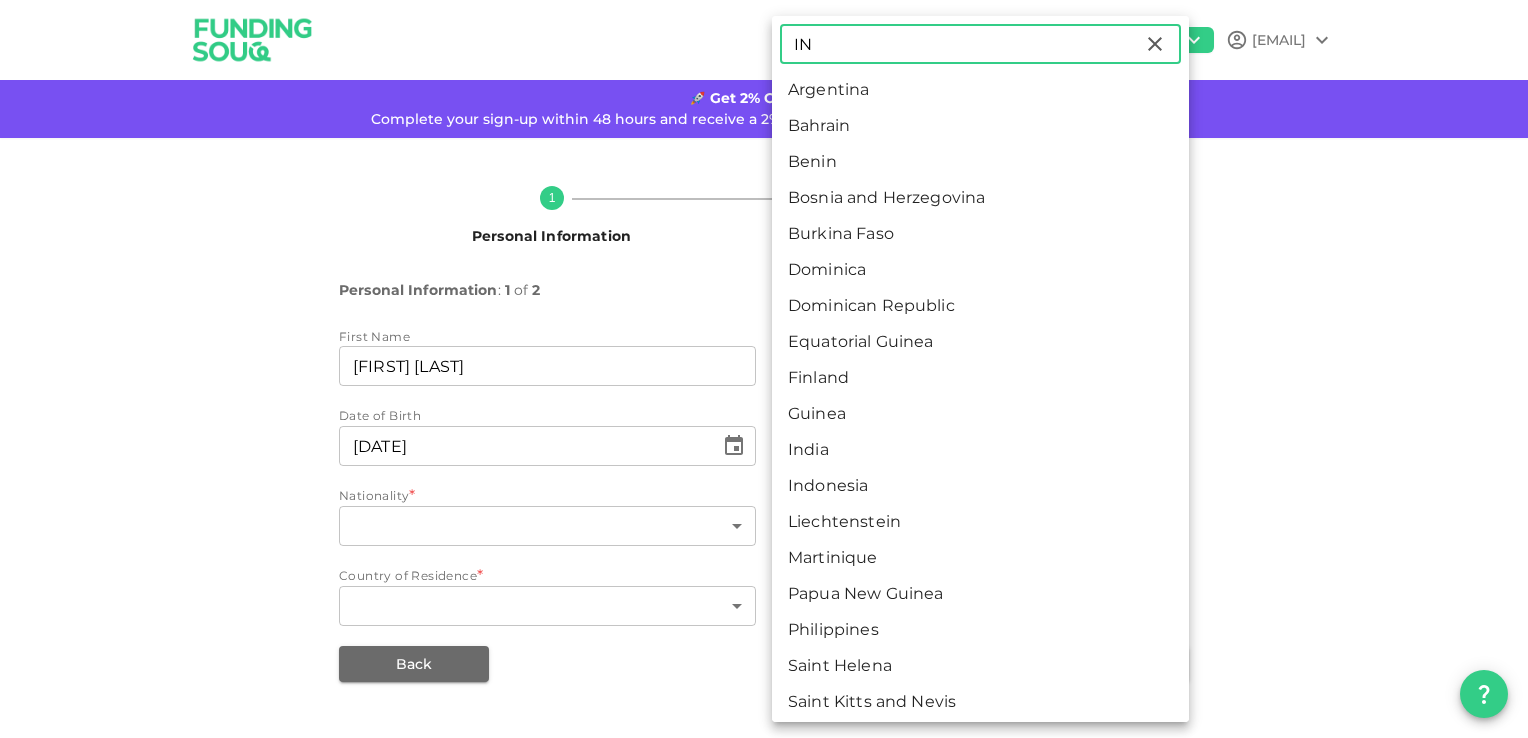 type on "IN" 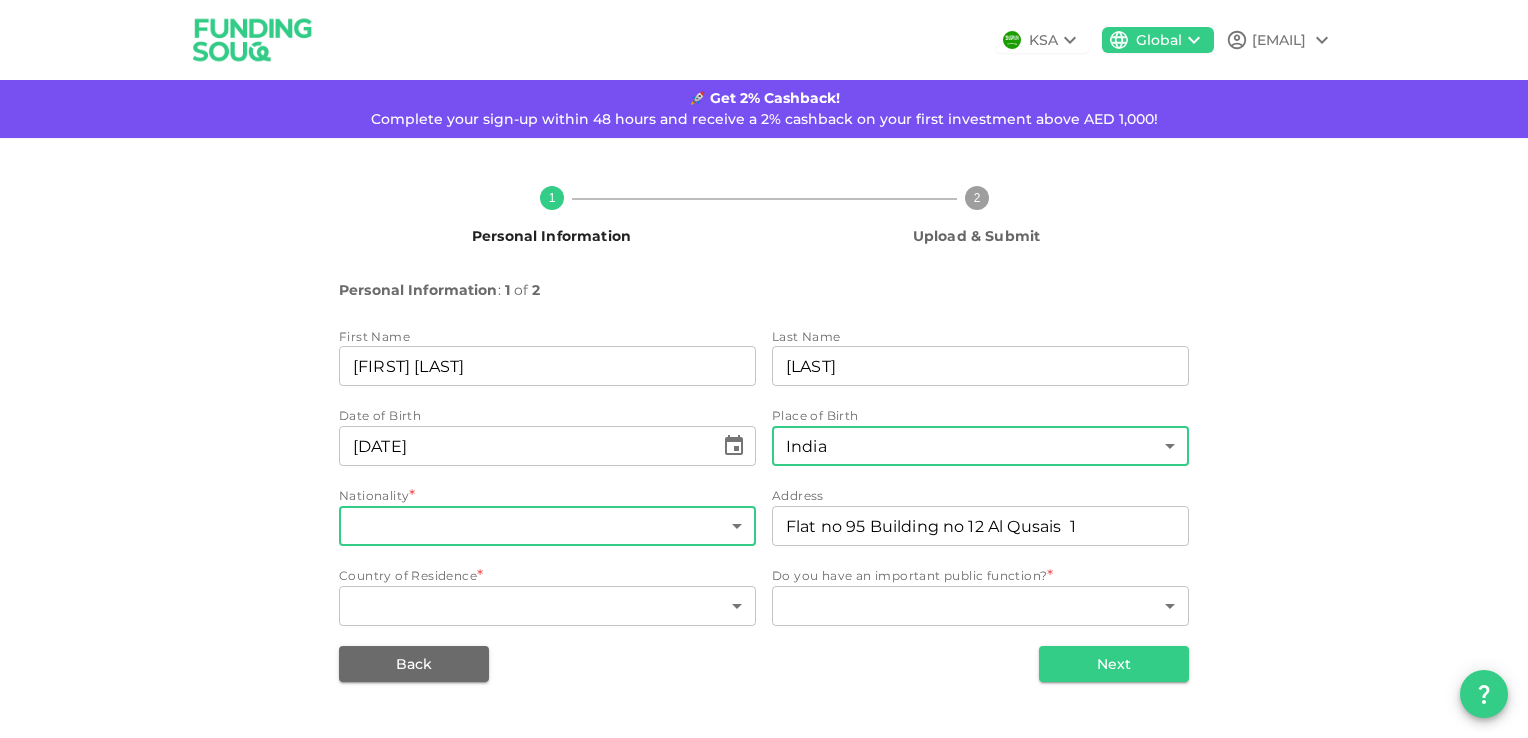 click on "KSA Global [EMAIL] 🚀 Get 2% Cashback! Complete your sign-up within 48 hours and receive a 2% cashback on your first investment above AED 1,000! 1 Personal Information 2 Upload & Submit   Personal Information   :   1   of   2   First Name firstName [FIRST] [LAST] firstName   Last Name lastName [LAST] lastName   Date of Birth [DATE] ​   Place of Birth India 88 ​   Nationality United Arab Emirates ​   Address address Flat no 95 Building no 12 Al Qusais  1 address   Country of Residence United Arab Emirates ​   Do you have an important public function? * ​ ​ Back Next Interested in investing in Saudi? Switch to our Saudi platform for local opportunities. Sign Up Here" at bounding box center [764, 369] 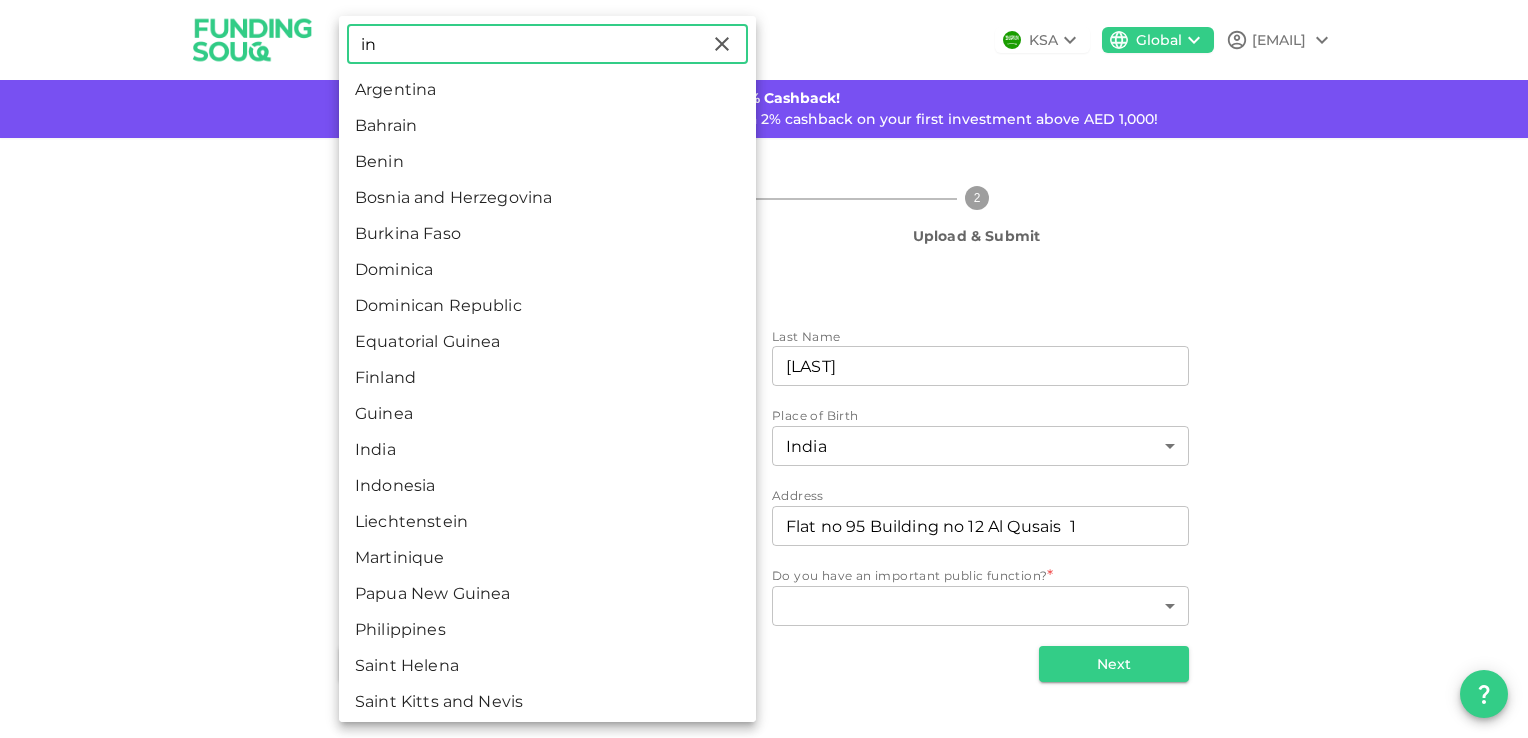 type on "in" 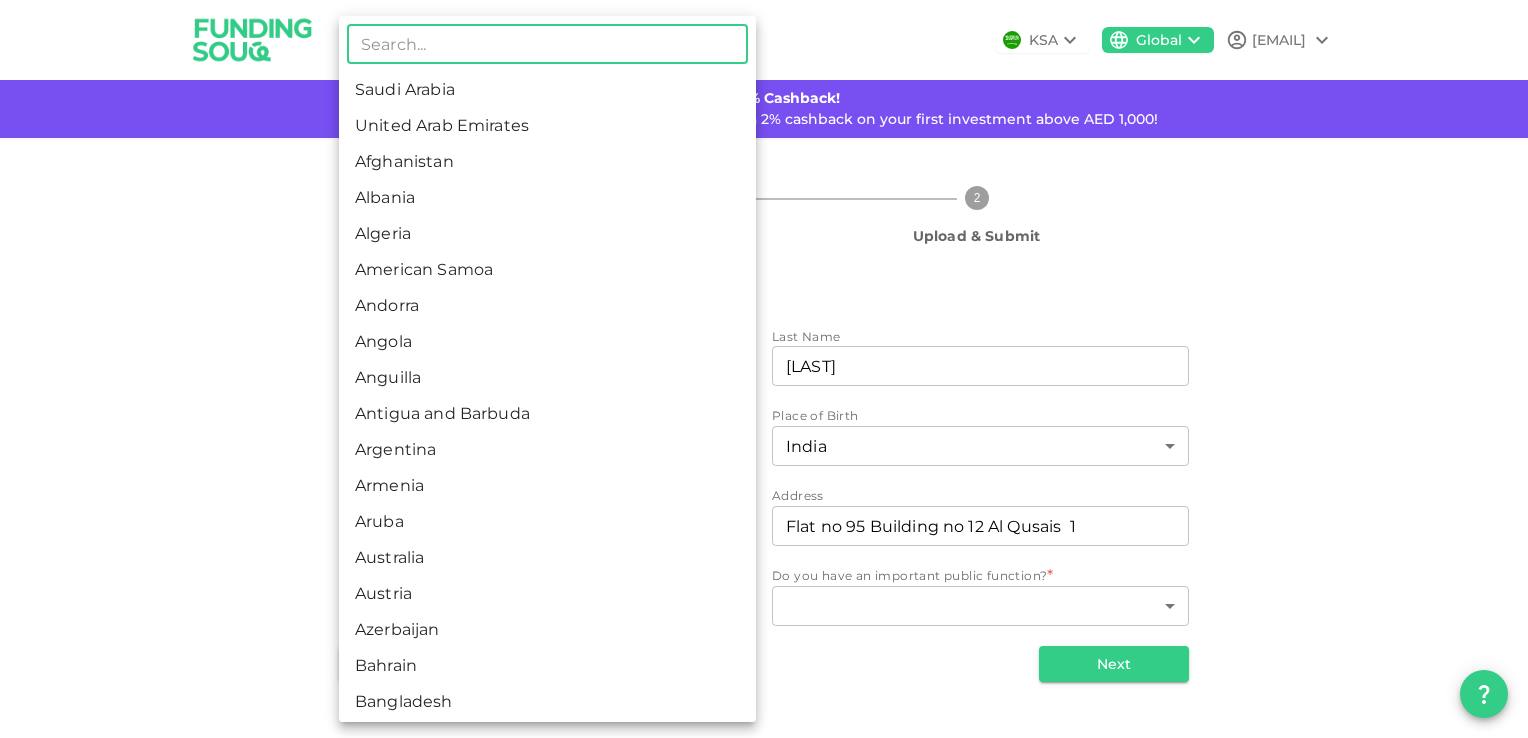 click on "KSA Global [EMAIL] 🚀 Get 2% Cashback! Complete your sign-up within 48 hours and receive a 2% cashback on your first investment above AED 1,000! 1 Personal Information 2 Upload & Submit   Personal Information   :   1   of   2   First Name firstName [FIRST] [LAST] firstName   Last Name lastName [LAST]lastName   Date of Birth [DATE] ​   Place of Birth India 88 ​   Nationality India 88 ​   Address address Flat no 95 Building no 12 Al Qusais  1 address   Country of Residence * ​ ​   Do you have an important public function? * ​ ​ Back Next Interested in investing in Saudi? Switch to our Saudi platform for local opportunities. Sign Up Here
​ Saudi Arabia United Arab Emirates Afghanistan Albania Algeria American Samoa Andorra Angola Anguilla Antigua and Barbuda Argentina Armenia Aruba Australia Austria Azerbaijan Bahrain Bangladesh Barbados Belarus Belgium Belize Benin Bermuda Bhutan Bolivia Bosnia and Herzegovina Botswana Brazil Brunei" at bounding box center [764, 369] 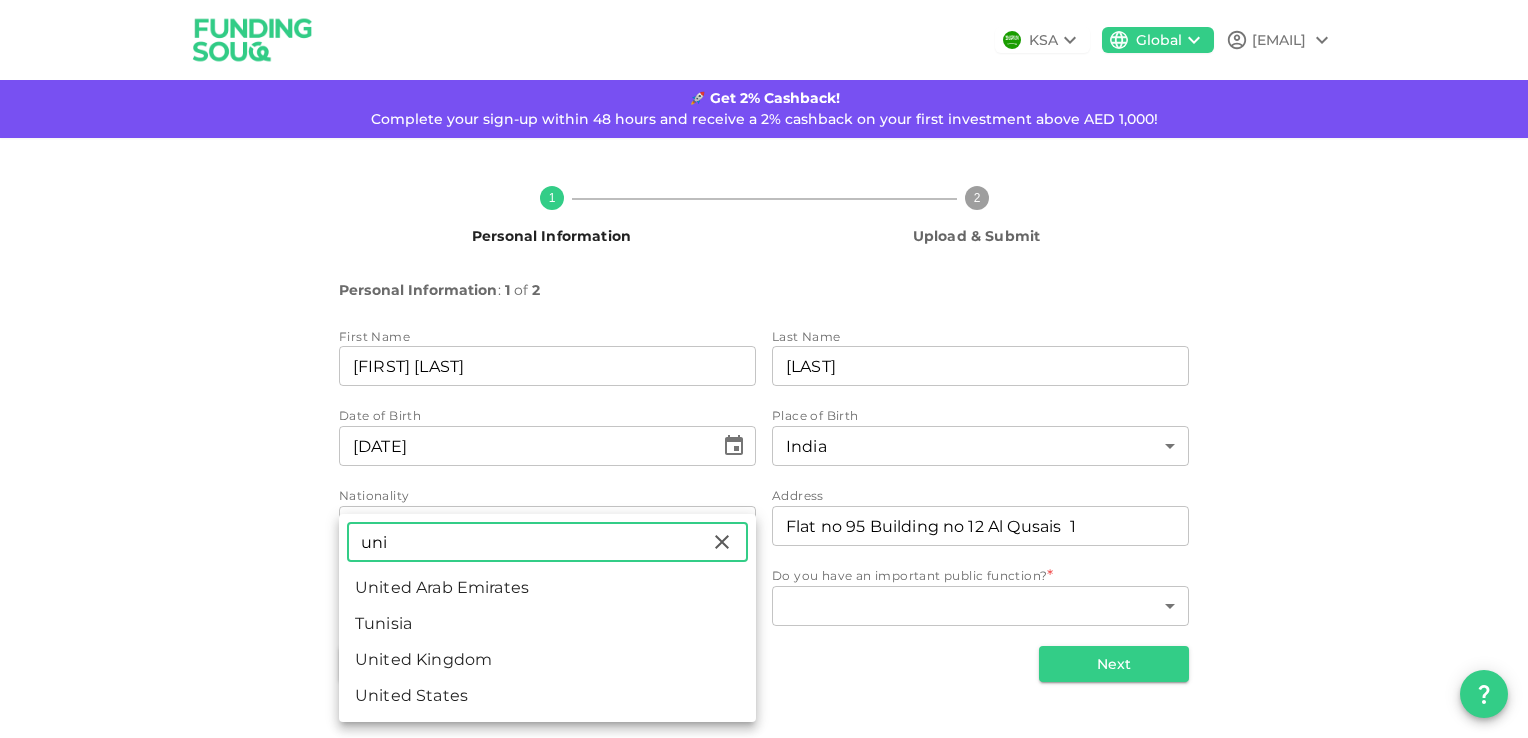 type on "United Arab Emirates" 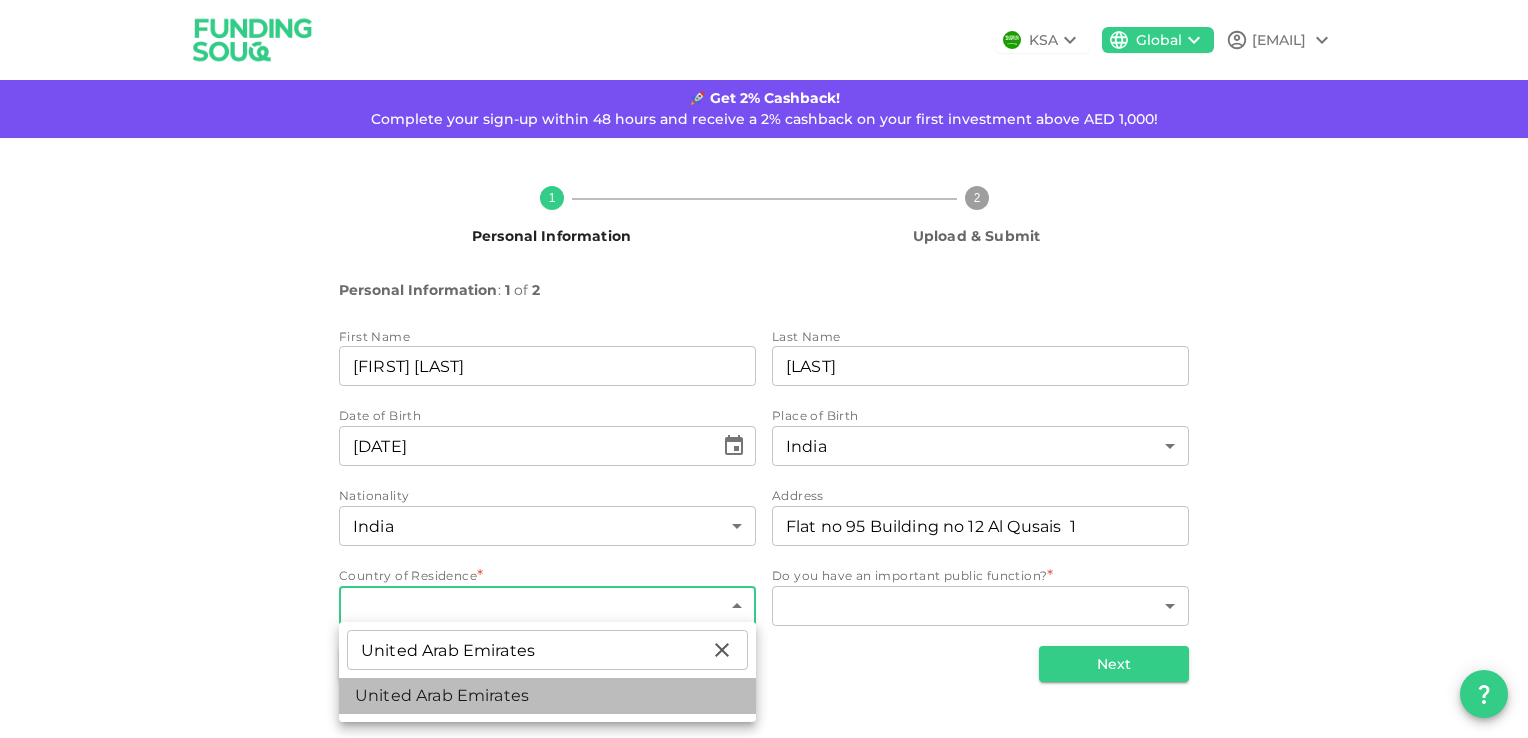 click on "United Arab Emirates" at bounding box center [547, 696] 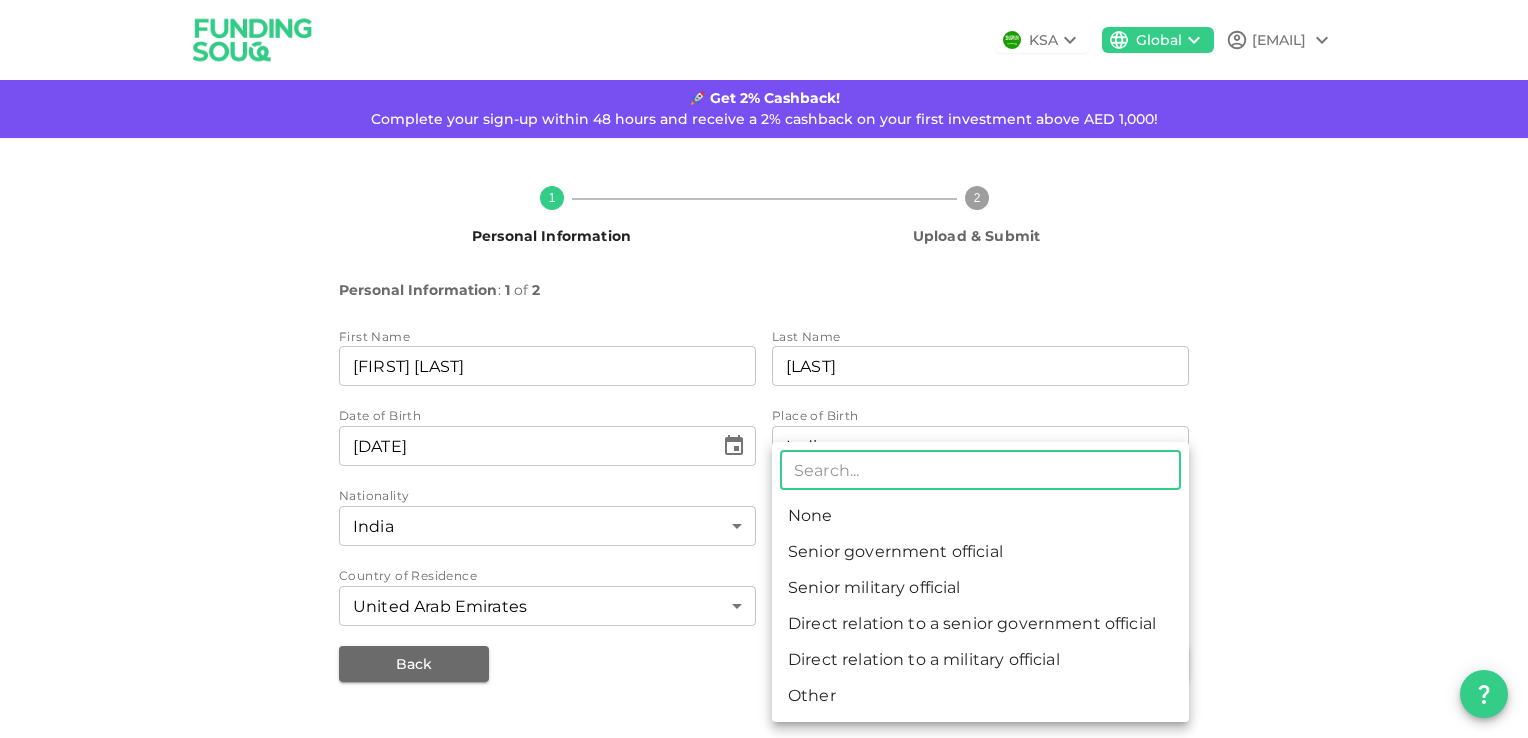 click on "KSA Global [EMAIL] 🚀 Get 2% Cashback! Complete your sign-up within 48 hours and receive a 2% cashback on your first investment above AED 1,000! 1 Personal Information 2 Upload & Submit   Personal Information   :   1   of   2   First Name firstName [FIRST] [LAST] firstName   Last Name lastName [LAST] lastName   Date of Birth [DATE] ​   Place of Birth India 88 ​   Nationality India 88 ​   Address address Flat no 95 Building no 12 Al Qusais  1 address   Country of Residence United Arab Emirates 2 ​   Do you have an important public function? * ​ ​ Back Next Interested in investing in Saudi? Switch to our Saudi platform for local opportunities. Sign Up Here
​ None Senior government official Senior military official Direct relation to a senior government official Direct relation to a military official Other" at bounding box center [764, 369] 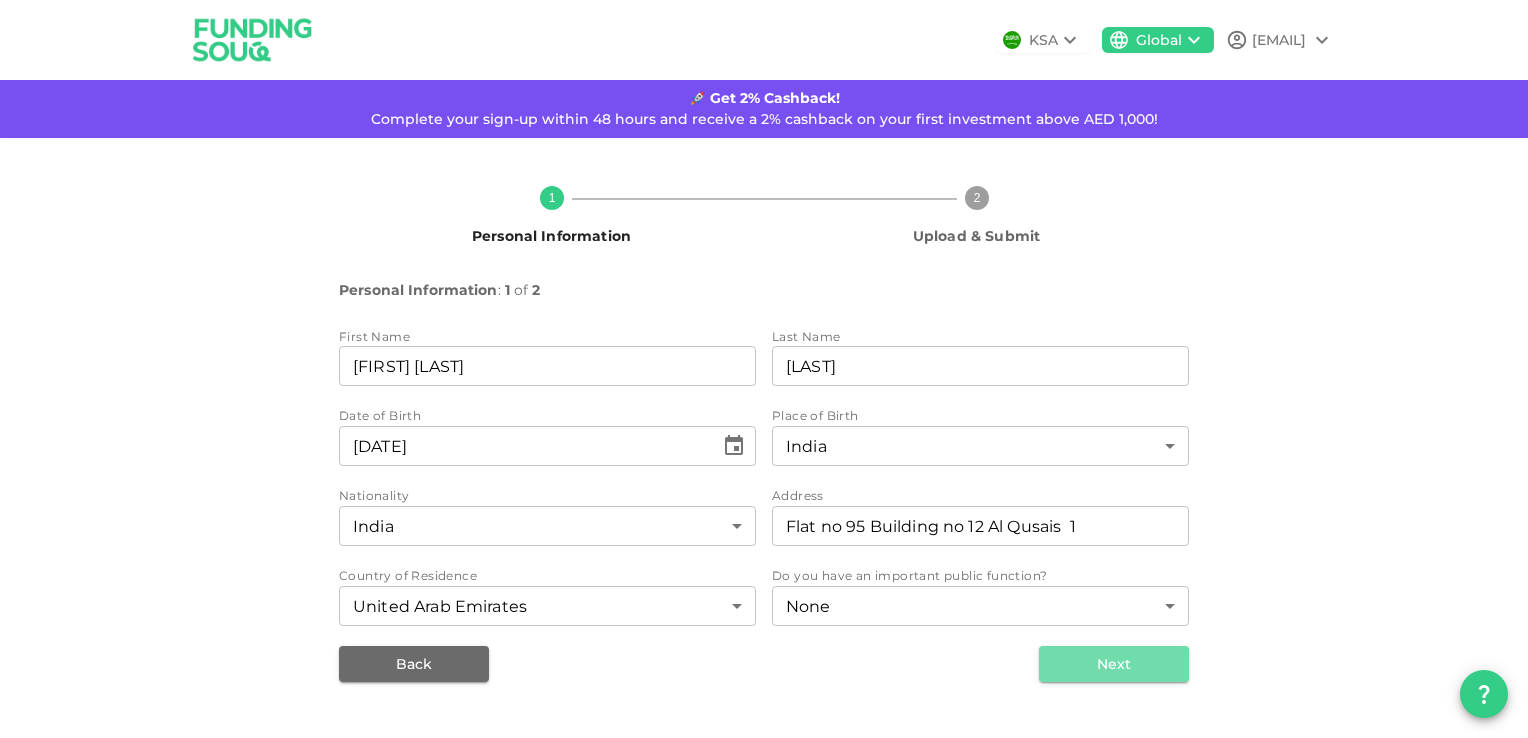 click on "Next" at bounding box center (1114, 664) 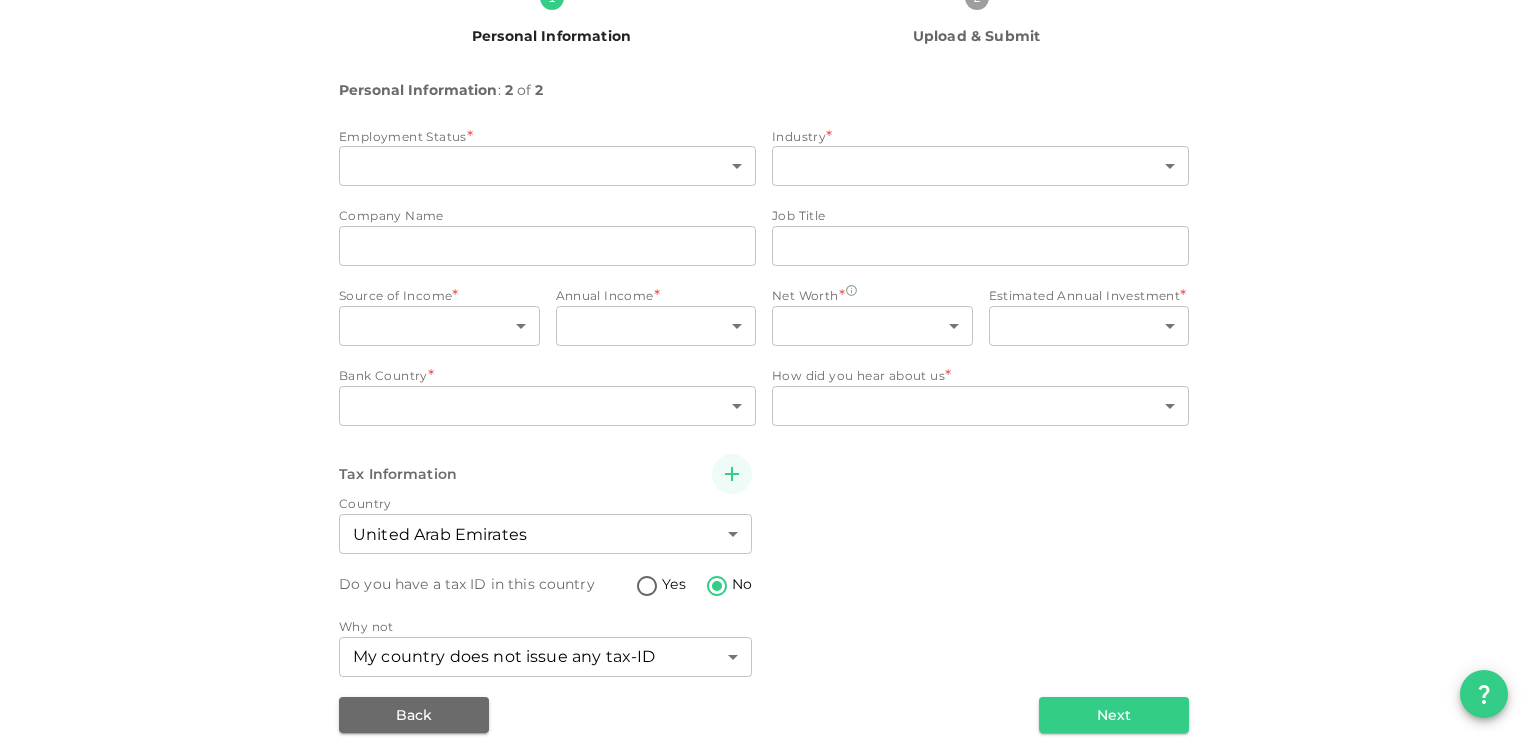 scroll, scrollTop: 100, scrollLeft: 0, axis: vertical 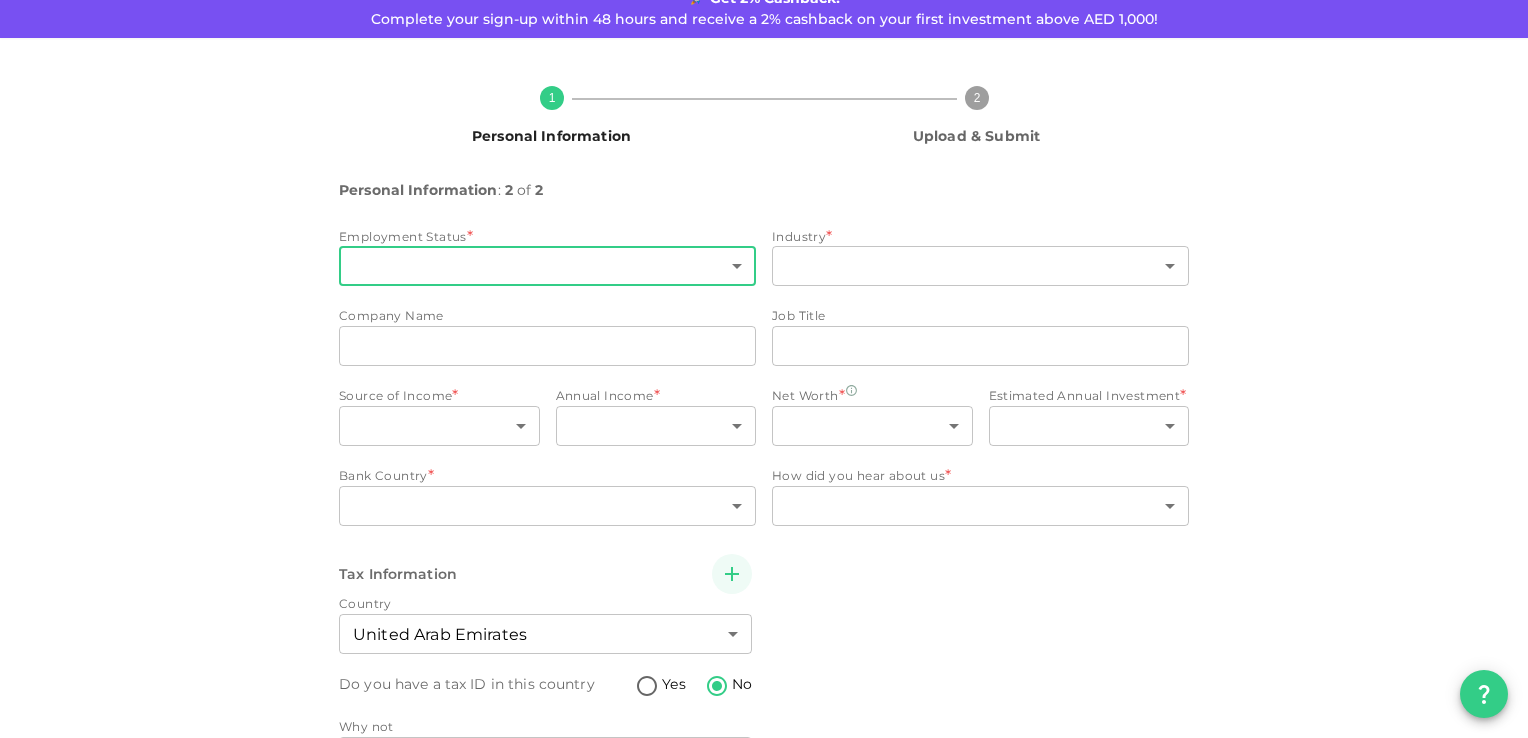 click on "KSA Global [EMAIL] 🚀 Get 2% Cashback! Complete your sign-up within 48 hours and receive a 2% cashback on your first investment above AED 1,000! 1 Personal Information 2 Upload & Submit   Personal Information   :   2   of   2   Employment Status * ​ ​   Industry * ​ ​   Company Name companyName companyName   Job Title jobTitle jobTitle   Source of Income * ​ ​   Annual Income * ​ ​   Net Worth * ​ ​   Estimated Annual Investment * ​ ​   Bank Country * ​ ​   How did you hear about us * ​ ​   Tax Information   Country United Arab Emirates 2 ​ Do you have a tax ID in this country Yes No   Why not My country does not issue any tax-ID 1 ​ Back Next" at bounding box center (764, 369) 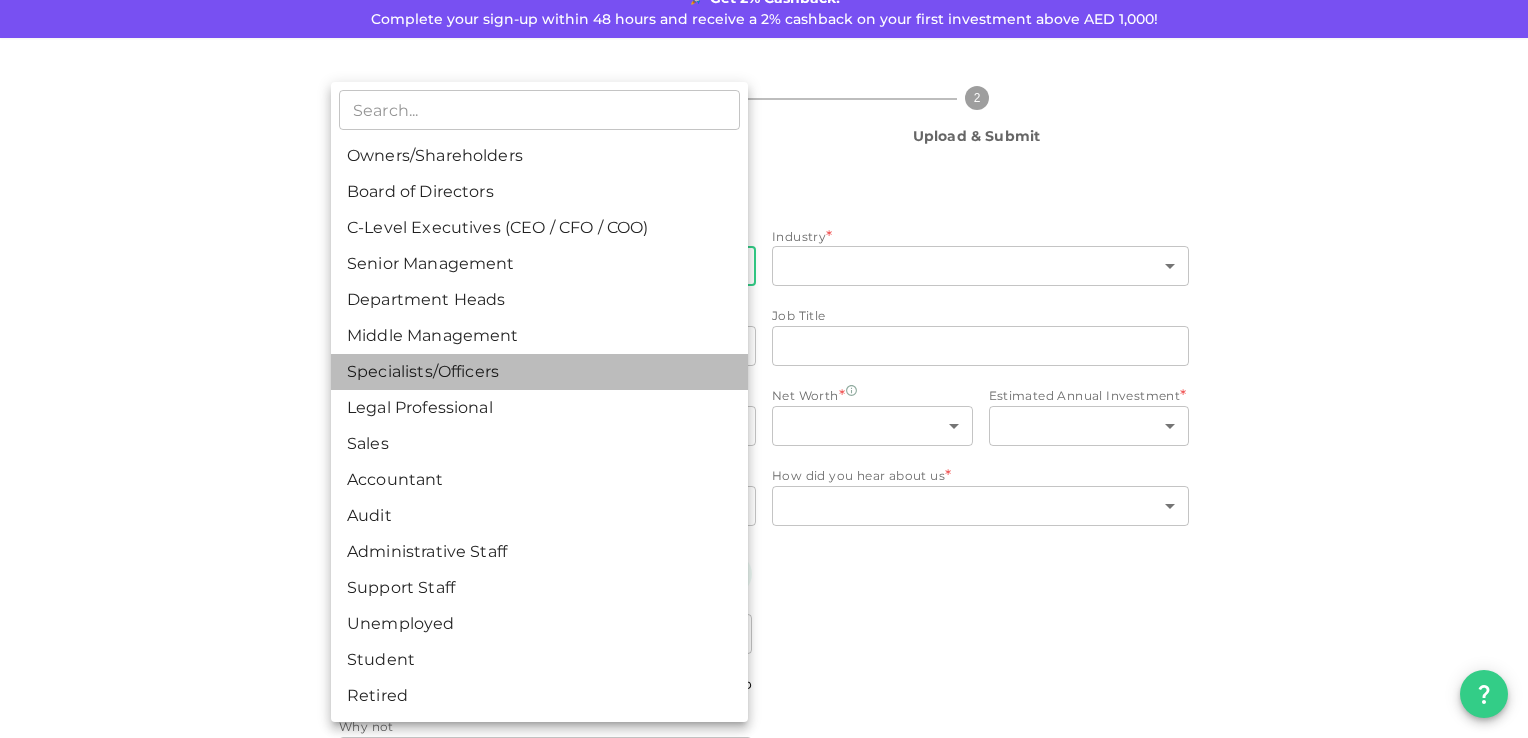 click on "Specialists/Officers" at bounding box center (539, 372) 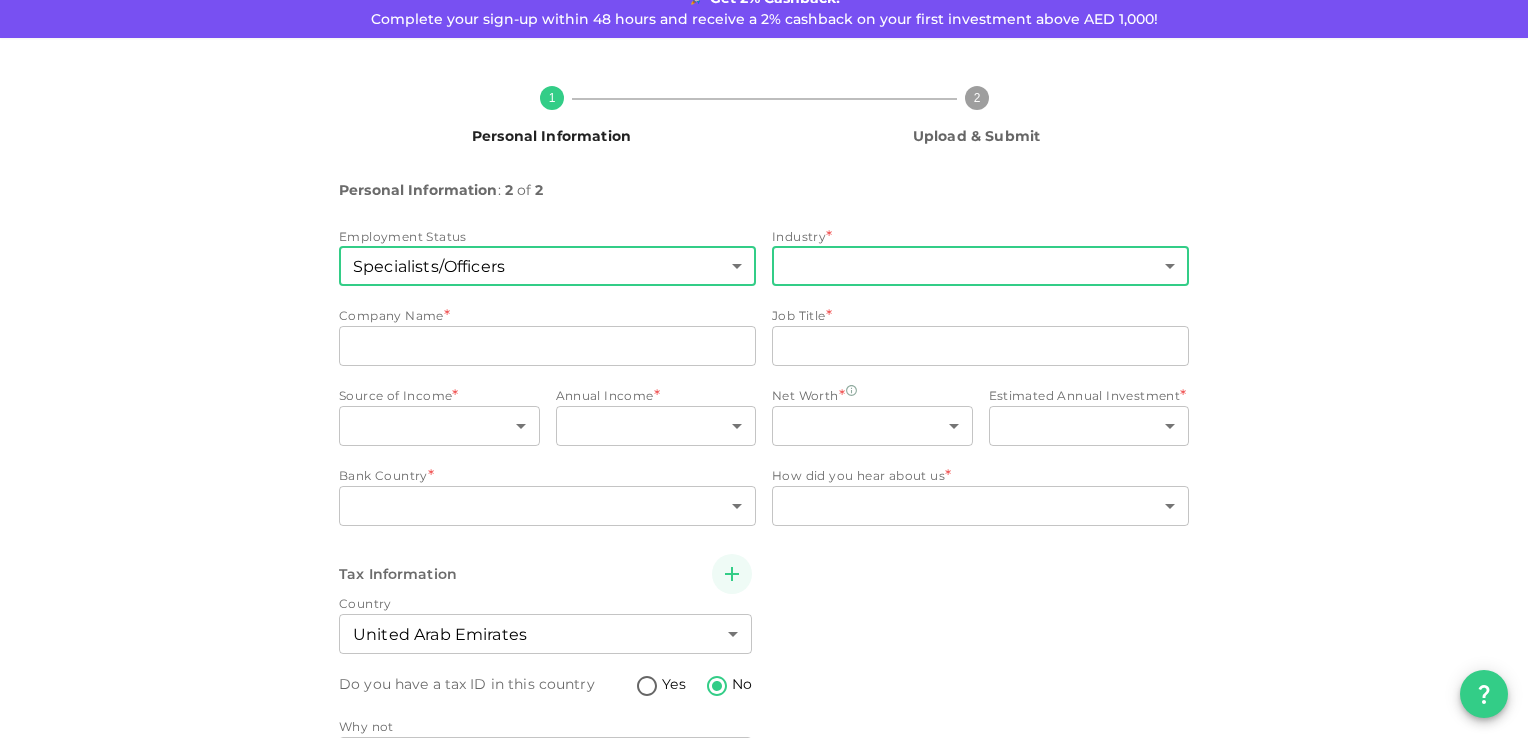 click on "KSA Global [EMAIL] 🚀 Get 2% Cashback! Complete your sign-up within 48 hours and receive a 2% cashback on your first investment above AED 1,000! 1 Personal Information 2 Upload & Submit   Personal Information   :   2   of   2   Employment Status Specialists/Officers 7 ​   Industry * ​ ​   Company Name * companyName companyName   Job Title * jobTitle jobTitle   Source of Income * ​ ​   Annual Income * ​ ​   Net Worth * ​ ​   Estimated Annual Investment * ​ ​   Bank Country * ​ ​   How did you hear about us * ​ ​   Tax Information   Country United Arab Emirates 2 ​ Do you have a tax ID in this country Yes No   Why not My country does not issue any tax-ID 1 ​ Back Next" at bounding box center (764, 369) 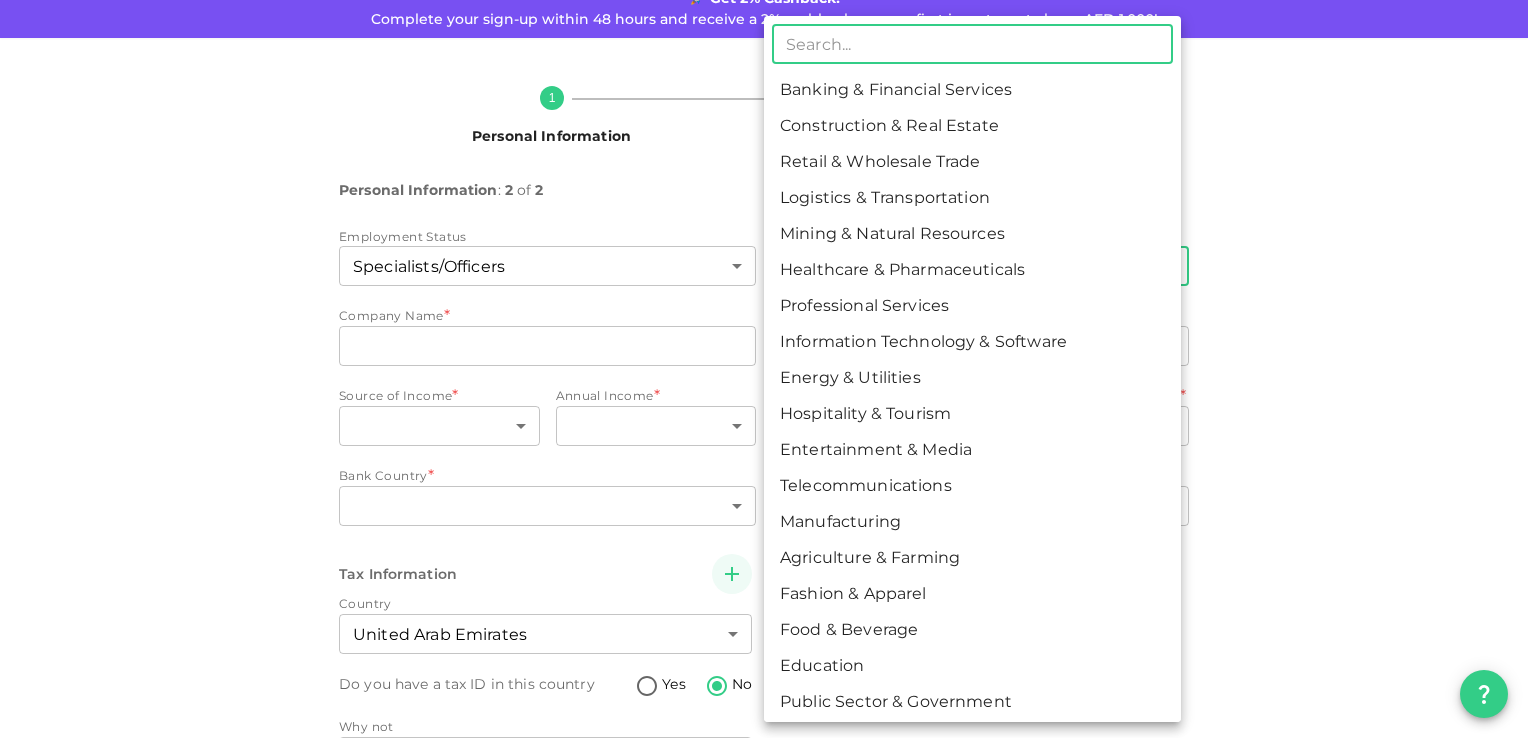 click on "Energy & Utilities" at bounding box center [972, 378] 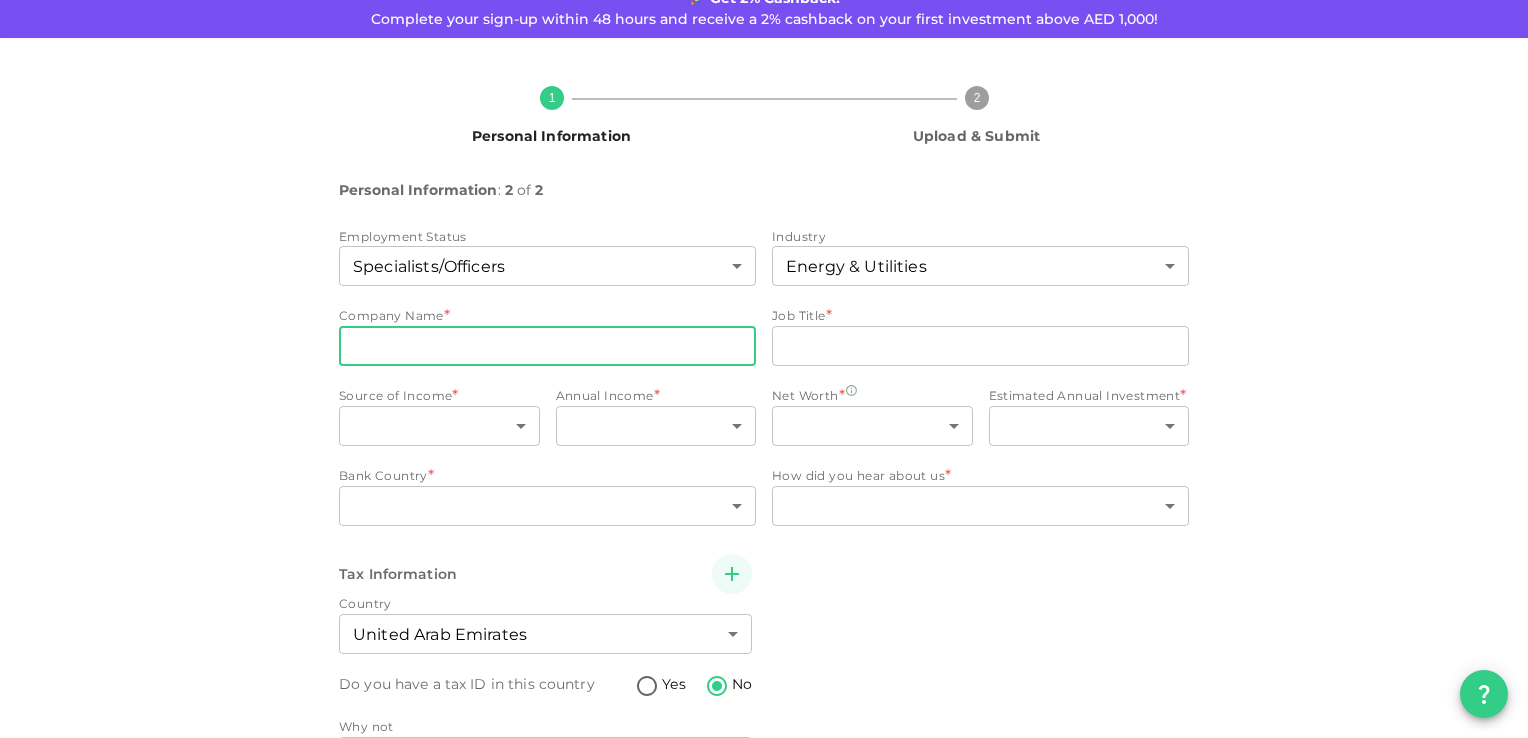 click on "companyName" at bounding box center (547, 346) 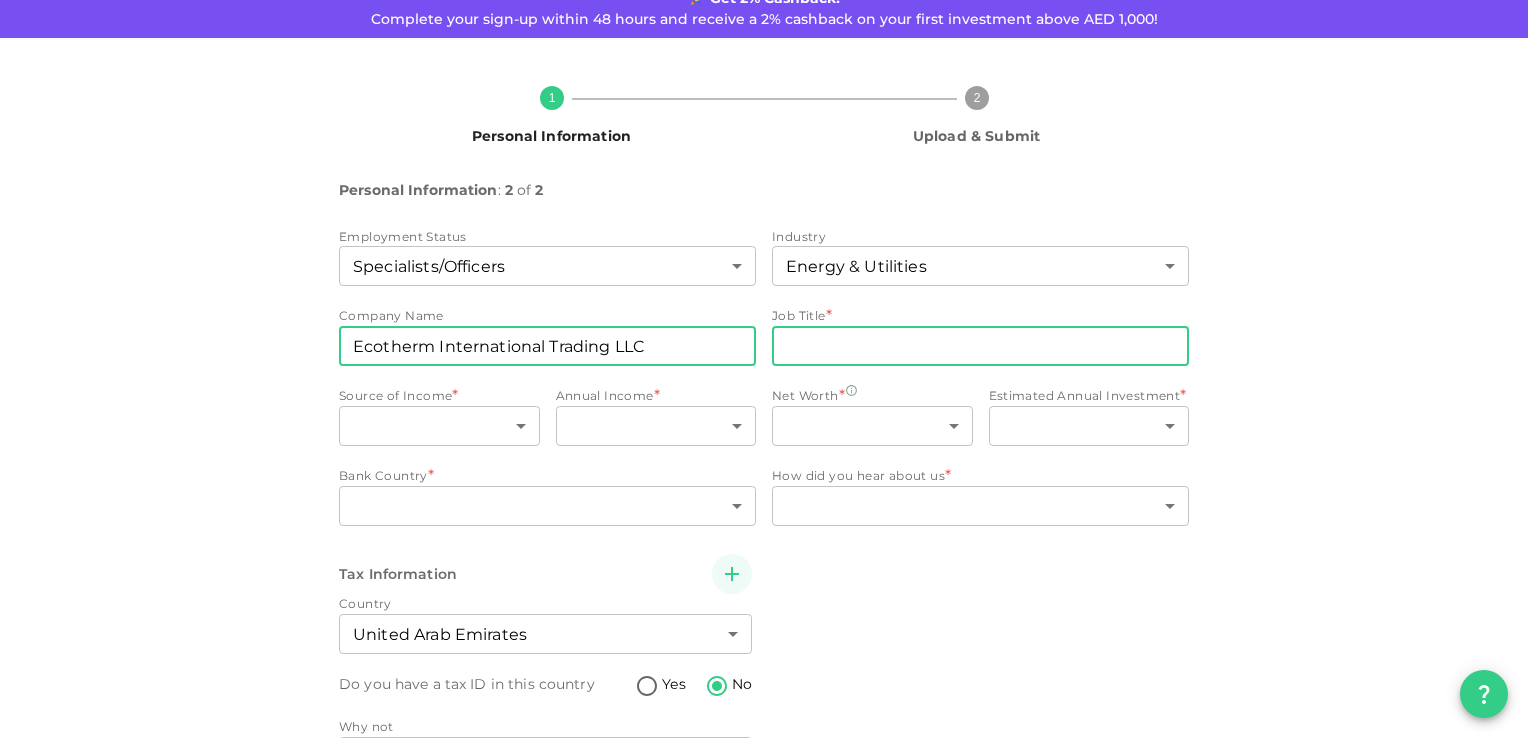 type on "Ecotherm International Trading LLC" 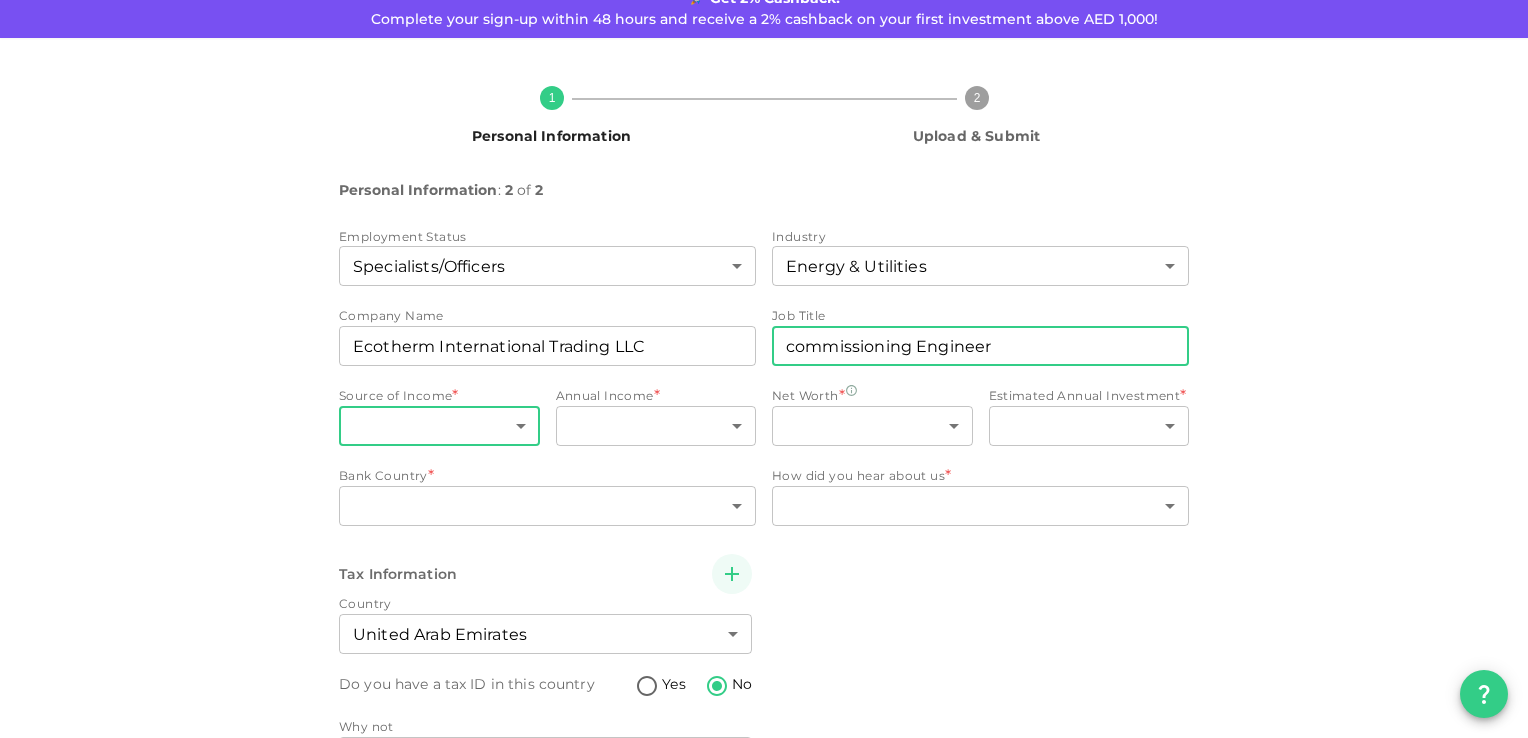 type on "commissioning Engineer" 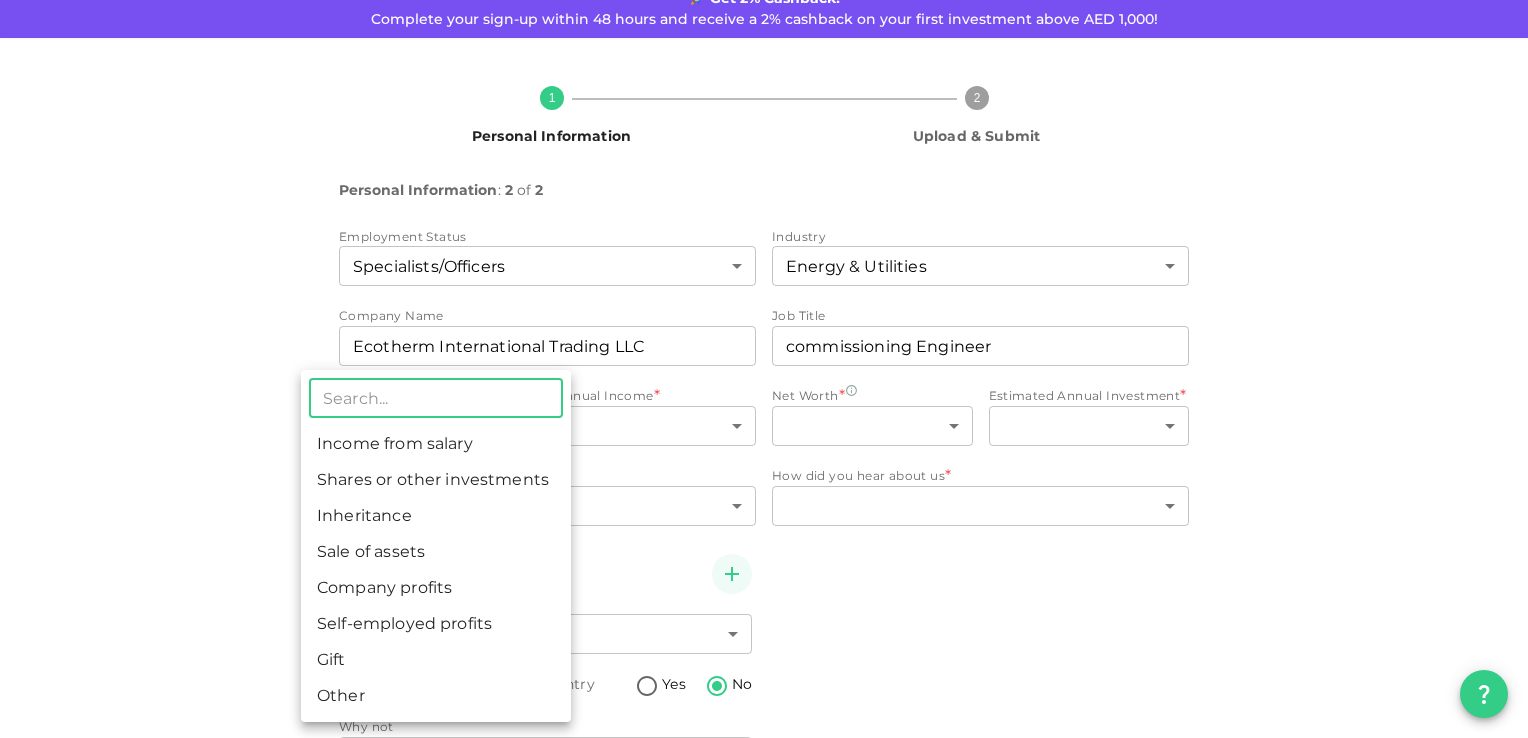 click on "KSA Global [EMAIL] 🚀 Get 2% Cashback! Complete your sign-up within 48 hours and receive a 2% cashback on your first investment above AED 1,000! 1 Personal Information 2 Upload & Submit   Personal Information   :   2   of   2   Employment Status Specialists/Officers 7 ​   Industry Energy & Utilities 9 ​   Company Name companyName Ecotherm International Trading LLC companyName   Job Title jobTitle commissioning Engineer jobTitle   Source of Income Income from salary 1 ​   Annual Income $0 - 59,999 1 ​   Net Worth Less than $1 million 1 ​   Estimated Annual Investment Less than $5,000 1 ​   Bank Country United Arab Emirates 2 ​   How did you hear about us * ​ ​   Tax Information   Country United Arab Emirates 2 ​ Do you have a tax ID in this country Yes No   Why not My country does not issue any tax-ID 1 ​ Back Next
​ Income from salary Shares or other investments Inheritance Sale of assets Company profits Self-employed profits Gift Other" at bounding box center (764, 369) 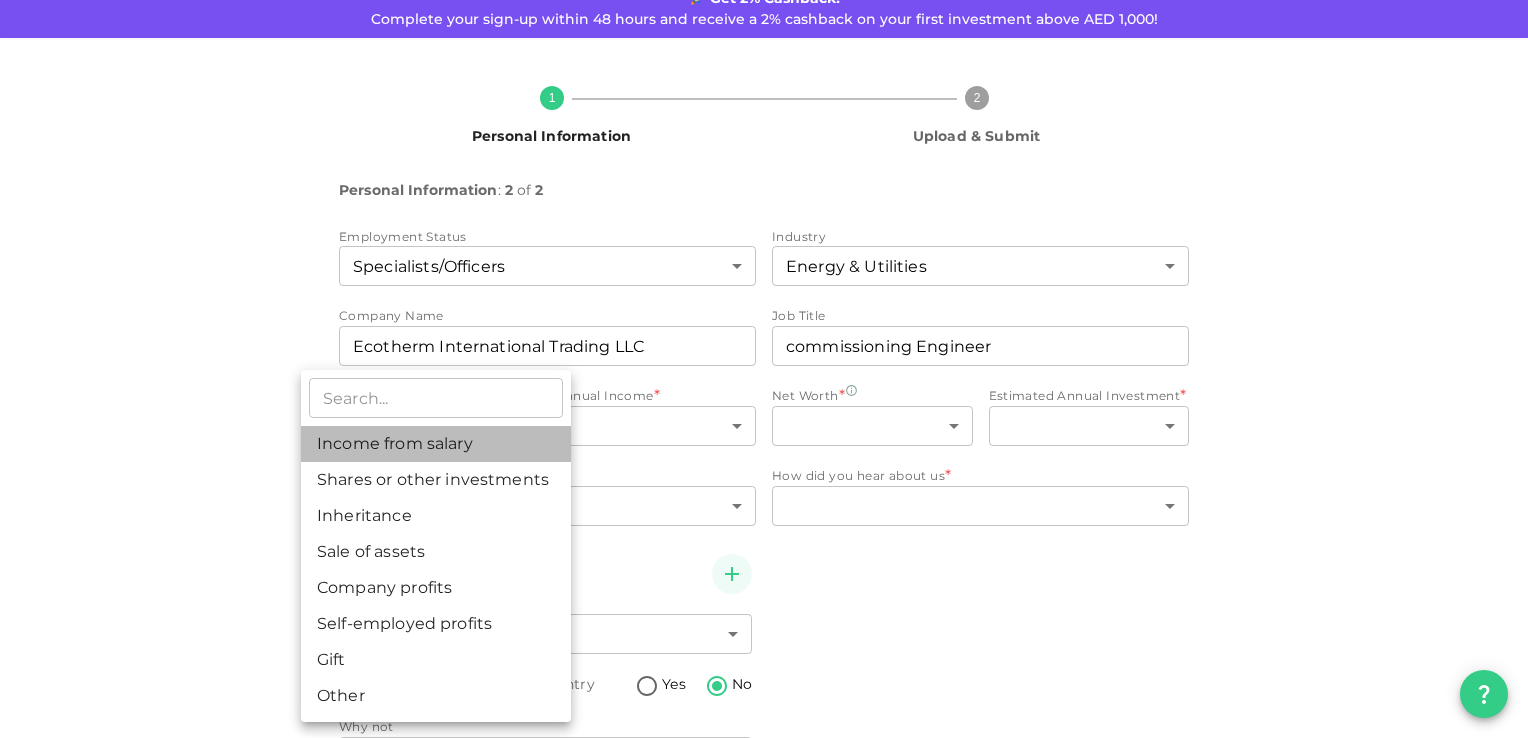 click on "Income from salary" at bounding box center (436, 444) 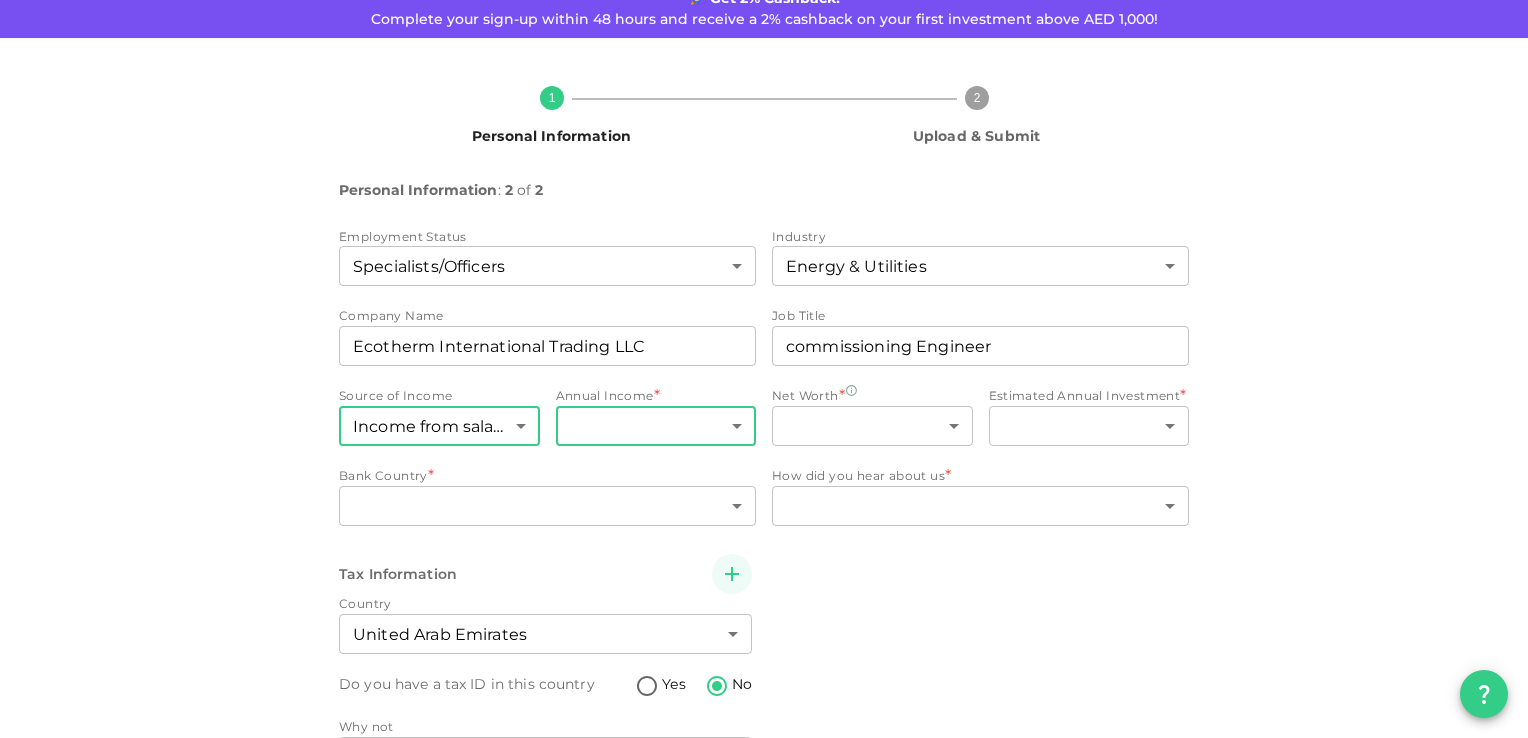 click on "KSA Global [EMAIL] 🚀 Get 2% Cashback! Complete your sign-up within 48 hours and receive a 2% cashback on your first investment above AED 1,000! 1 Personal Information 2 Upload & Submit   Personal Information   :   2   of   2   Employment Status Specialists/Officers 7 ​   Industry Energy & Utilities 9 ​   Company Name companyName Ecotherm International Trading LLC companyName   Job Title jobTitle commissioning Engineer jobTitle   Source of Income Income from salary 1 ​   Annual Income $0 - 59,999 1 ​   Net Worth Less than $1 million 1 ​   Estimated Annual Investment * ​ ​   Bank Country * ​ ​   How did you hear about us * ​ ​   Tax Information   Country United Arab Emirates 2 ​ Do you have a tax ID in this country Yes No   Why not My country does not issue any tax-ID 1 ​ Back Next" at bounding box center (764, 369) 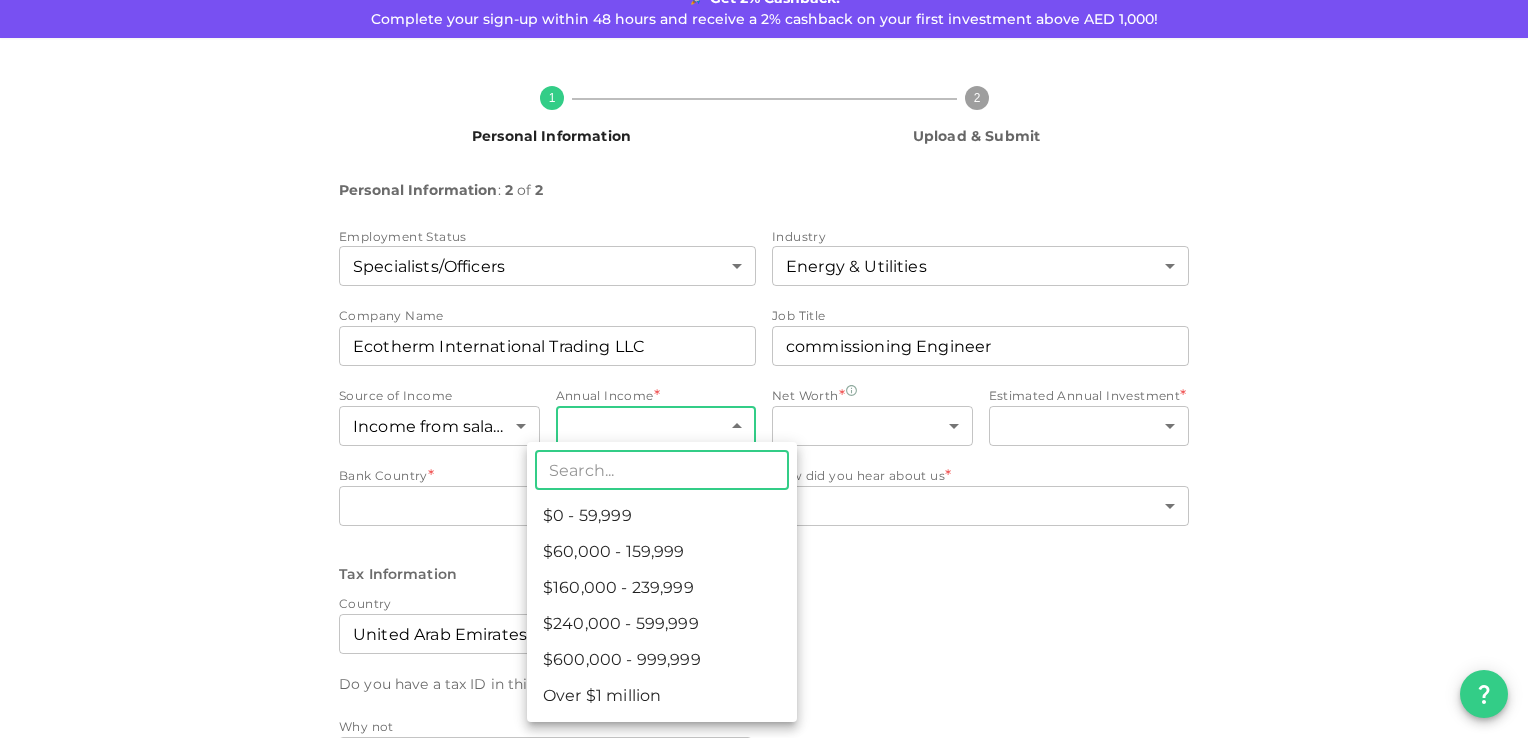 click on "$0 - 59,999" at bounding box center (662, 516) 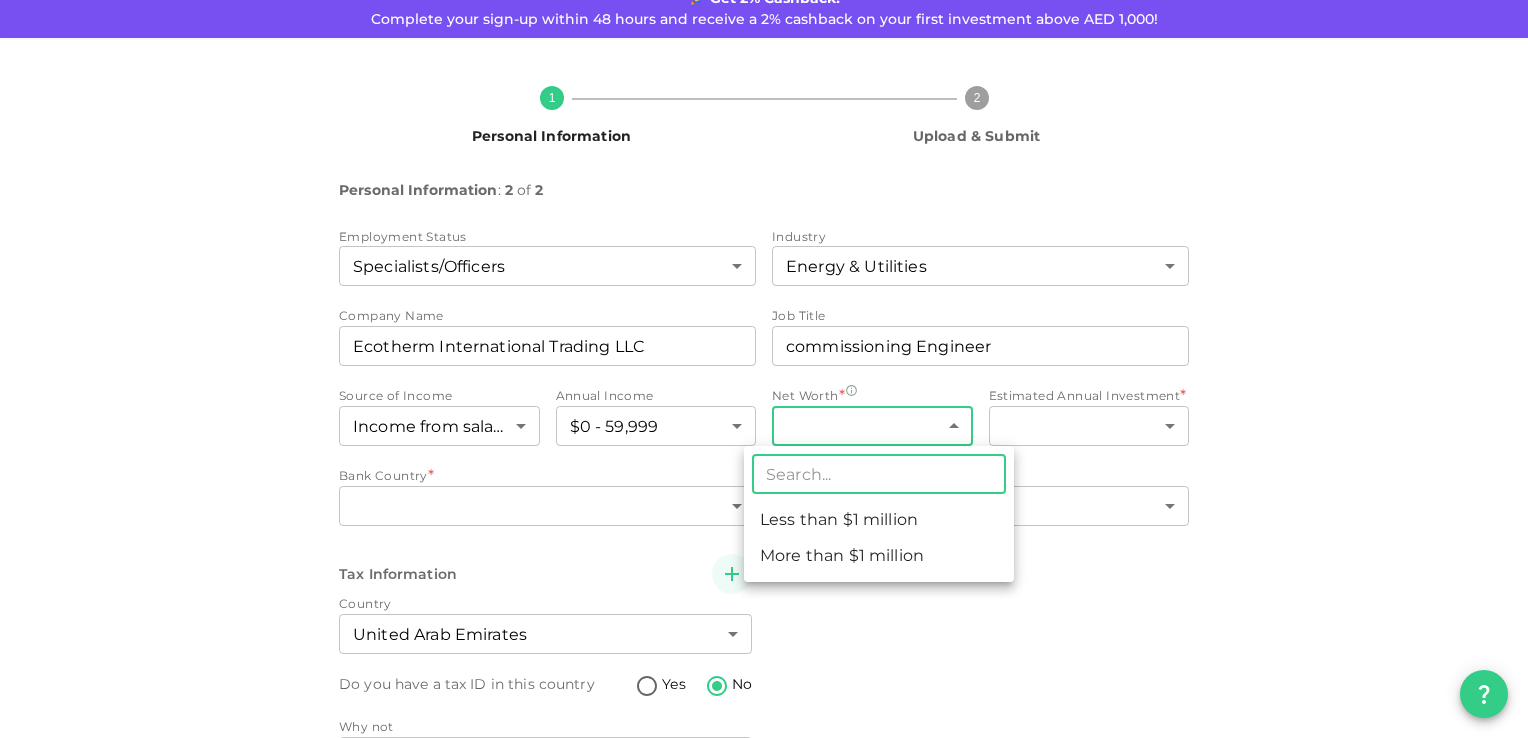 click on "KSA Global [EMAIL] 🚀 Get 2% Cashback! Complete your sign-up within 48 hours and receive a 2% cashback on your first investment above AED 1,000! 1 Personal Information 2 Upload & Submit   Personal Information   :   2   of   2   Employment Status Specialists/Officers 7 ​   Industry Energy & Utilities 9 ​   Company Name companyName Ecotherm International Trading LLC companyName   Job Title jobTitle commissioning Engineer jobTitle   Source of Income Income from salary 1 ​   Annual Income $0 - 59,999 1 ​   Net Worth * ​ ​   Estimated Annual Investment * ​ ​   Bank Country * ​ ​   How did you hear about us * ​ ​   Tax Information   Country United Arab Emirates 2 ​ Do you have a tax ID in this country Yes No   Why not My country does not issue any tax-ID 1 ​ Back Next
​ Less than $1 million More than $1 million" at bounding box center (764, 369) 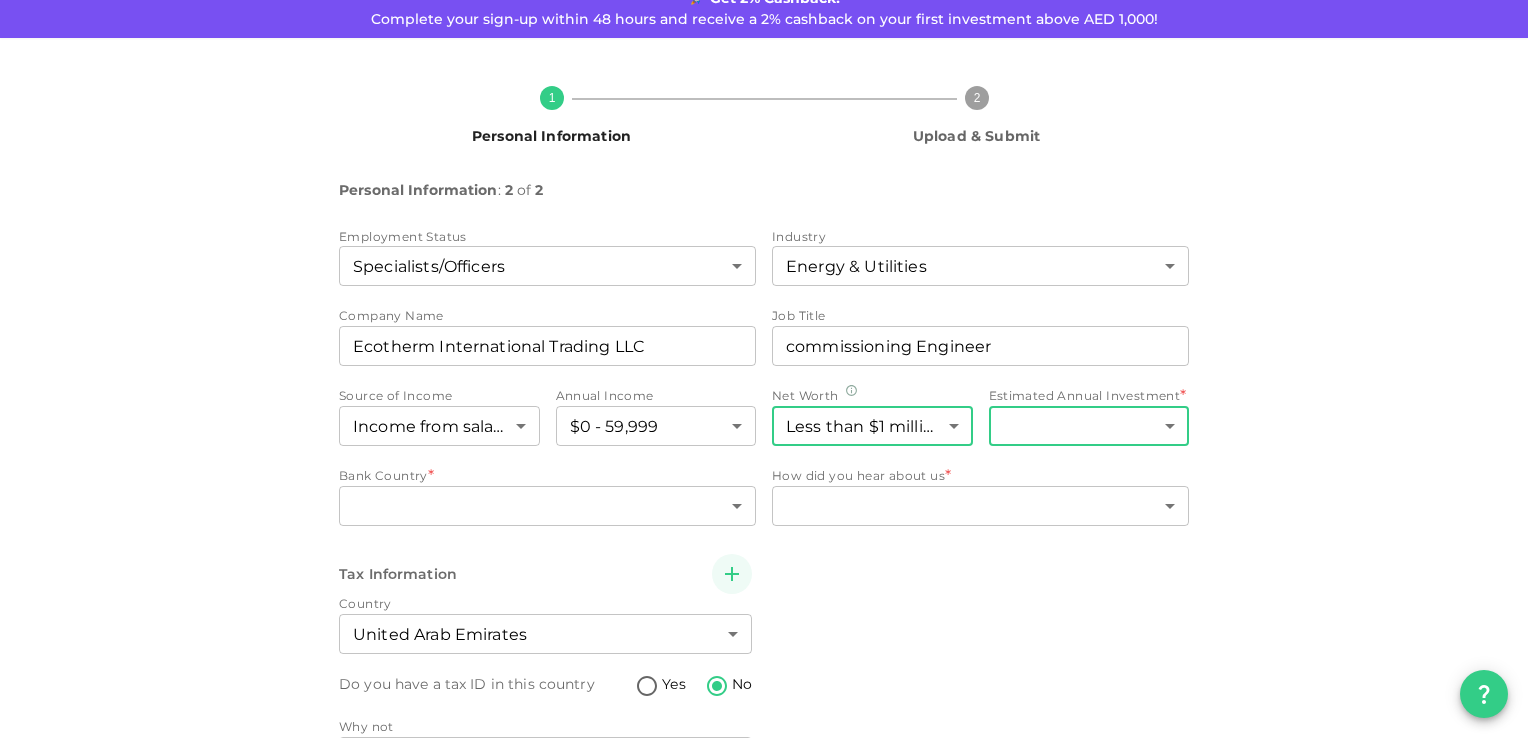 click on "KSA Global [EMAIL] 🚀 Get 2% Cashback! Complete your sign-up within 48 hours and receive a 2% cashback on your first investment above AED 1,000! 1 Personal Information 2 Upload & Submit   Personal Information   :   2   of   2   Employment Status Specialists/Officers 7 ​   Industry Energy & Utilities 9 ​   Company Name companyName Ecotherm International Trading LLC companyName   Job Title jobTitle commissioning Engineer jobTitle   Source of Income Income from salary 1 ​   Annual Income $0 - 59,999 1 ​   Net Worth Less than $1 million 1 ​   Estimated Annual Investment * ​ ​   Bank Country * ​ ​   How did you hear about us * ​ ​   Tax Information   Country United Arab Emirates 2 ​ Do you have a tax ID in this country Yes No   Why not My country does not issue any tax-ID 1 ​ Back Next" at bounding box center [764, 369] 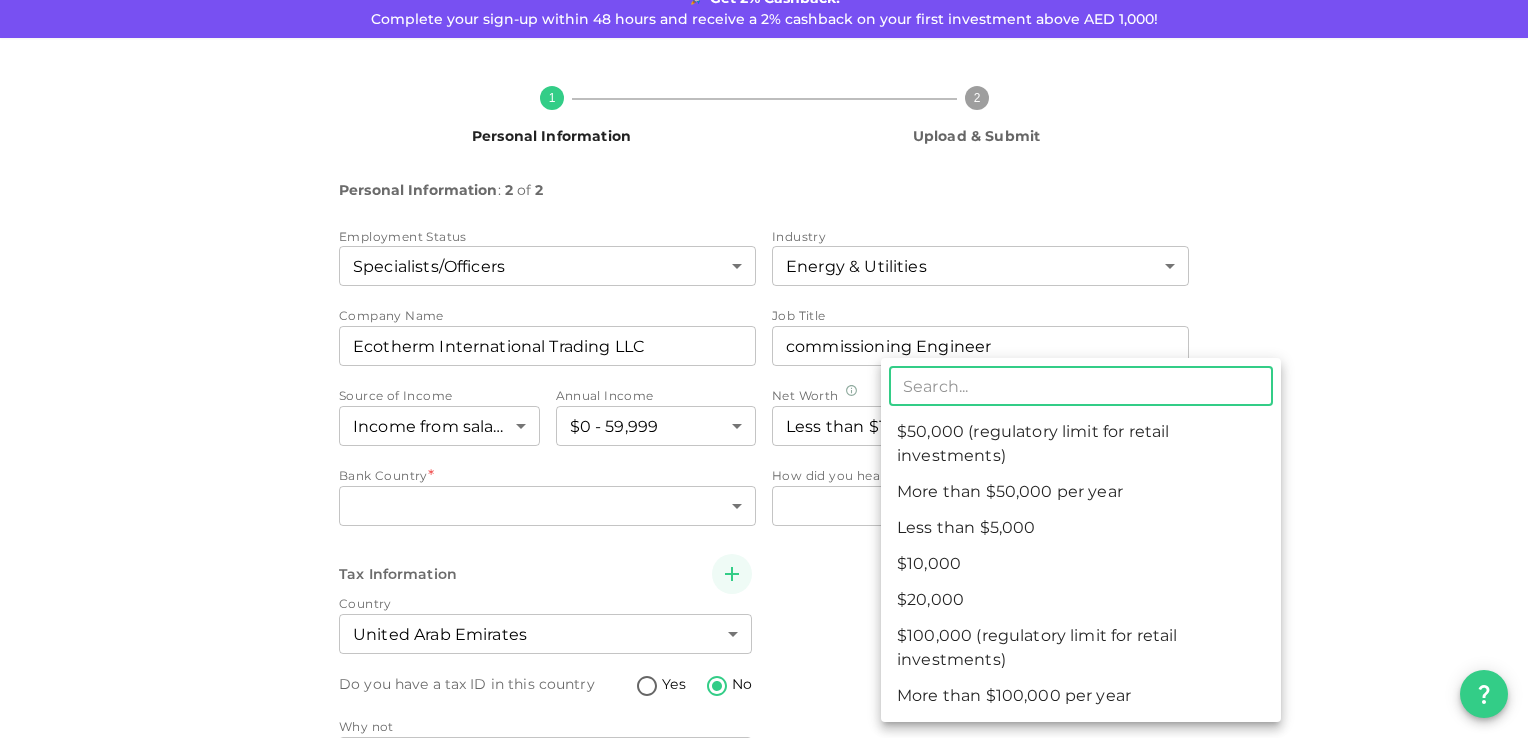 click on "Less than $5,000" at bounding box center [1081, 528] 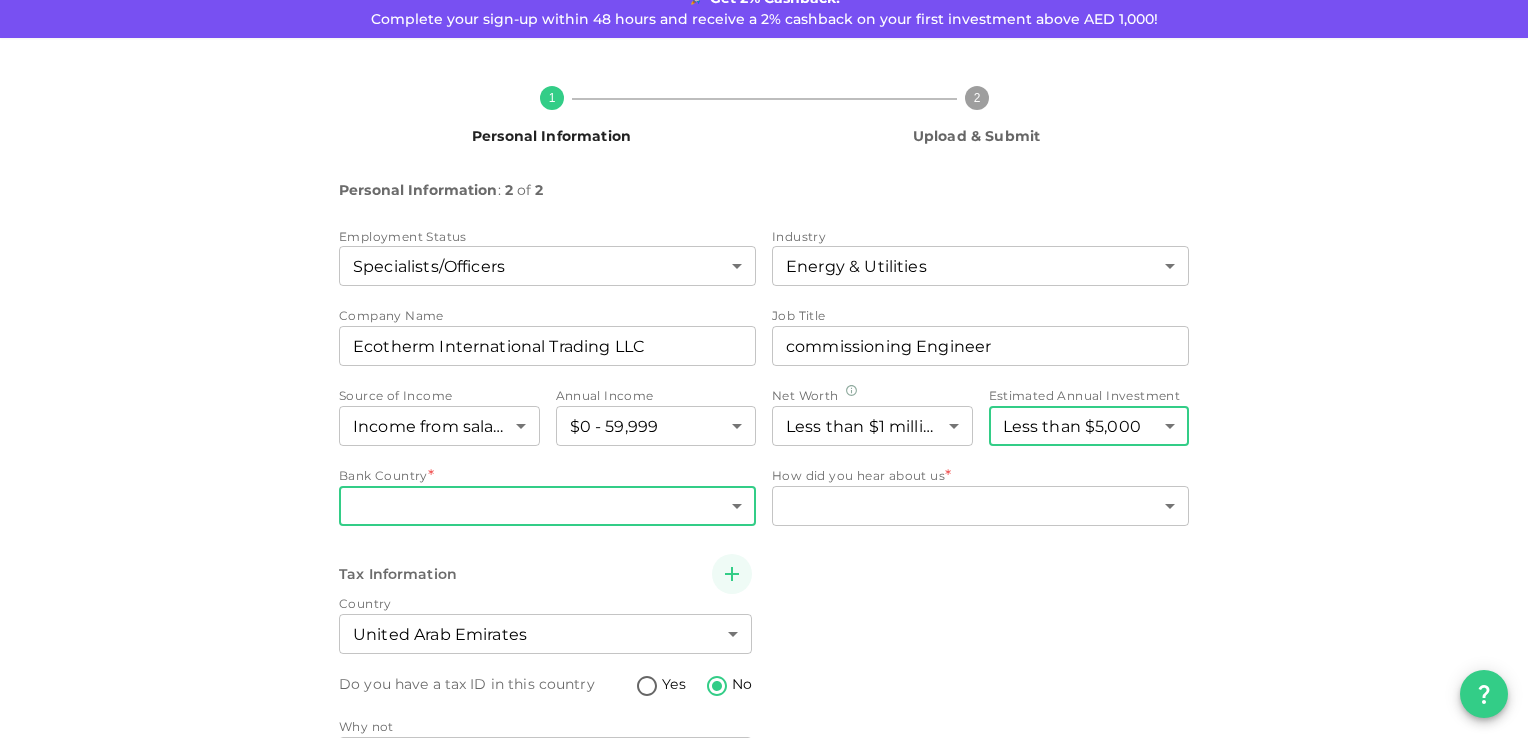 click on "KSA Global [EMAIL] 🚀 Get 2% Cashback! Complete your sign-up within 48 hours and receive a 2% cashback on your first investment above AED 1,000! 1 Personal Information 2 Upload & Submit   Personal Information   :   2   of   2   Employment Status Specialists/Officers 7 ​   Industry Energy & Utilities 9 ​   Company Name companyName Ecotherm International Trading LLC companyName   Job Title jobTitle commissioning Engineer jobTitle   Source of Income Income from salary 1 ​   Annual Income $0 - 59,999 1 ​   Net Worth Less than $1 million 1 ​   Estimated Annual Investment Less than $5,000 1 ​   Bank Country * ​ ​   How did you hear about us * ​ ​   Tax Information   Country United Arab Emirates 2 ​ Do you have a tax ID in this country Yes No   Why not My country does not issue any tax-ID 1 ​ Back Next" at bounding box center [764, 369] 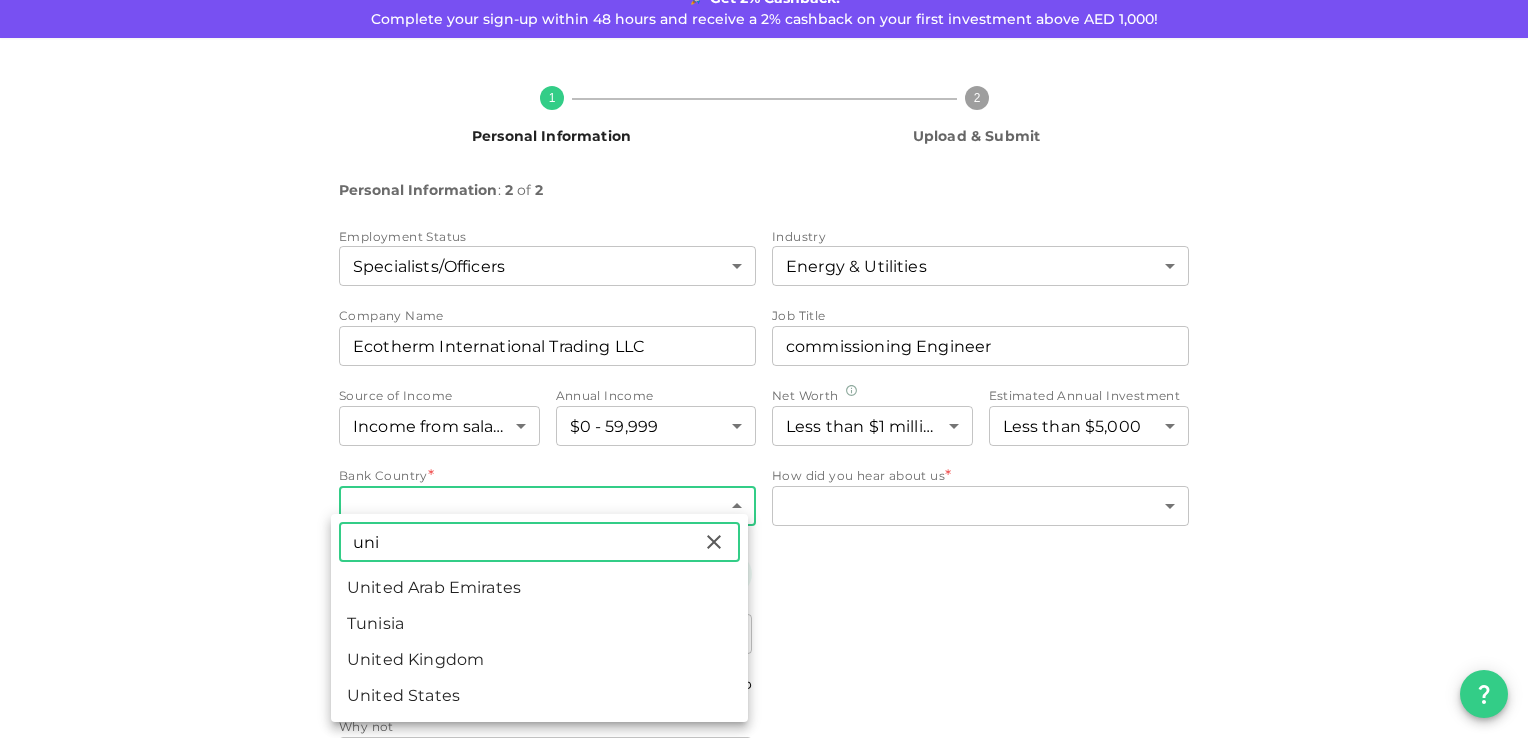type on "uni" 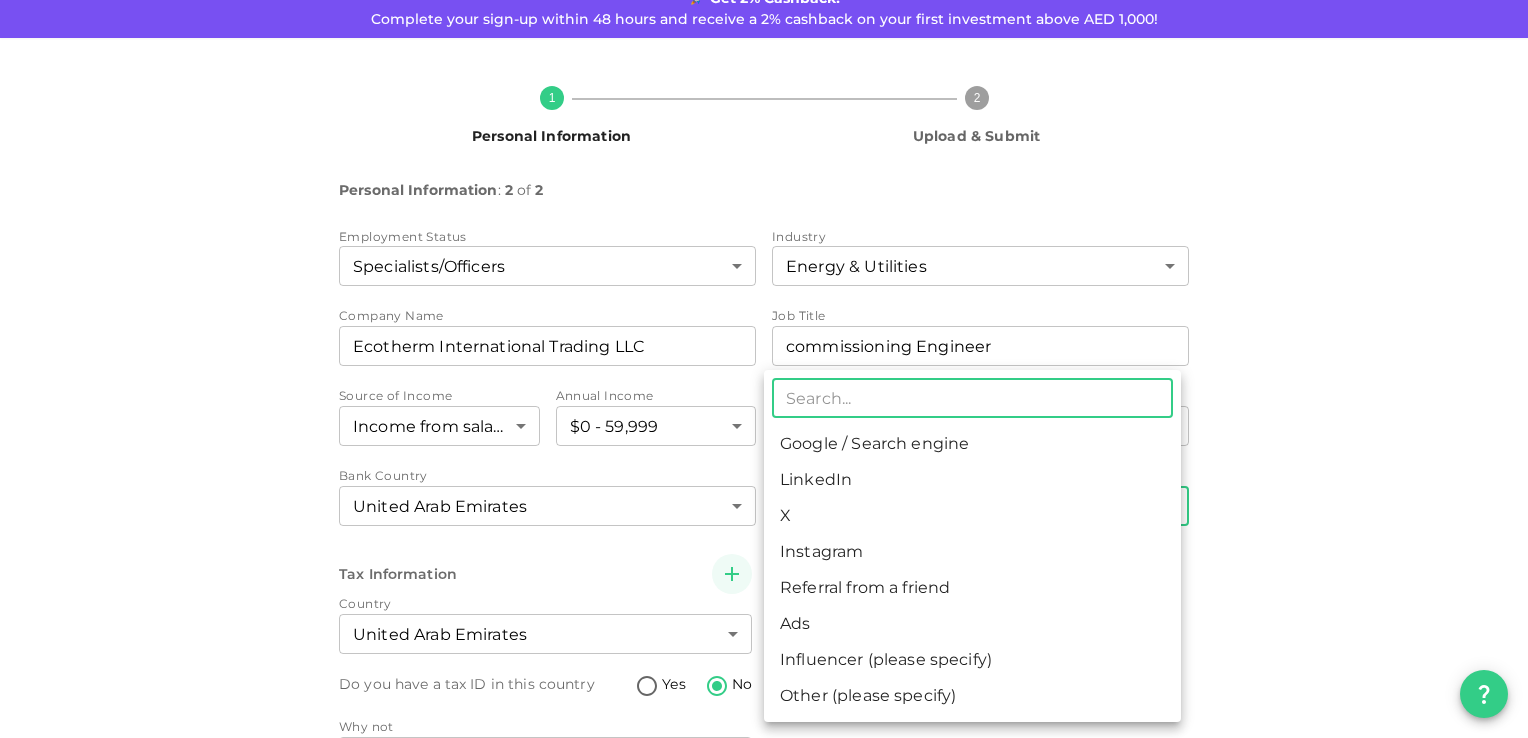 click on "KSA Global [EMAIL] 🚀 Get 2% Cashback! Complete your sign-up within 48 hours and receive a 2% cashback on your first investment above AED 1,000! 1 Personal Information 2 Upload & Submit   Personal Information   :   2   of   2   Employment Status Specialists/Officers 7 ​   Industry Energy & Utilities 9 ​   Company Name companyName Ecotherm International Trading LLC companyName   Job Title jobTitle commissioning Engineer jobTitle   Source of Income Income from salary 1 ​   Annual Income $0 - 59,999 1 ​   Net Worth Less than $1 million 1 ​   Estimated Annual Investment Less than $5,000 1 ​   Bank Country United Arab Emirates 2 ​   How did you hear about us * ​ ​   Tax Information   Country United Arab Emirates 2 ​ Do you have a tax ID in this country Yes No   Why not My country does not issue any tax-ID 1 ​ Back Next
​ Google / Search engine LinkedIn X Instagram Referral from a friend Ads Influencer (please specify) Other (please specify)" at bounding box center [764, 369] 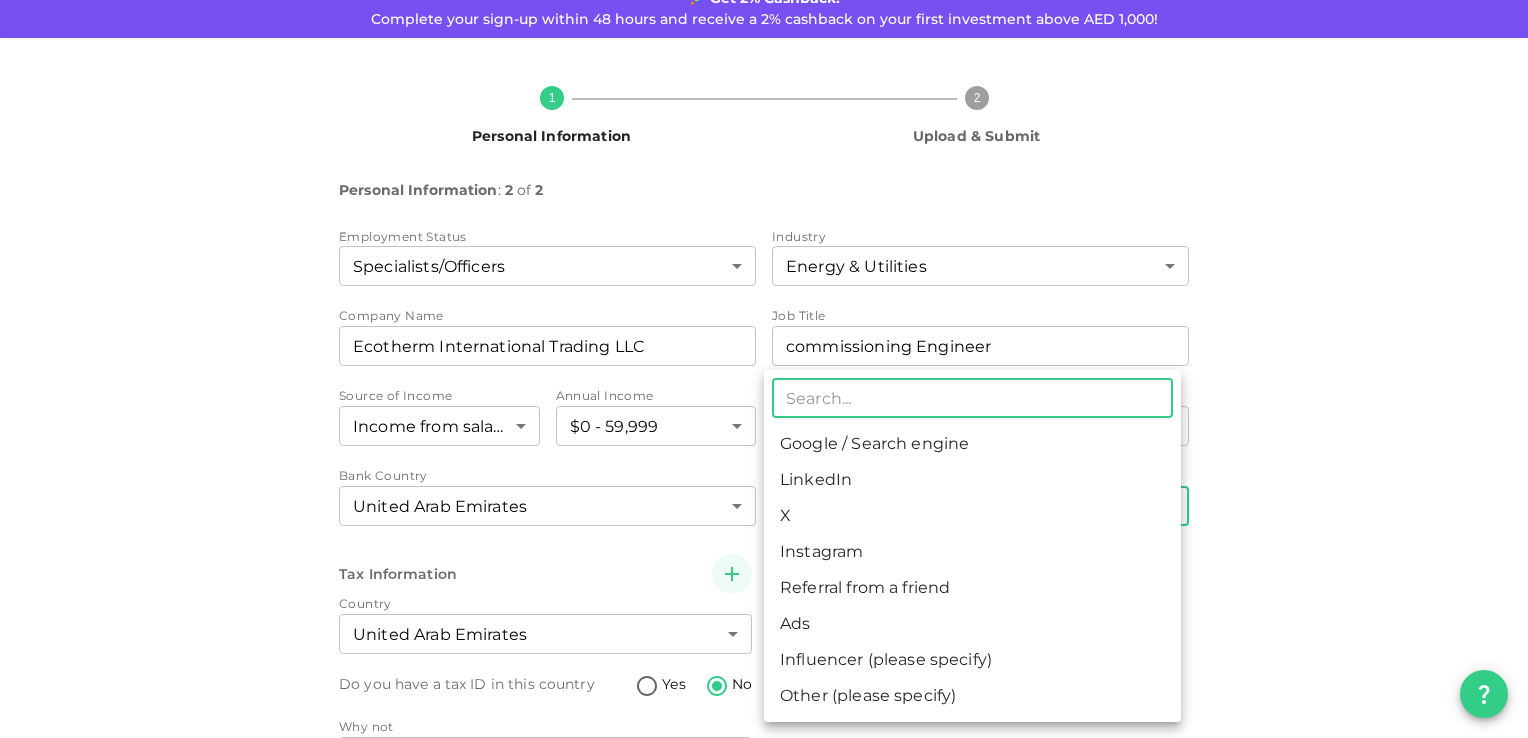 click on "Google / Search engine" at bounding box center (972, 444) 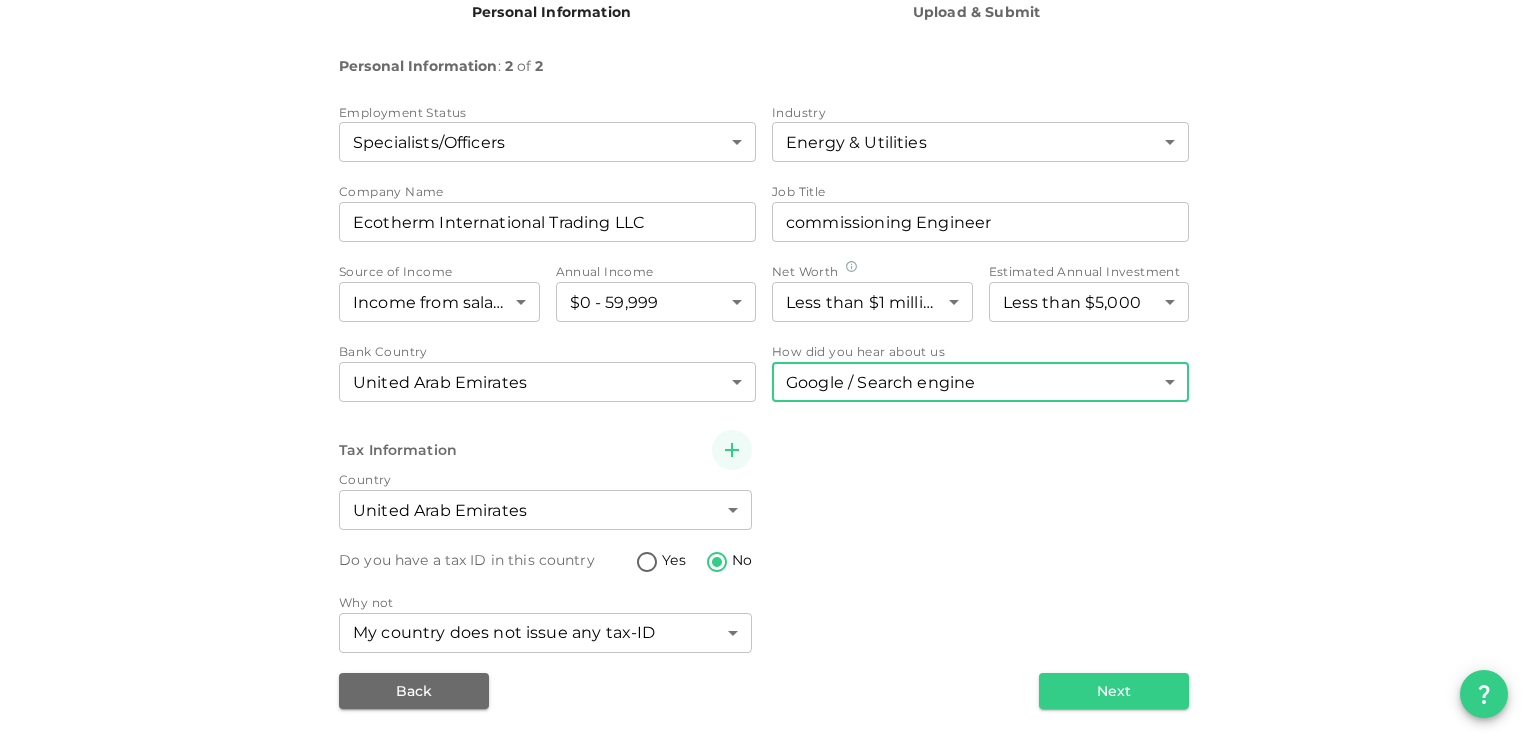 scroll, scrollTop: 226, scrollLeft: 0, axis: vertical 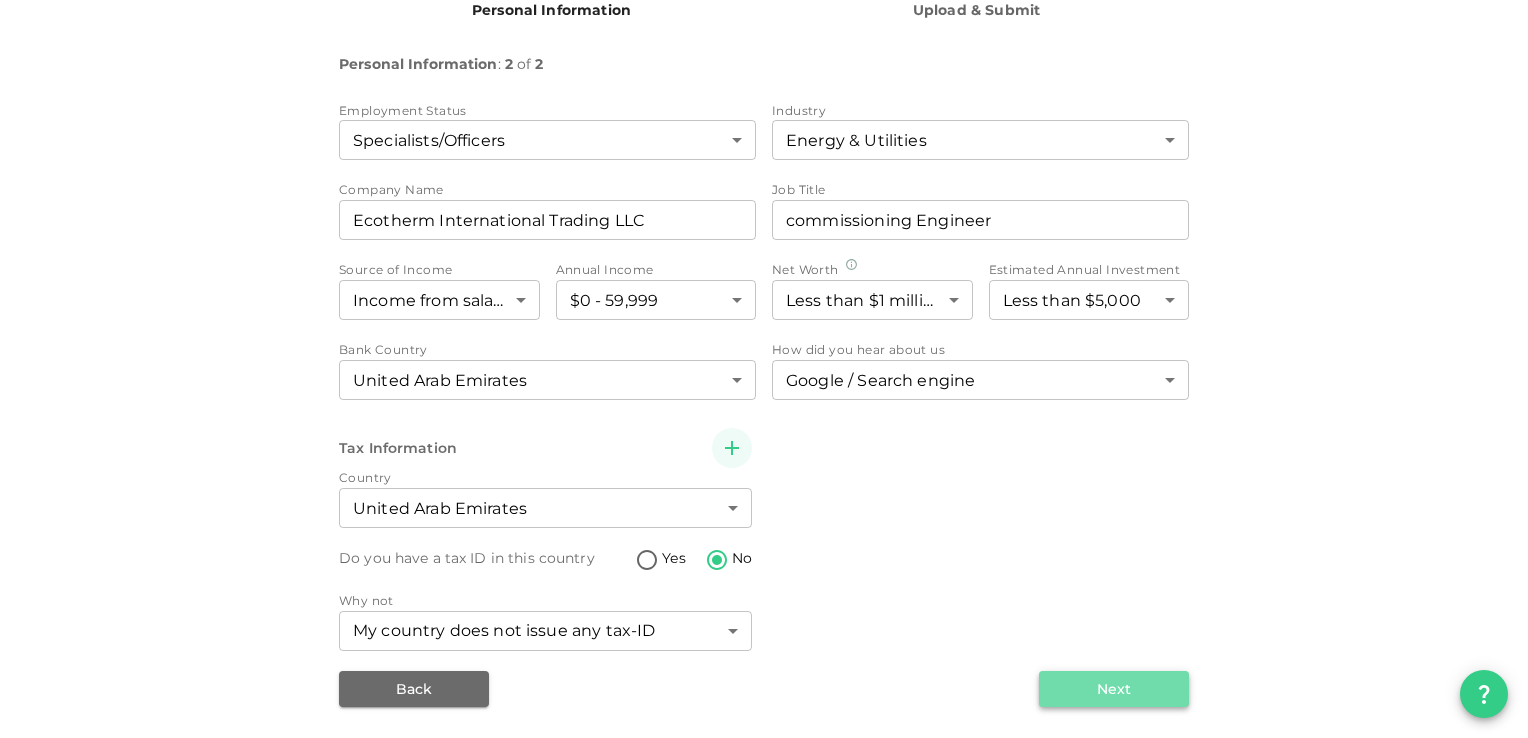 click on "Next" at bounding box center (1114, 689) 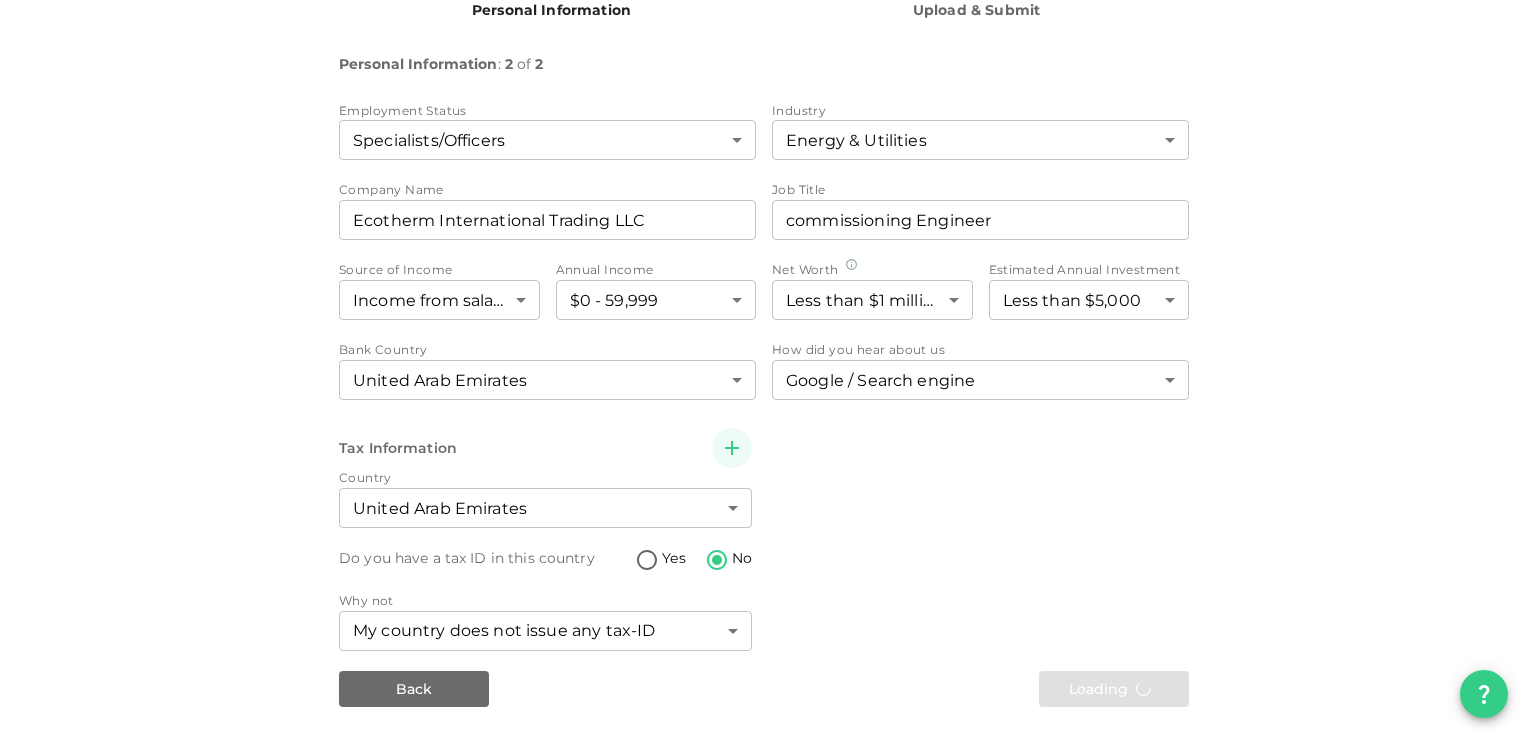 scroll, scrollTop: 0, scrollLeft: 0, axis: both 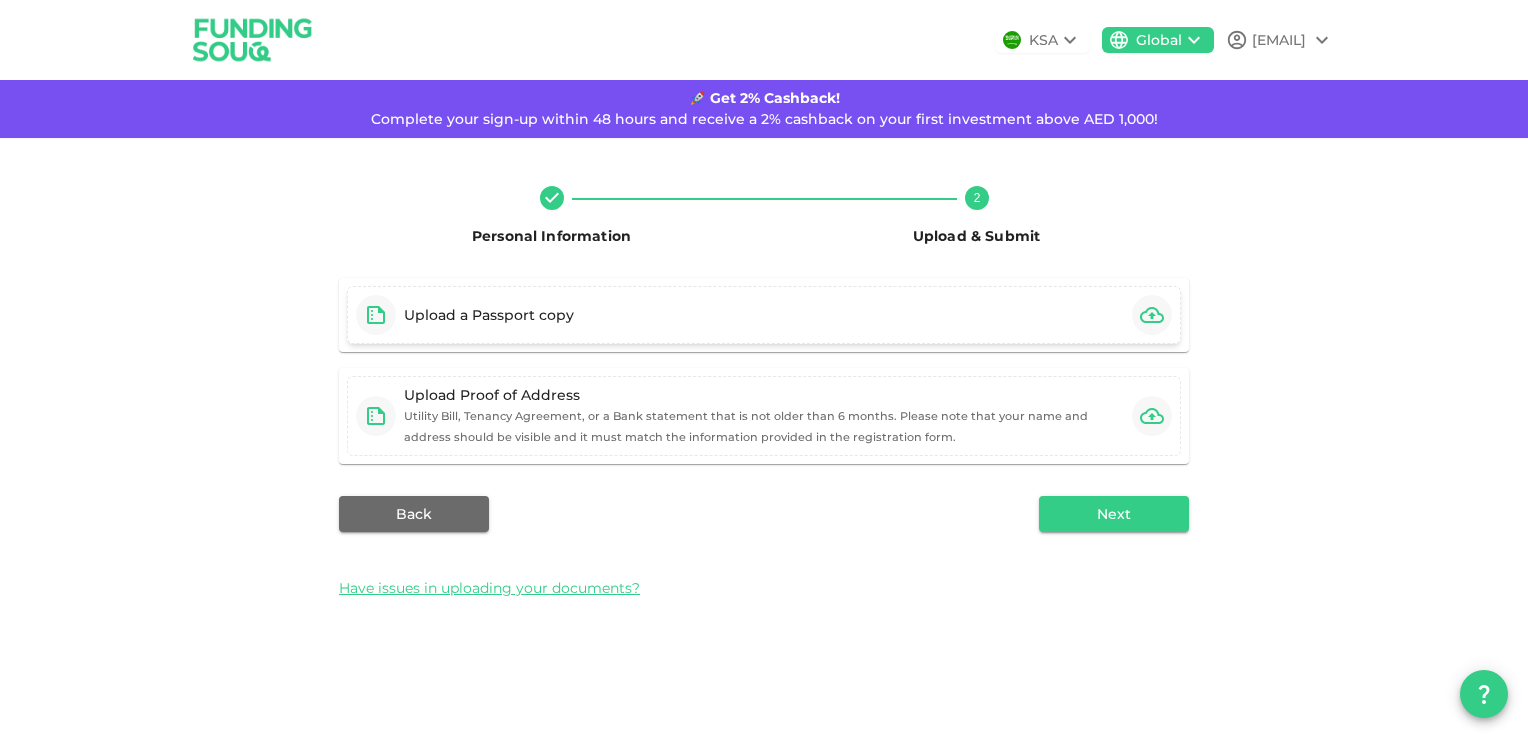 click on "Upload a Passport copy" at bounding box center (489, 315) 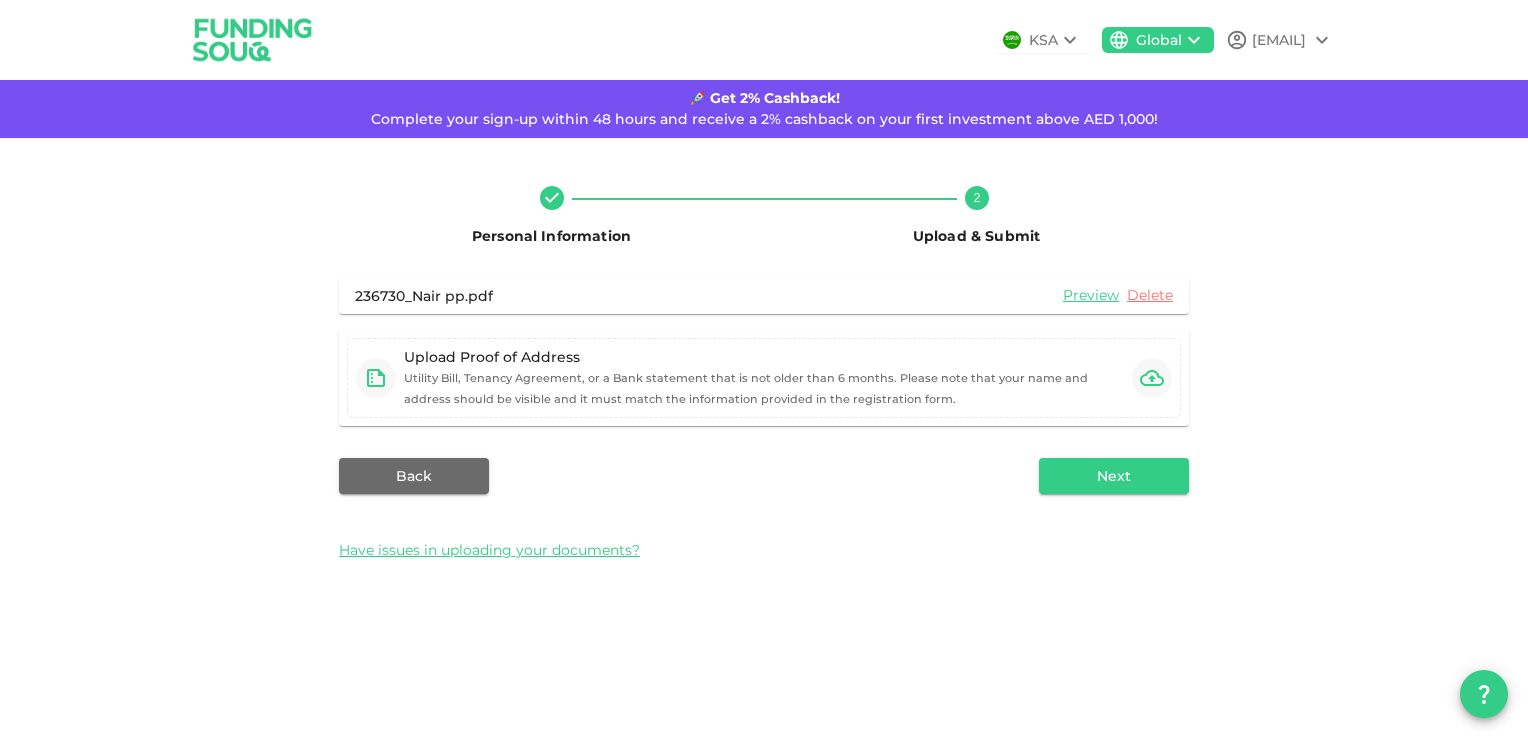 click on "236730_Nair pp.pdf" at bounding box center (424, 296) 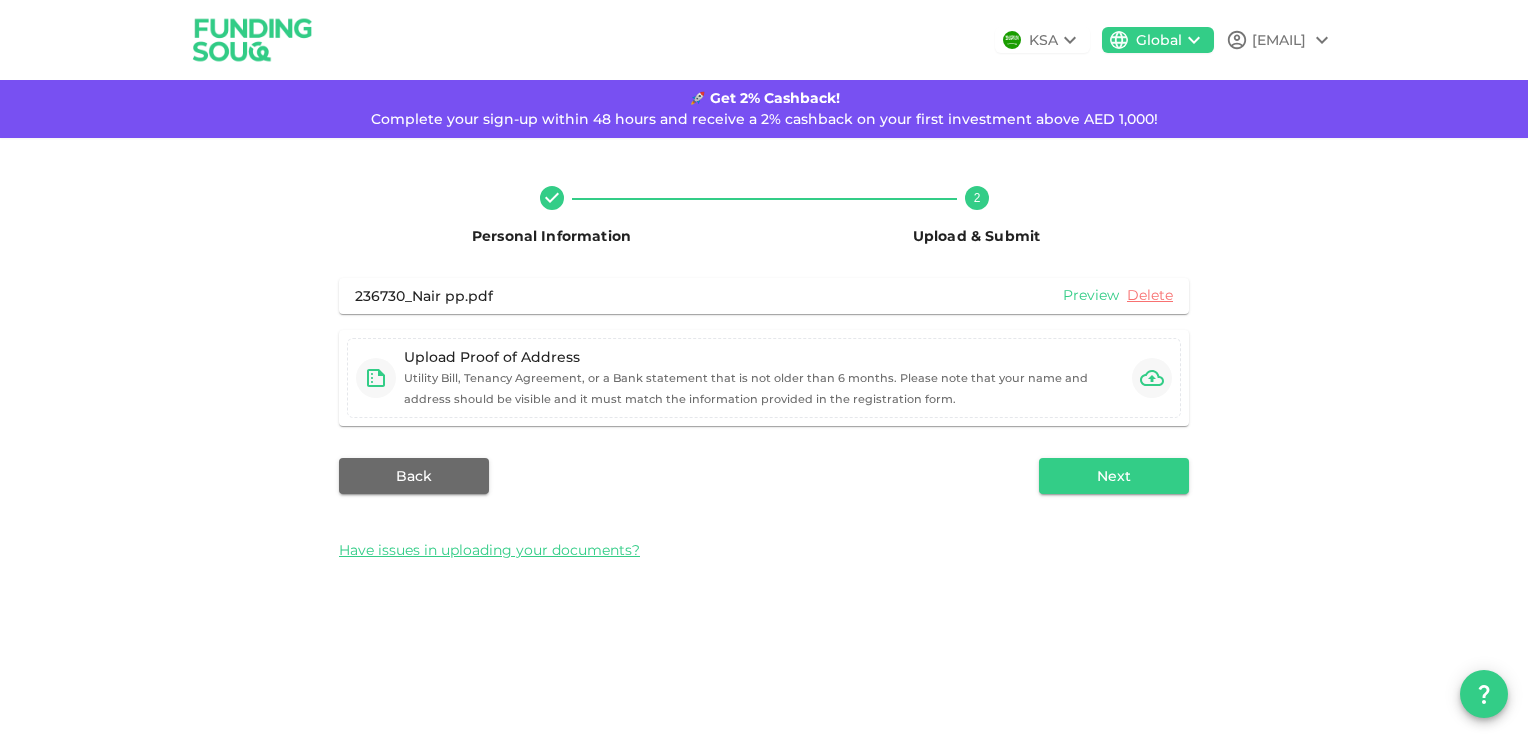 click on "Preview" at bounding box center (1091, 295) 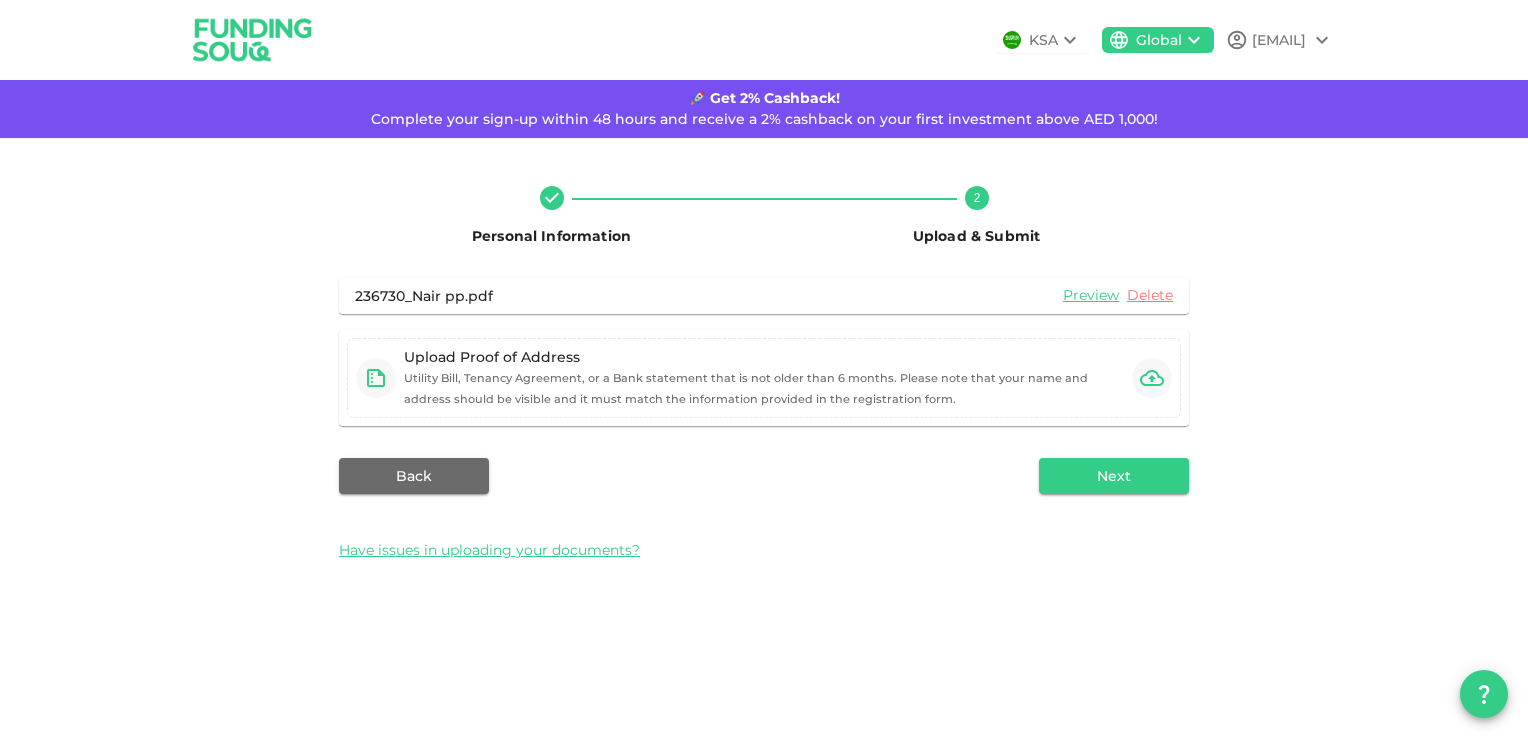 click on "Personal Information 2 Upload & Submit 236730_Nair pp.pdf Preview Delete Upload Proof of Address Utility Bill, Tenancy Agreement, or a Bank statement that is not older than 6 months. Please note that your name and address should be visible and it must match the information provided in the registration form. Back Next Have issues in uploading your documents? FIX 1: Remove Chrome Permissions Click on the Apple menu on your Mac and select System Preferences. Select Security & Privacy and click on Privacy. Select Files and Folders from the left menu bar. Scroll to Chrome and uncheck the Downloads folder permission. Launch Chrome on your macOS and check if the issue of being unable to upload files has been fixed or not. FIX 2: Add Chrome to Full Disk Access Click on the Apple menu on your Mac and select System Preferences. Select Security & Privacy and click on Privacy. Click on the Lock icon at the bottom left. Select Full Disk Access, click +, and select Applications. Finally, add Google Chrome to this list." at bounding box center (764, 372) 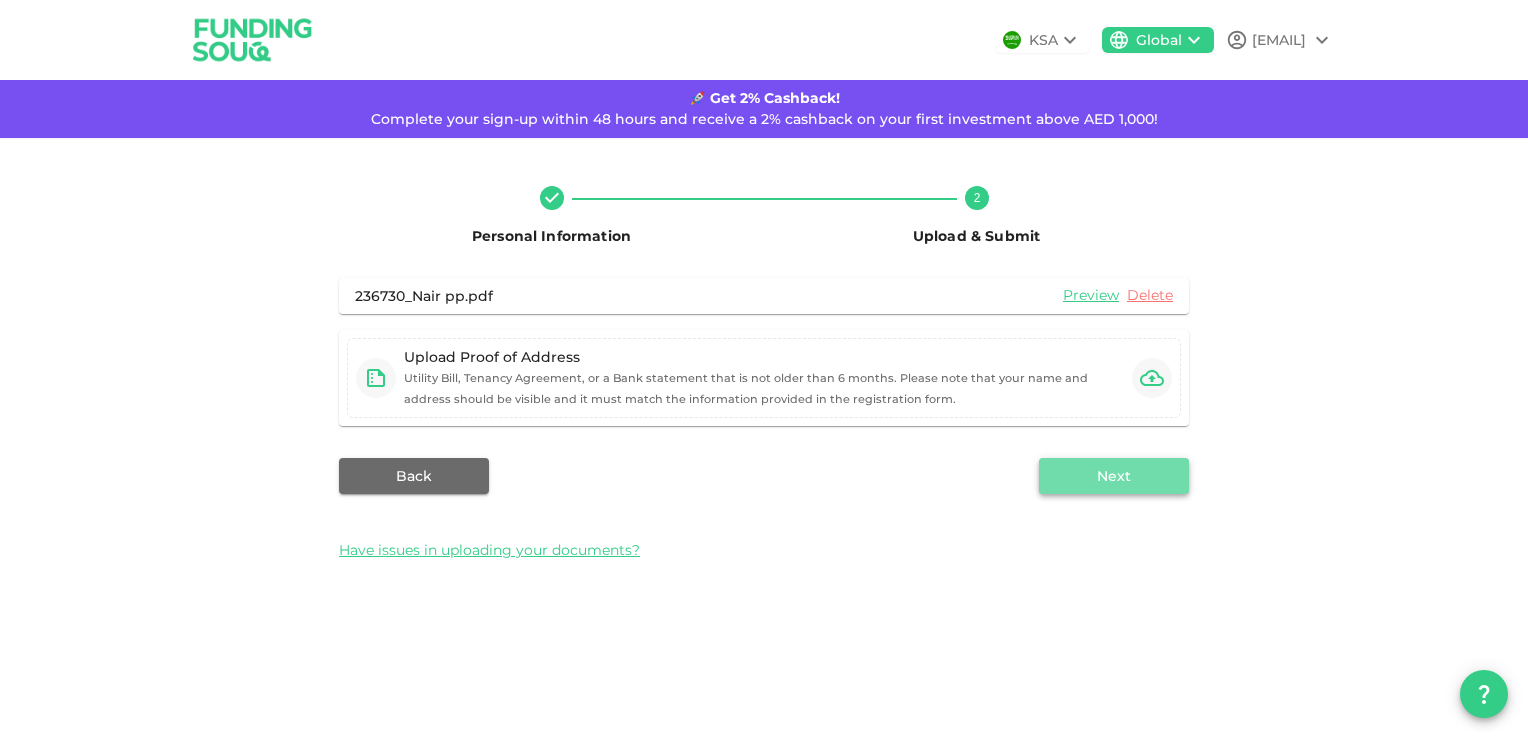 click on "Next" at bounding box center [1114, 476] 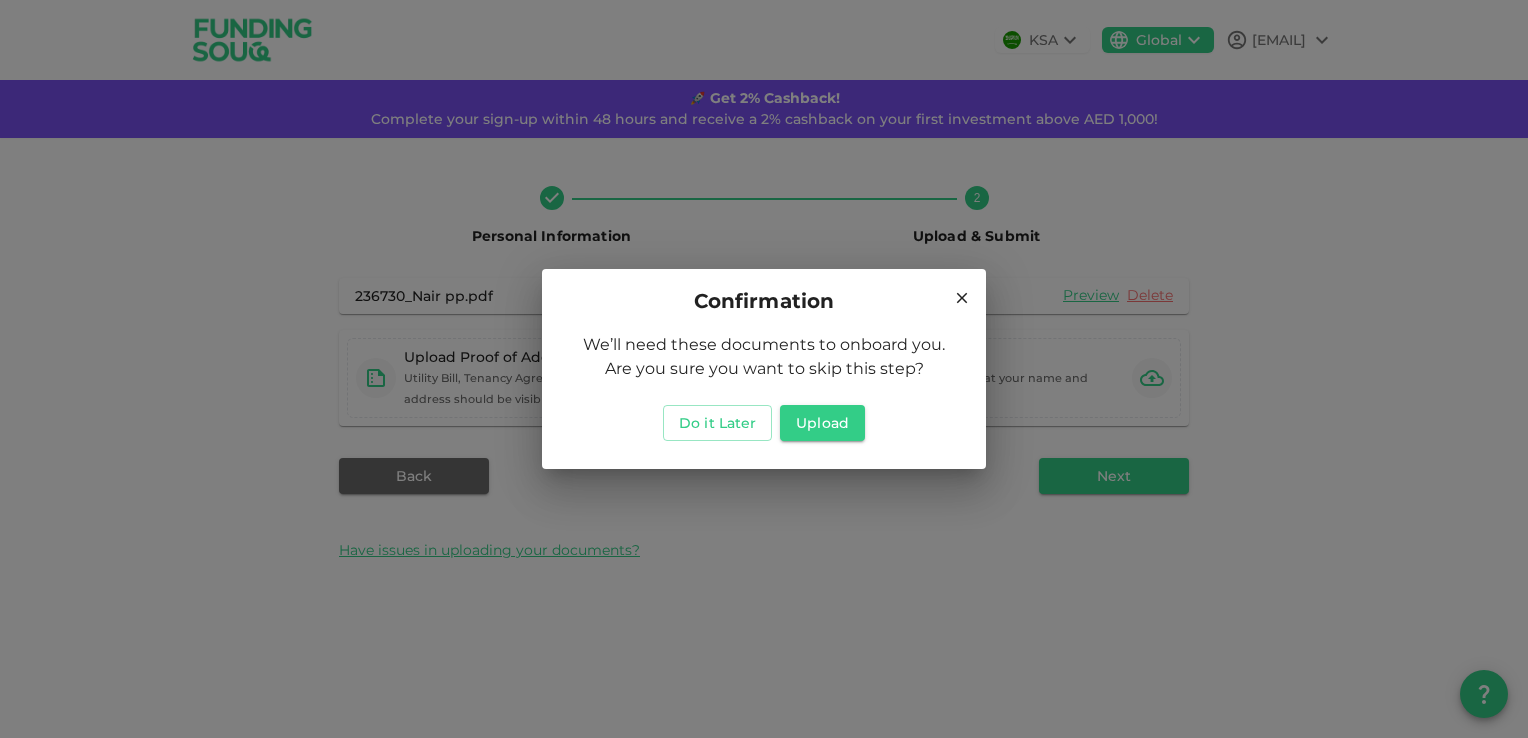 click 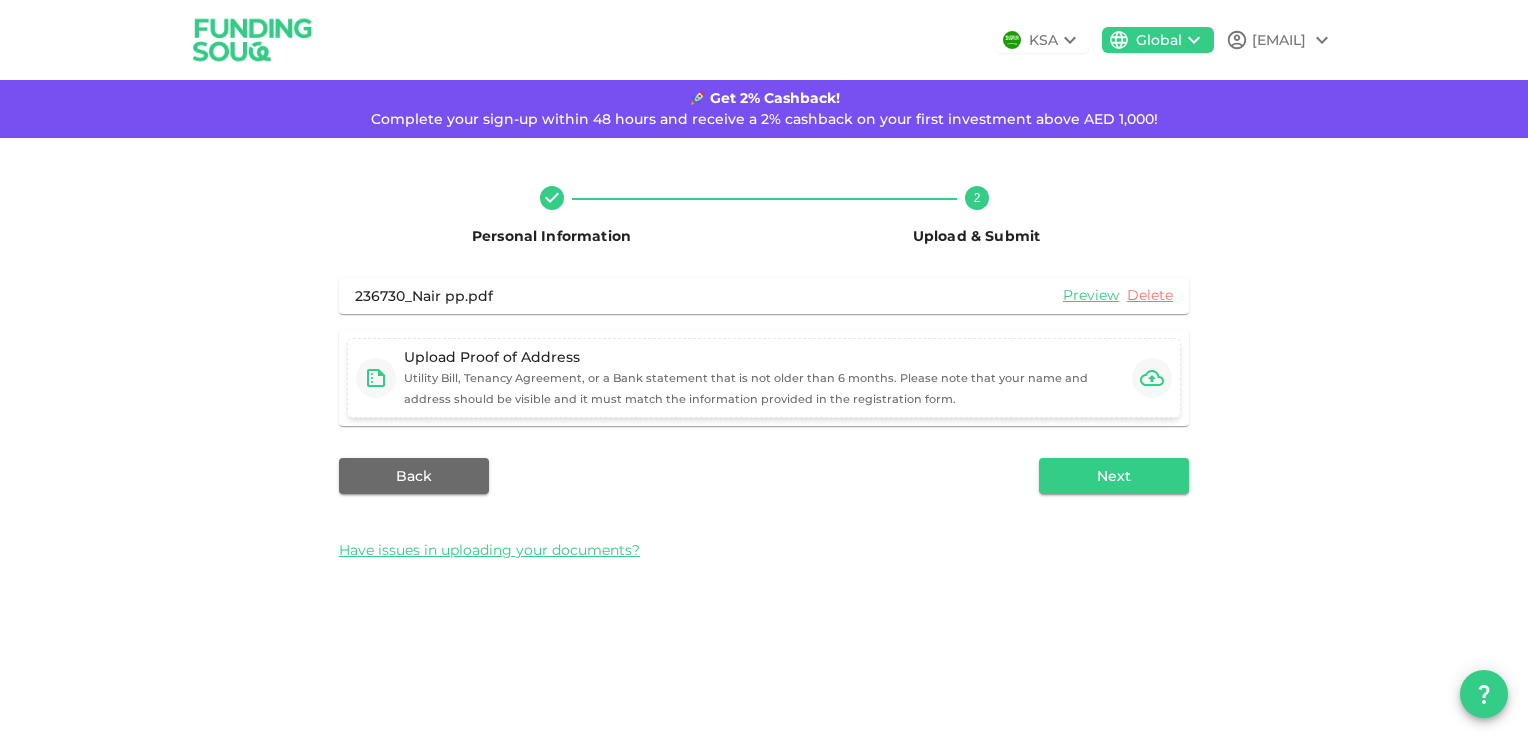 click on "Utility Bill, Tenancy Agreement, or a Bank statement that is not older than 6 months. Please note that your name and address should be visible and it must match the information provided in the registration form." at bounding box center [746, 388] 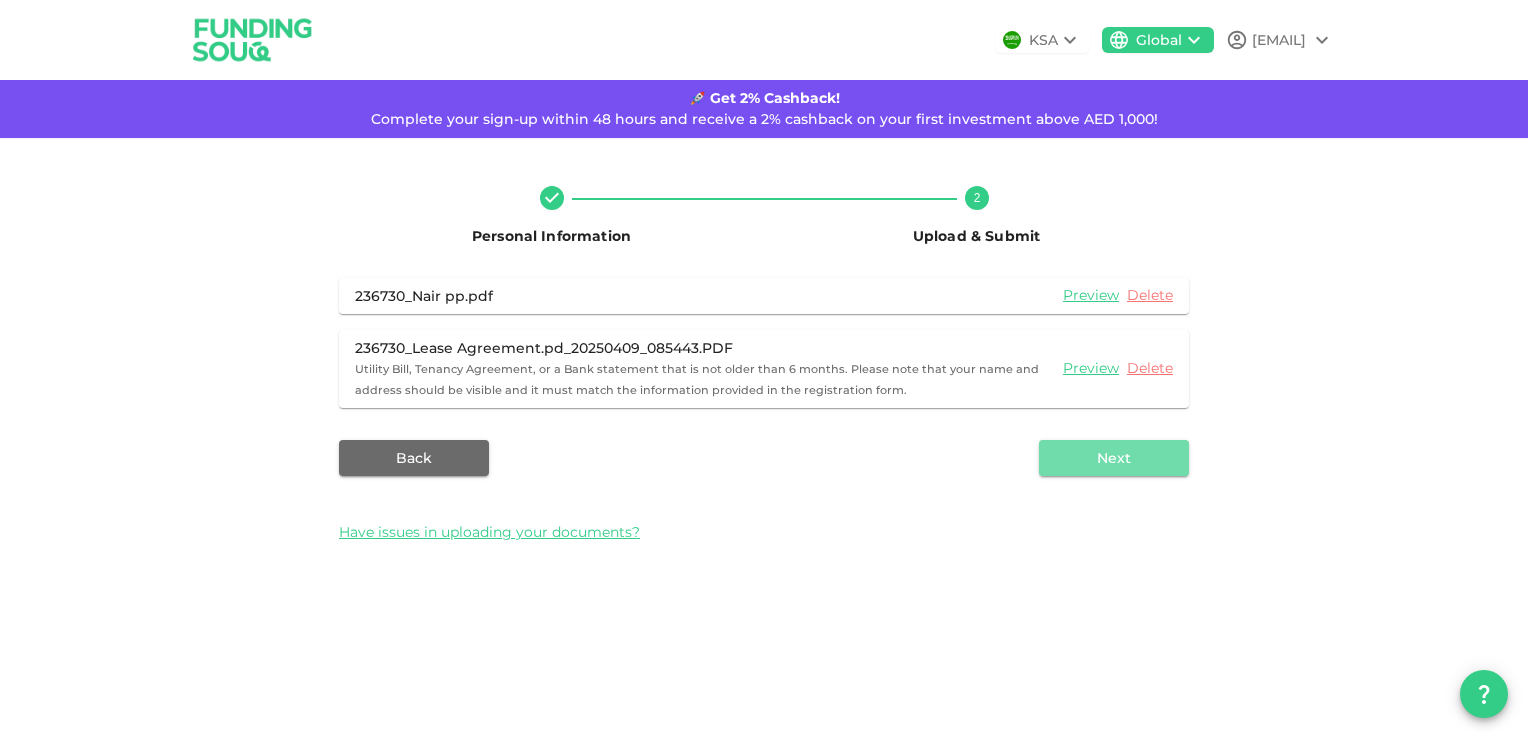 click on "Next" at bounding box center (1114, 458) 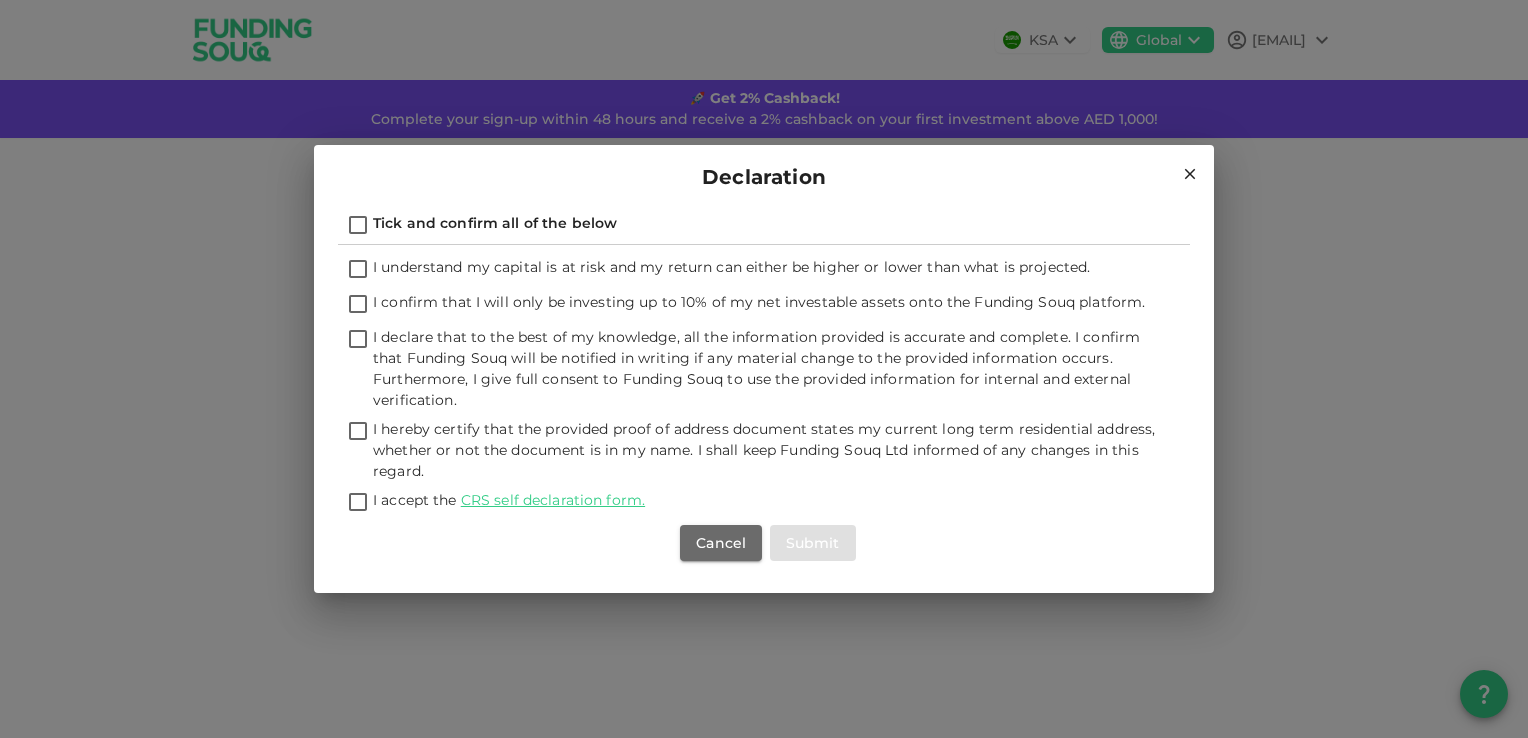 drag, startPoint x: 361, startPoint y: 305, endPoint x: 357, endPoint y: 284, distance: 21.377558 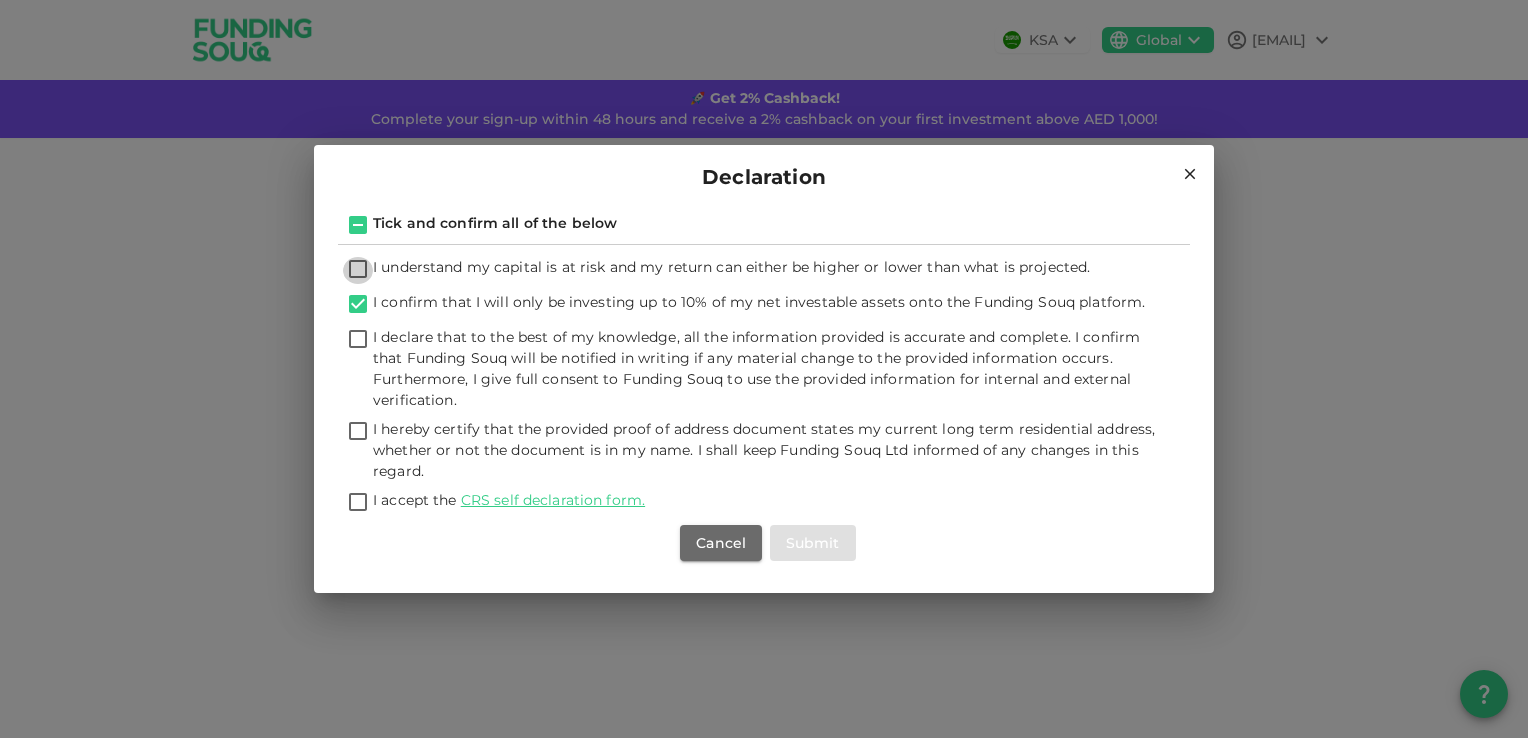 click on "I understand my capital is at risk and my return can either be higher or lower than what is projected." at bounding box center [358, 270] 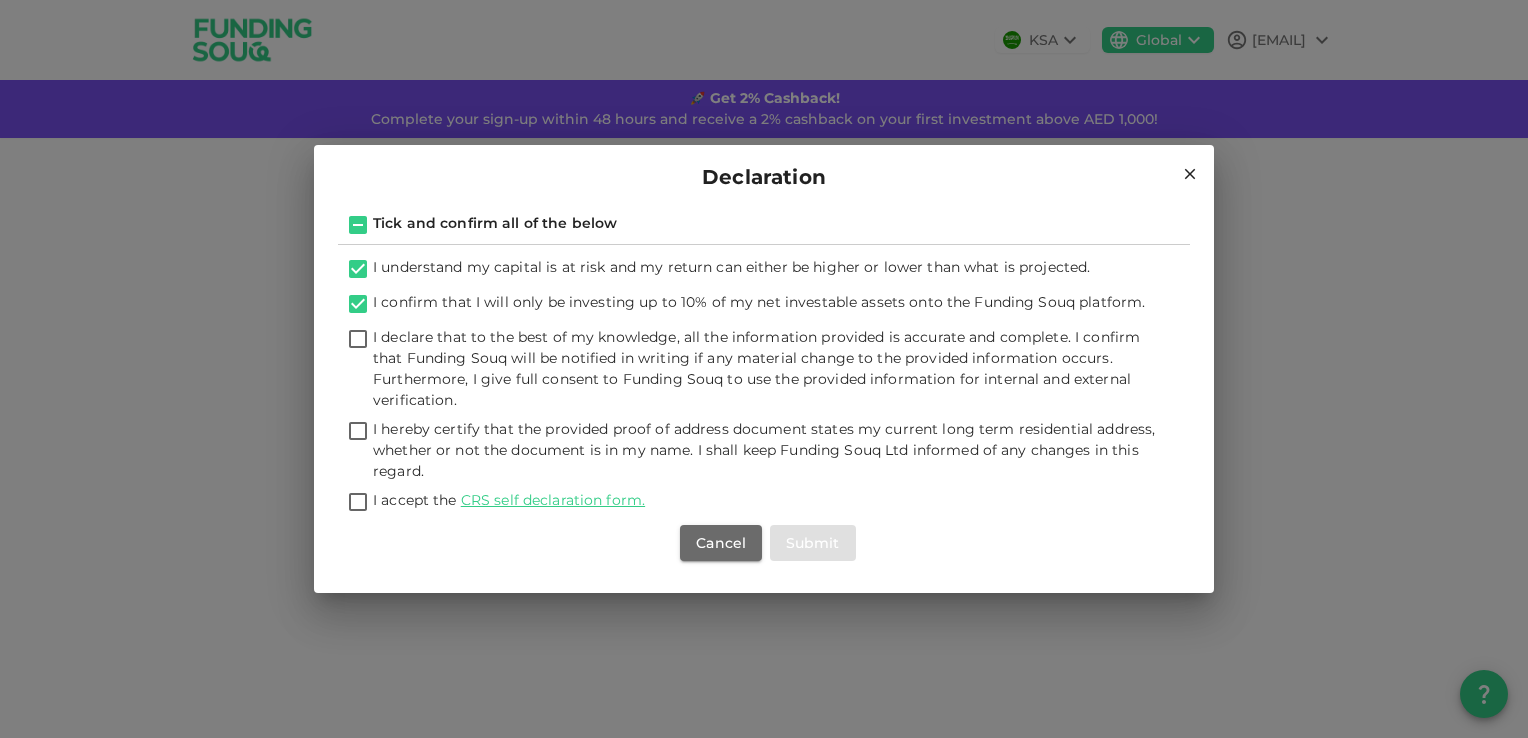 click on "I declare that to the best of my knowledge, all the information provided is accurate and complete. I confirm that Funding Souq will be notified in writing if any material change to the provided information occurs. Furthermore, I give full consent to Funding Souq to use the provided information for internal and external verification." at bounding box center (358, 340) 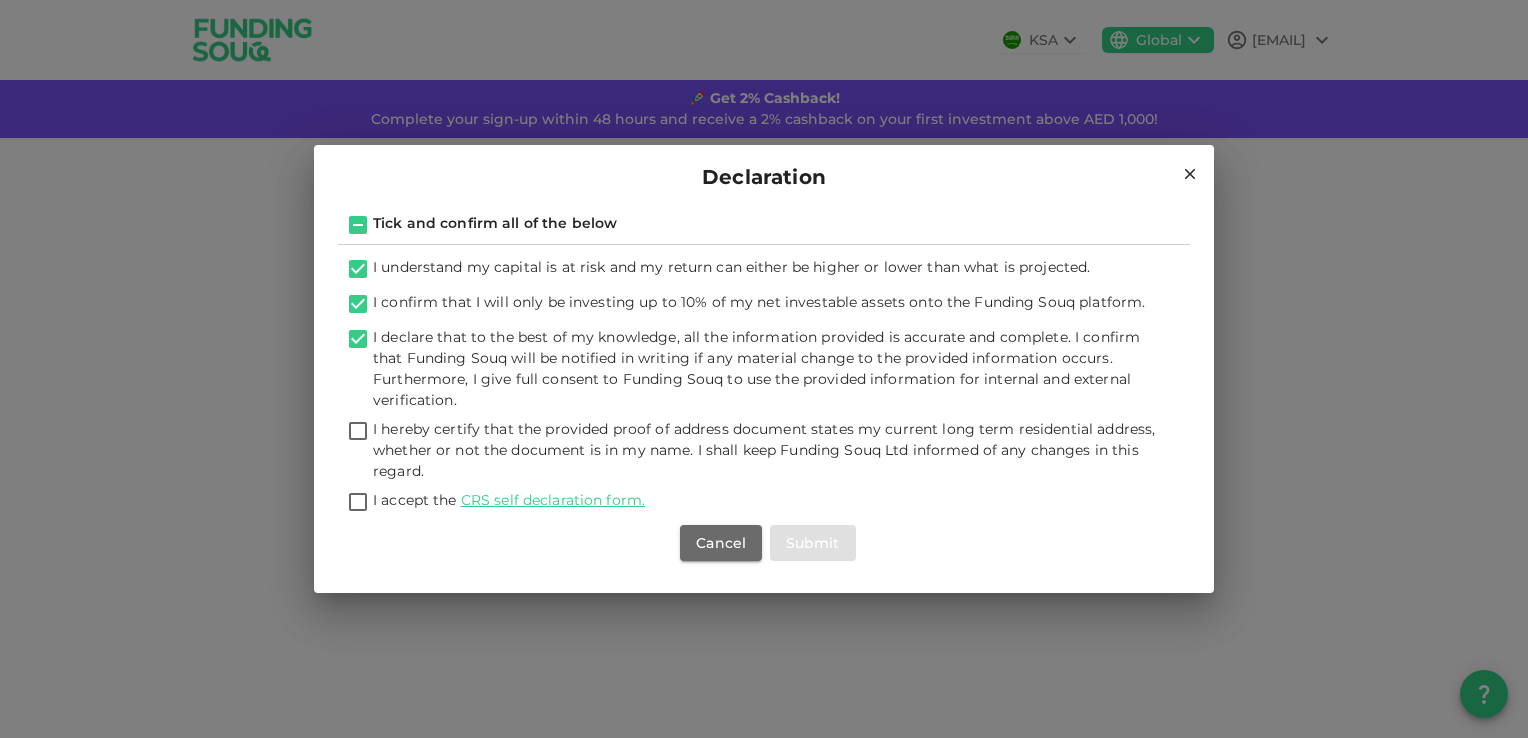 drag, startPoint x: 359, startPoint y: 431, endPoint x: 346, endPoint y: 454, distance: 26.41969 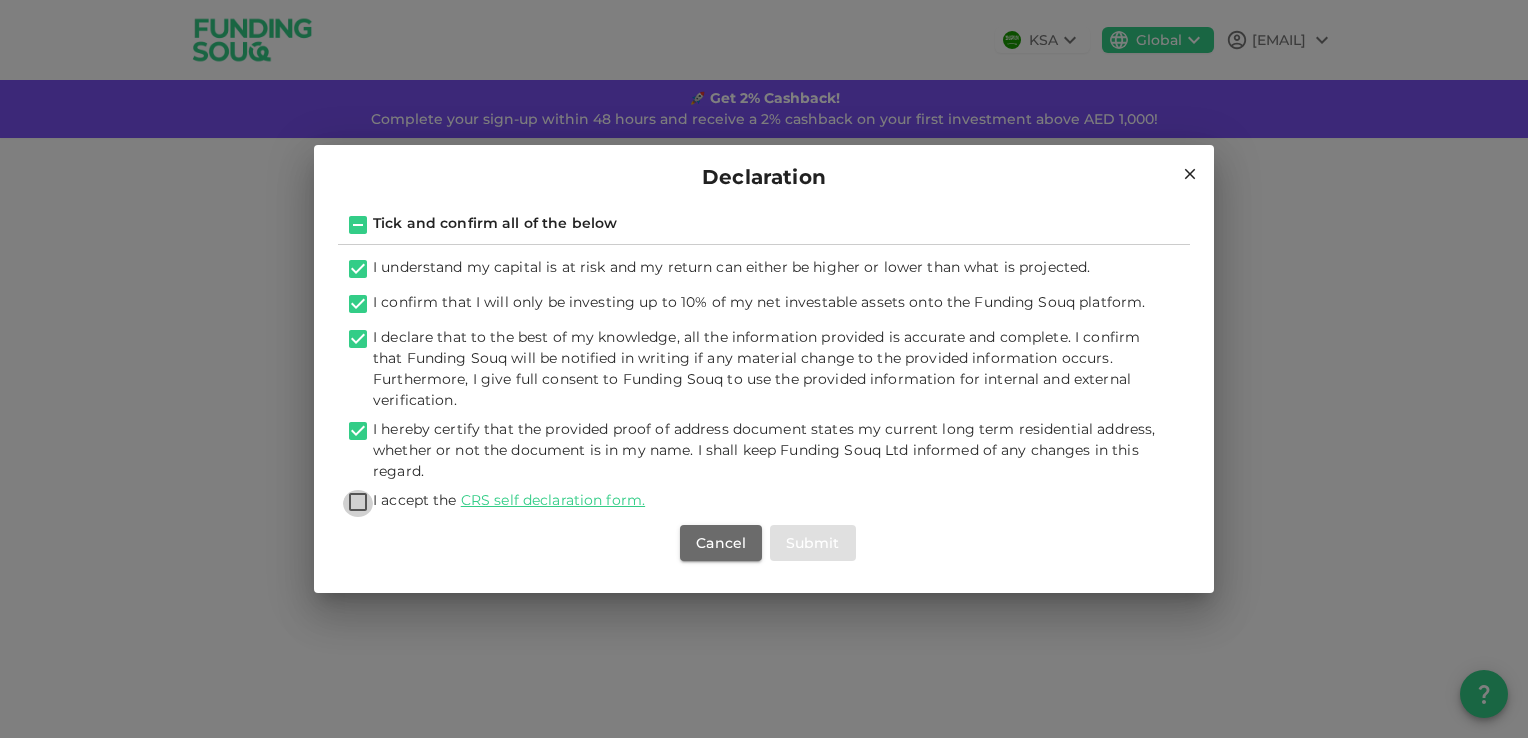 click on "I accept the   CRS self declaration form." at bounding box center [358, 503] 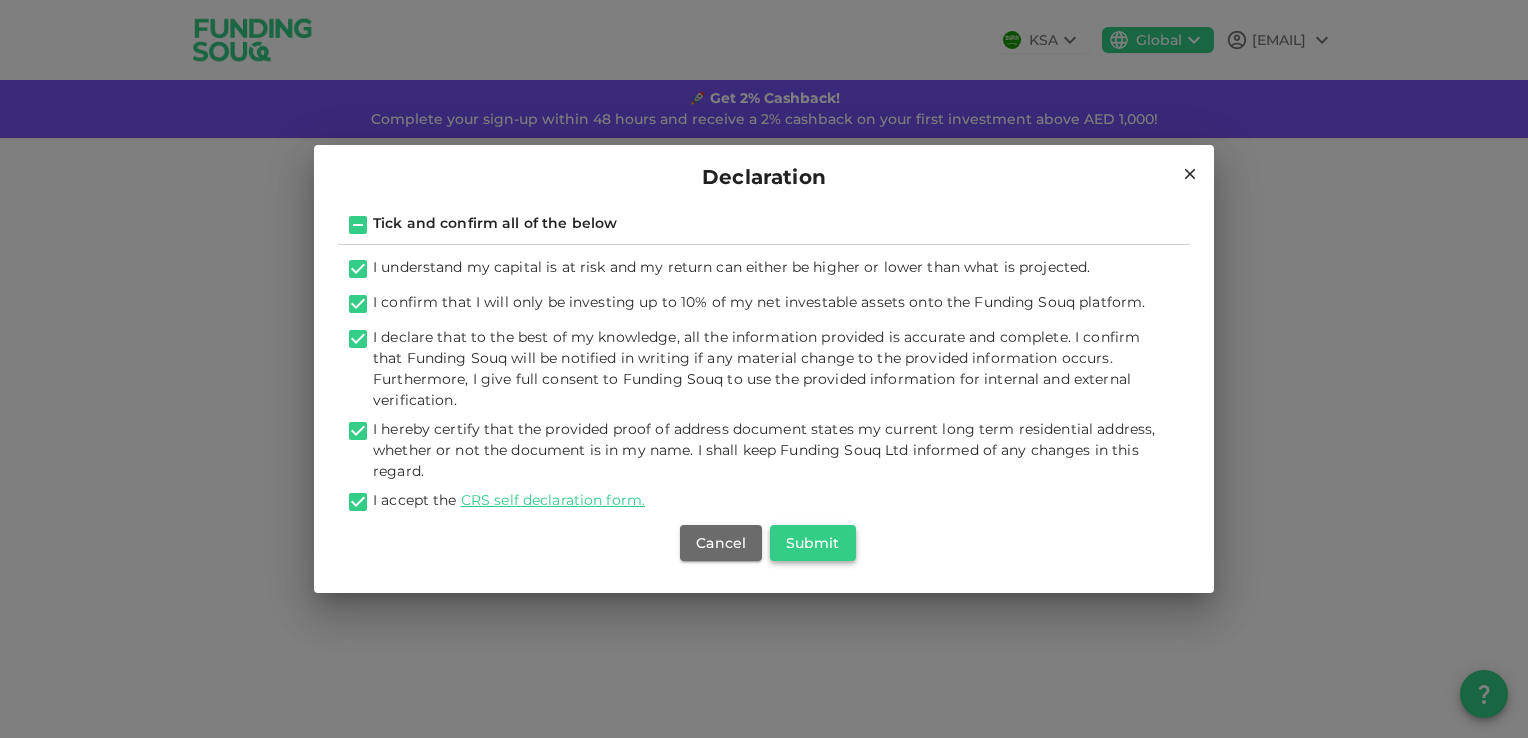 click on "Submit" at bounding box center (813, 543) 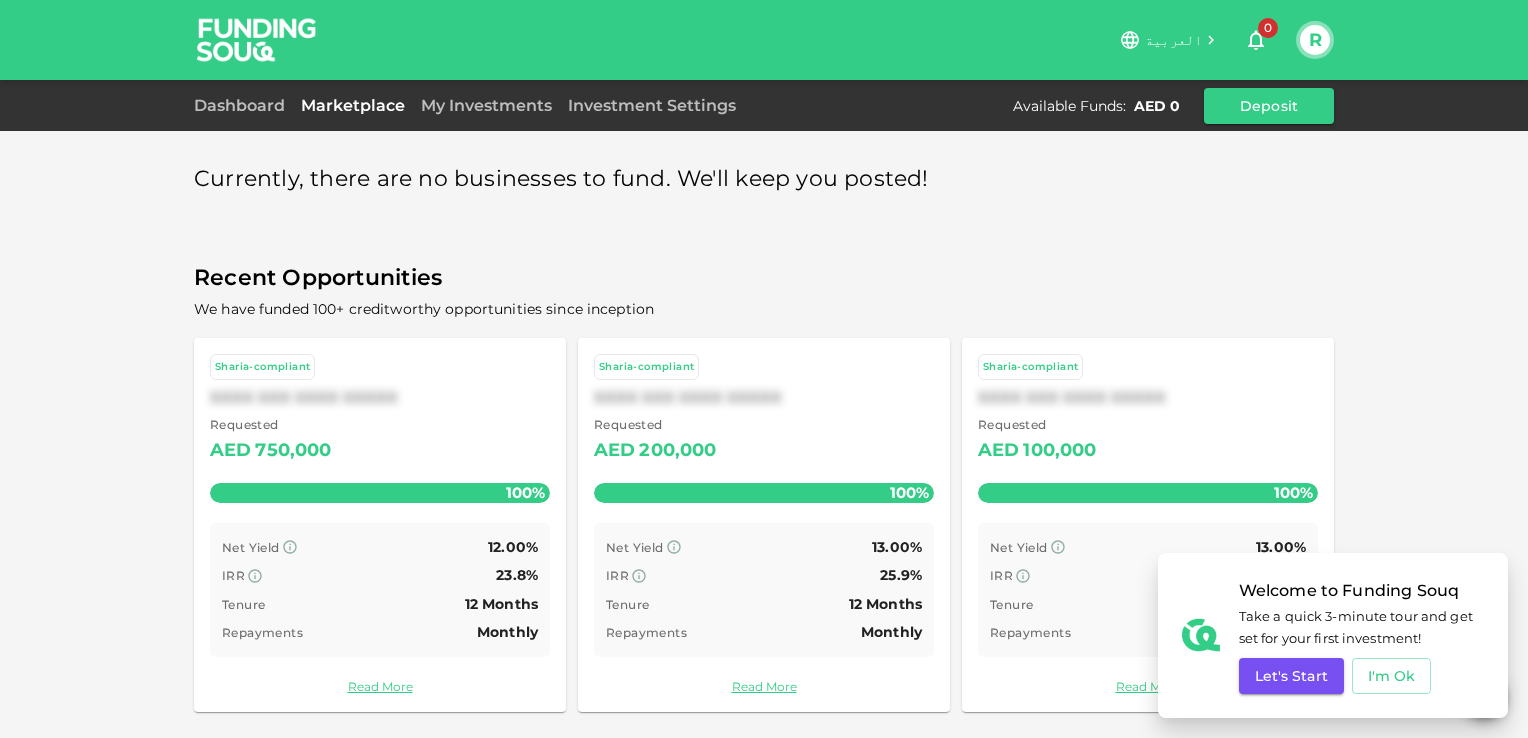 scroll, scrollTop: 0, scrollLeft: 0, axis: both 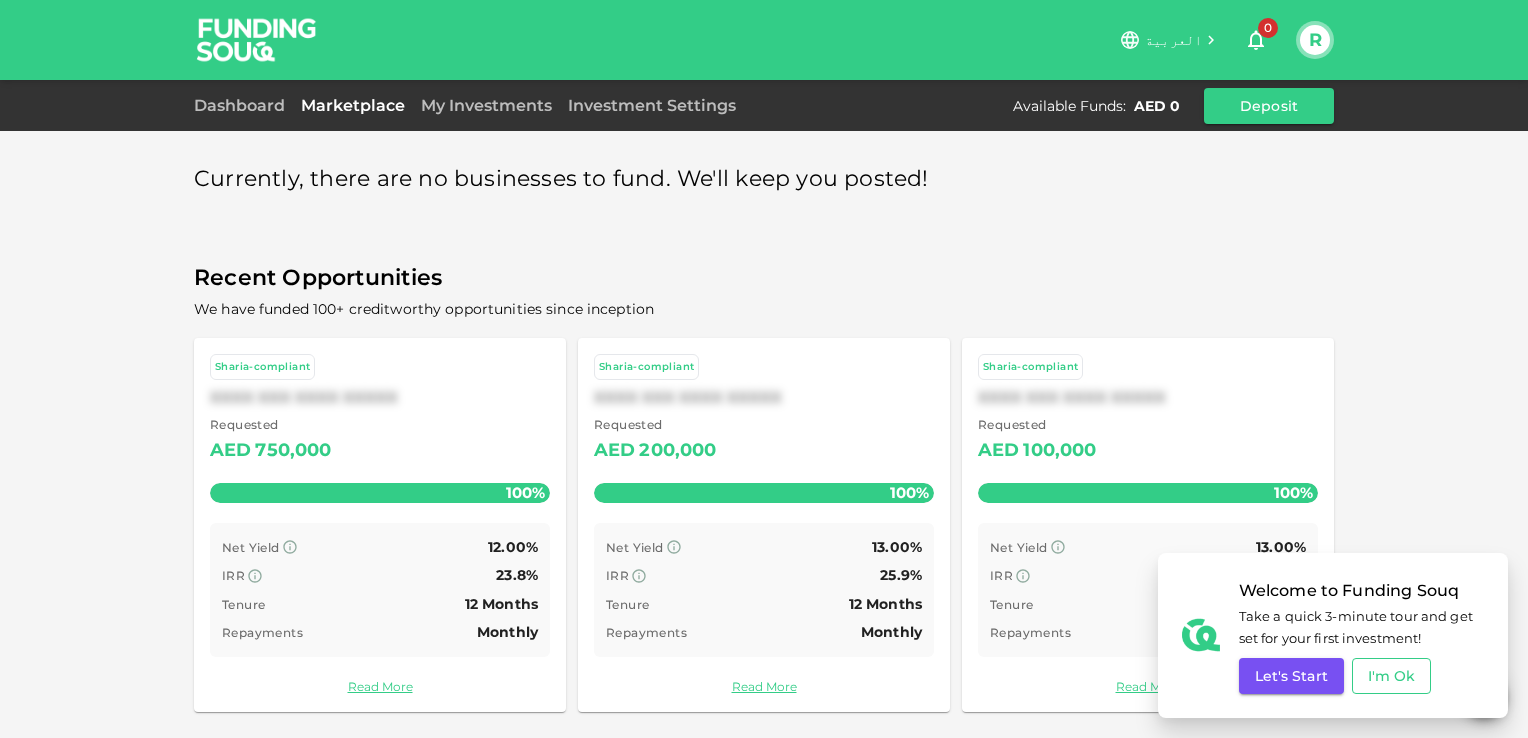click on "I'm Ok" at bounding box center (1392, 676) 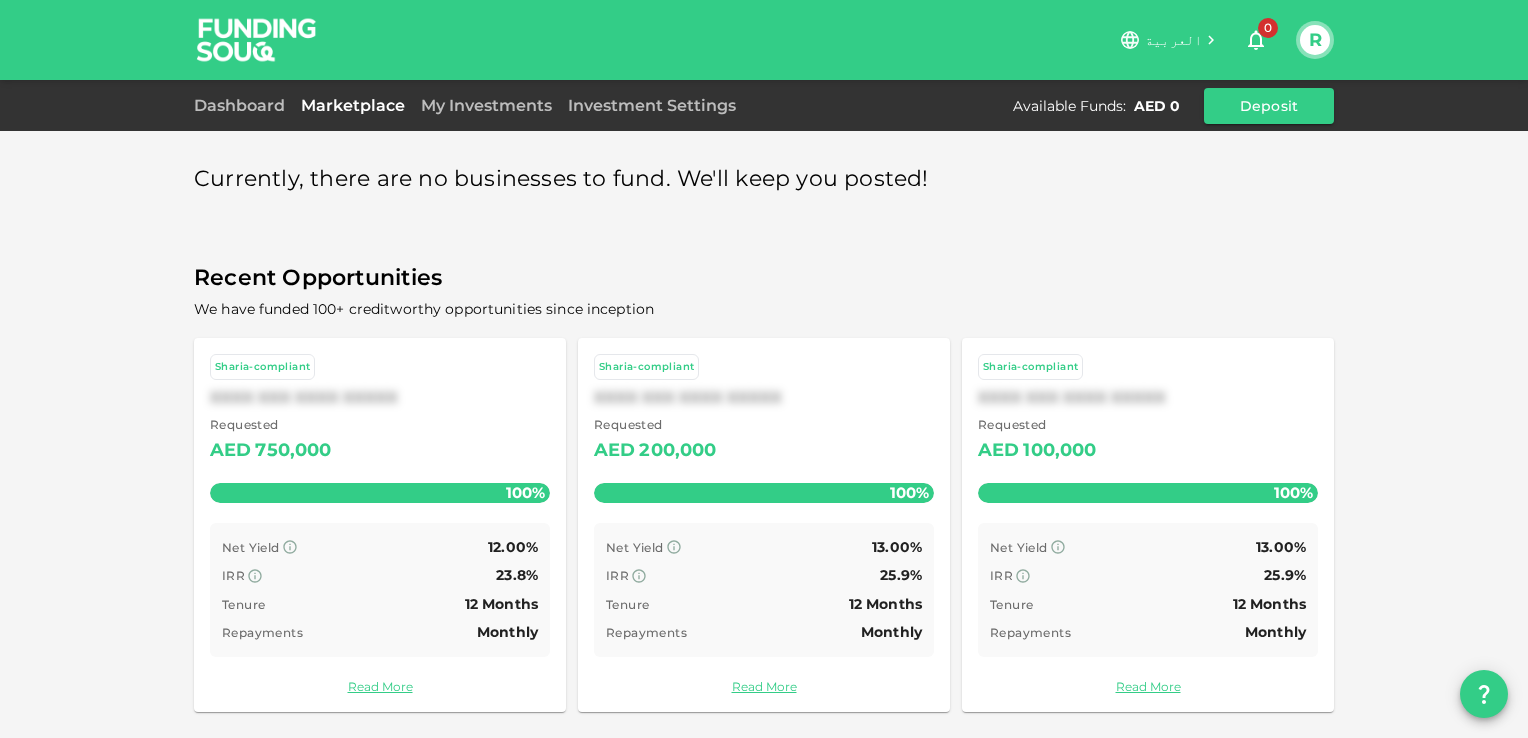 scroll, scrollTop: 0, scrollLeft: 0, axis: both 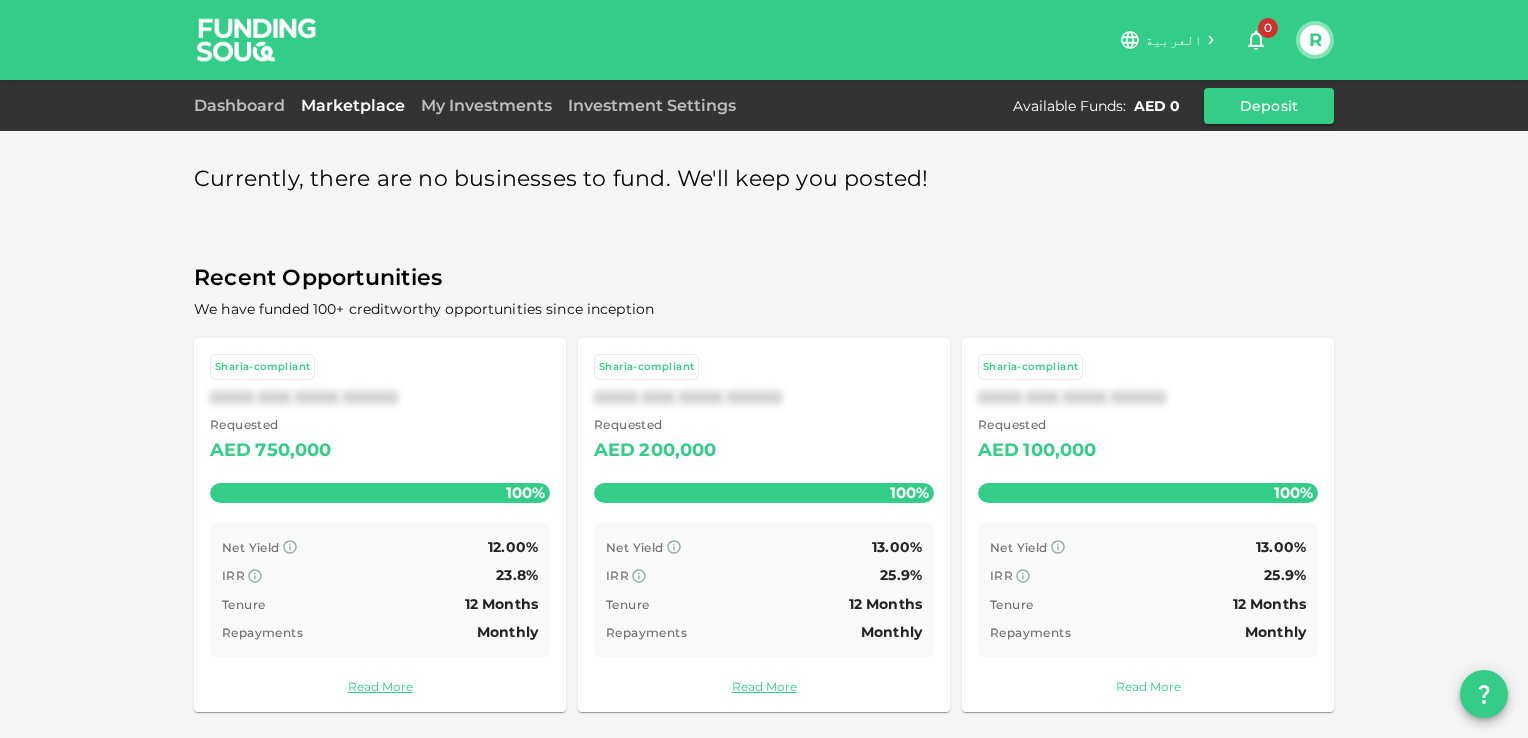 click on "Read More" at bounding box center (1148, 686) 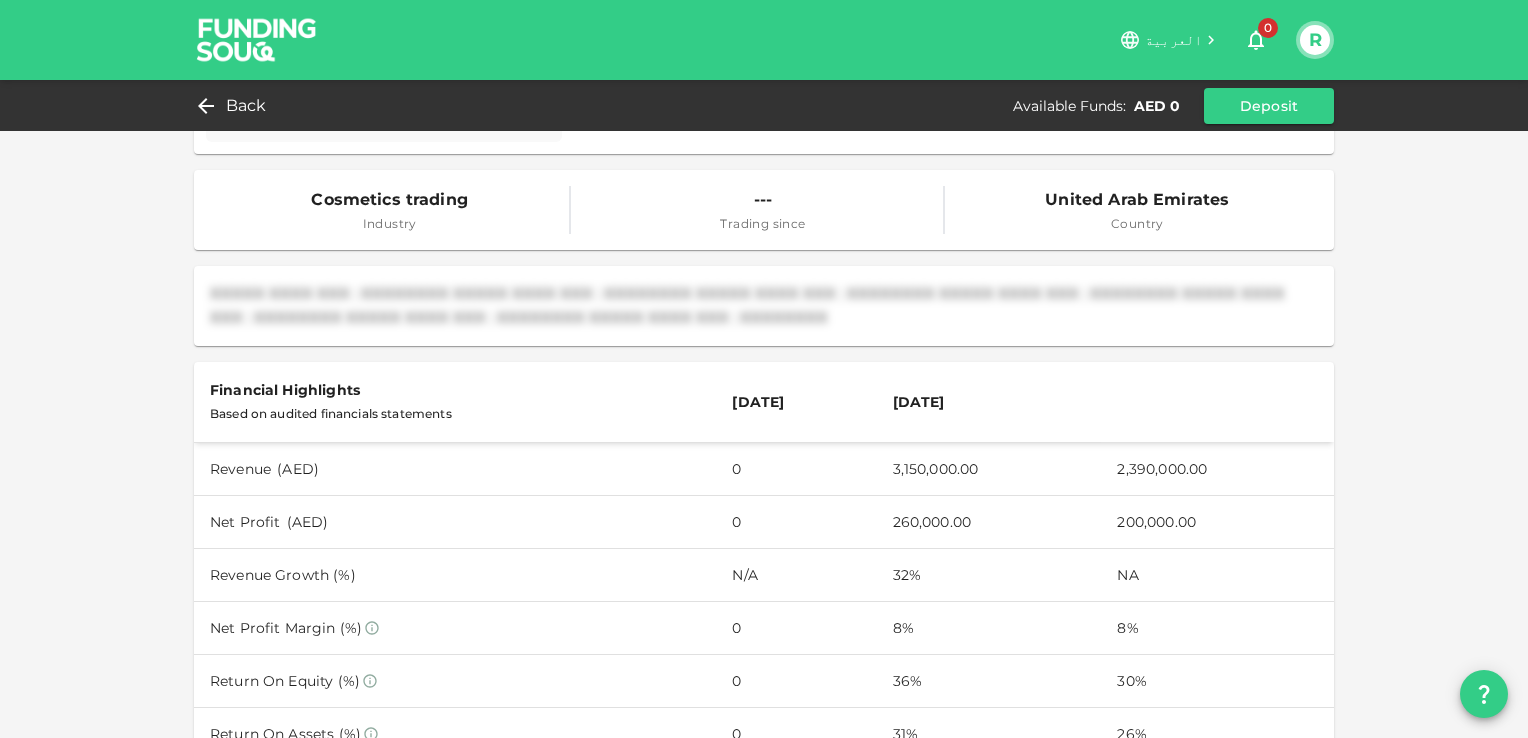 scroll, scrollTop: 0, scrollLeft: 0, axis: both 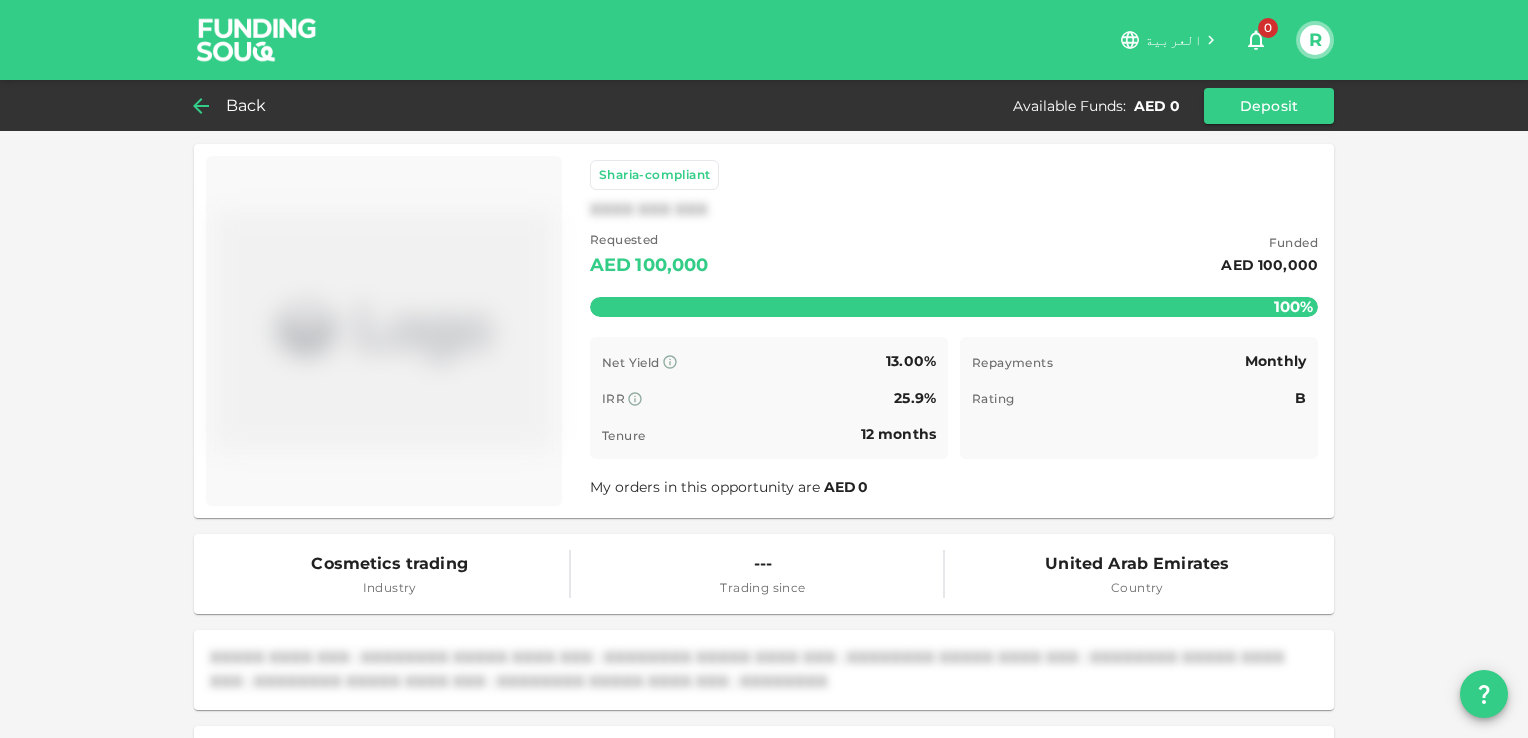 click on "Back" at bounding box center [234, 106] 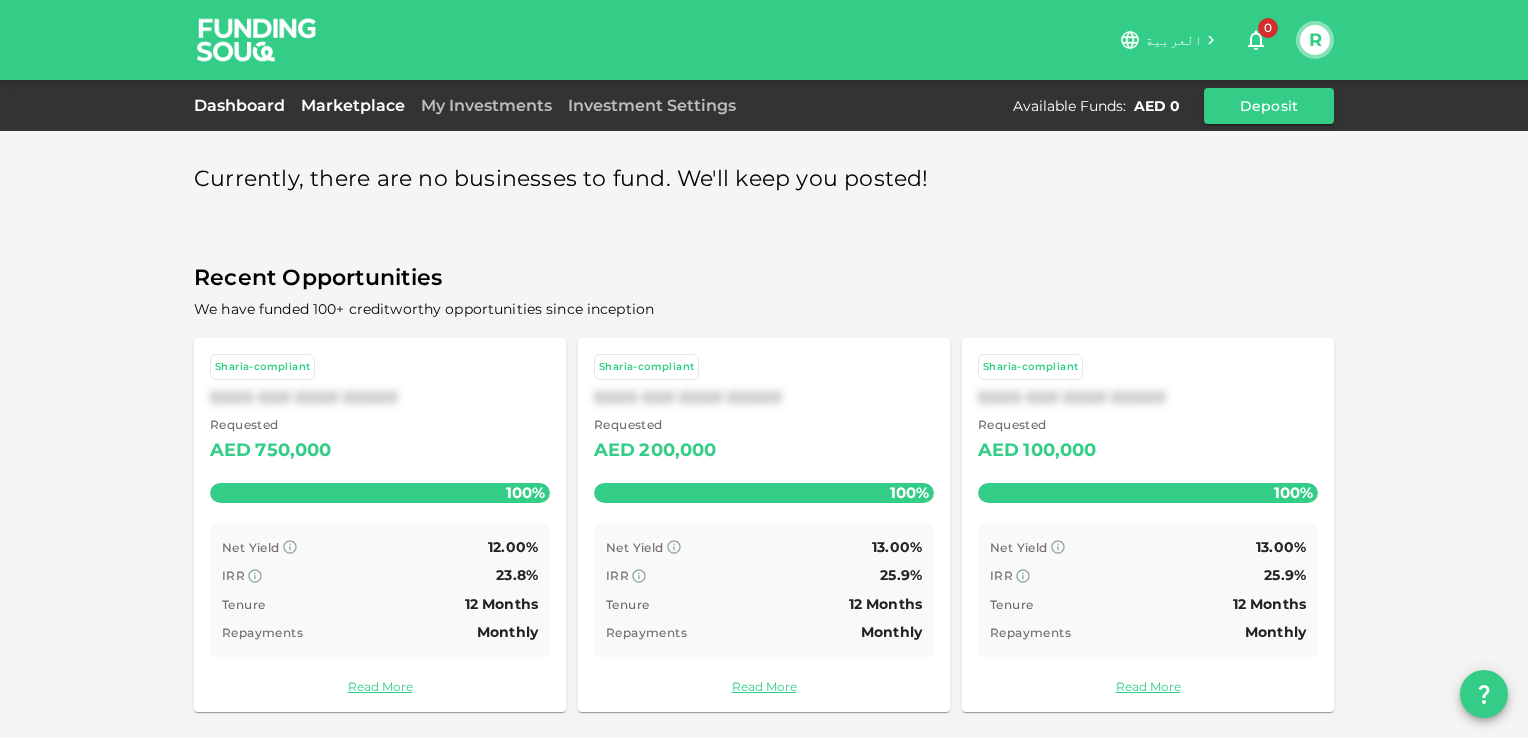 click on "Dashboard" at bounding box center (243, 105) 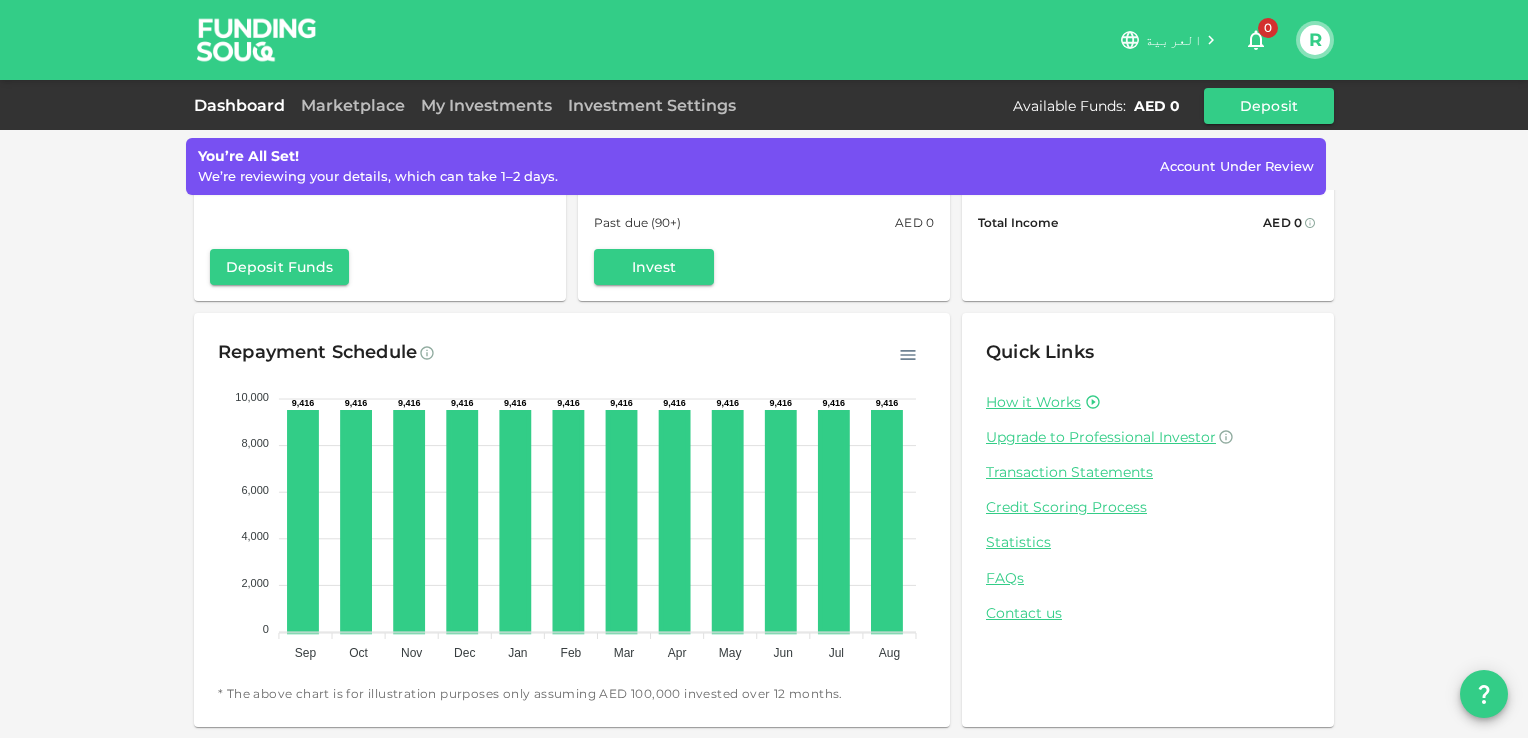 scroll, scrollTop: 0, scrollLeft: 0, axis: both 